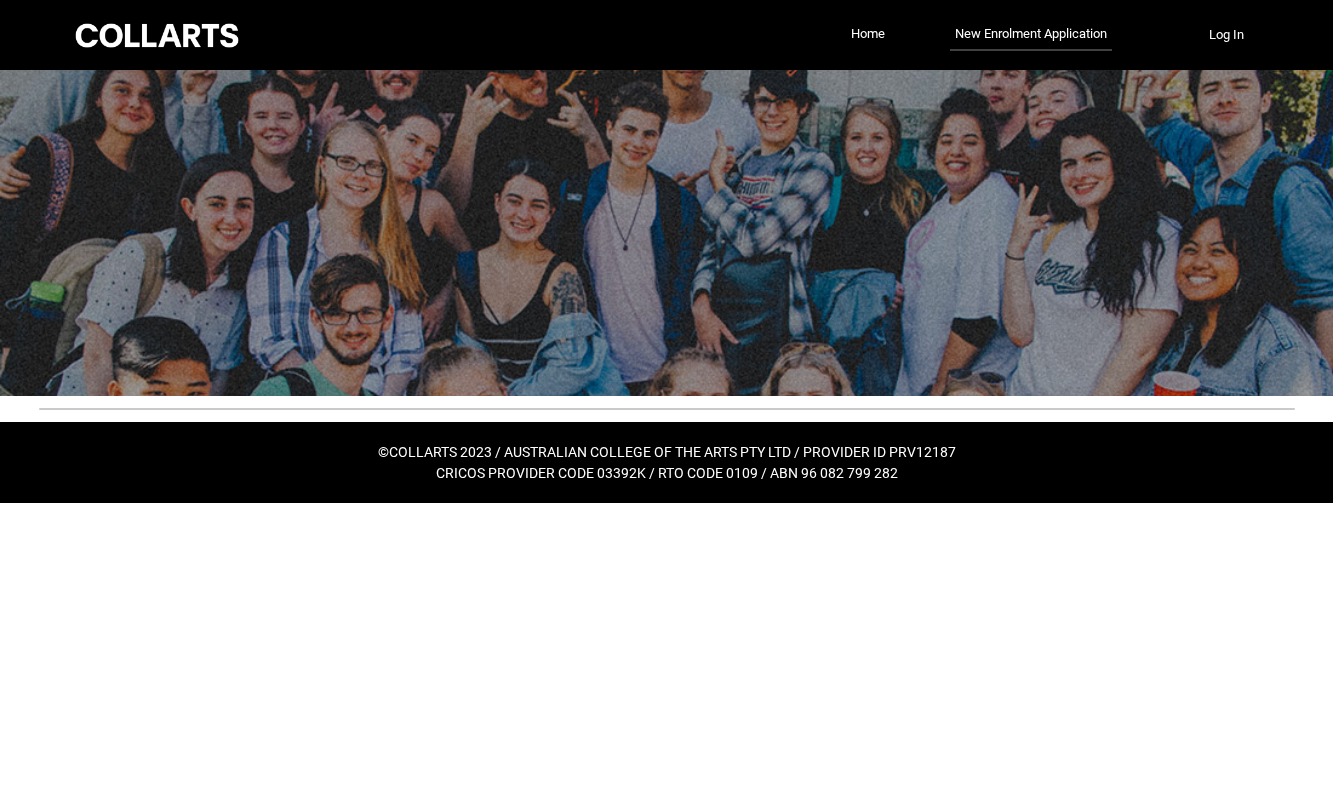 scroll, scrollTop: 0, scrollLeft: 0, axis: both 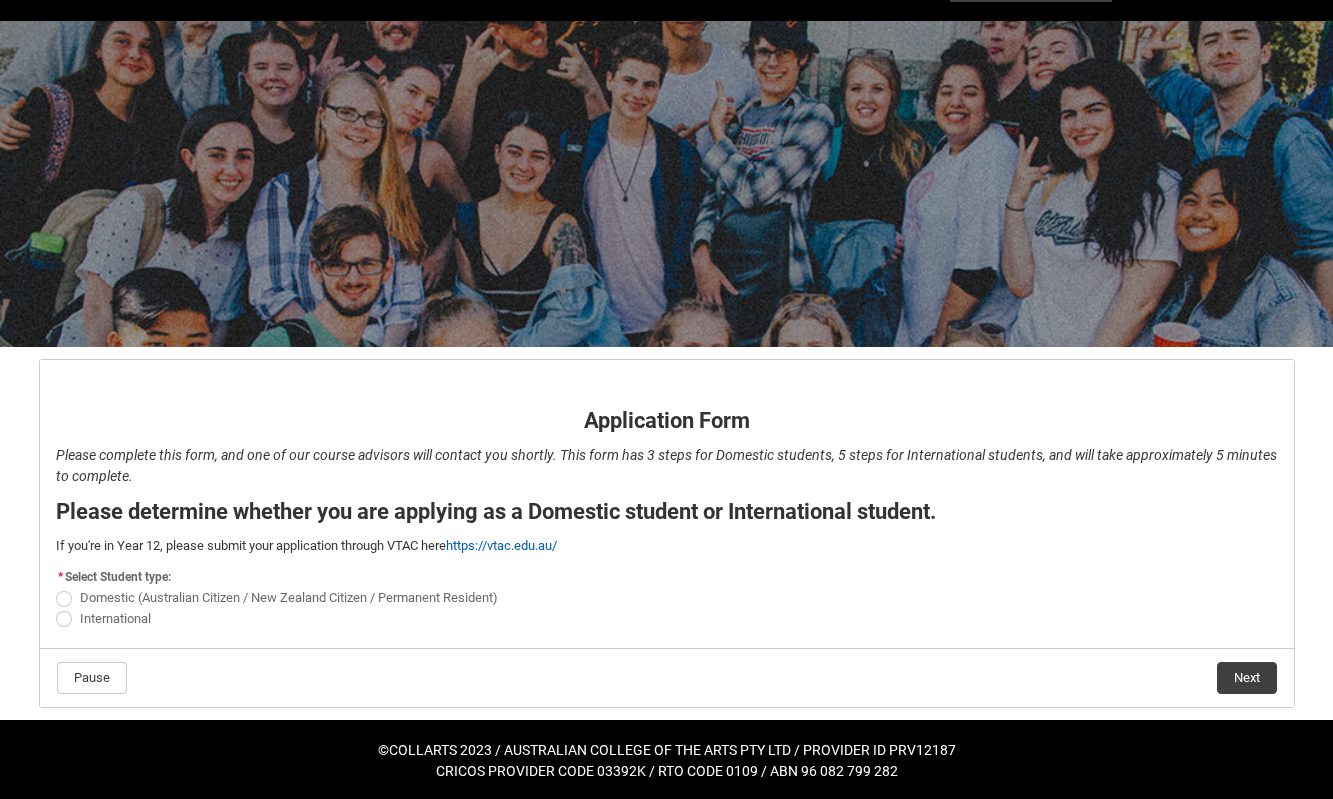 click on "Domestic (Australian Citizen / New Zealand Citizen / Permanent Resident)" at bounding box center [289, 597] 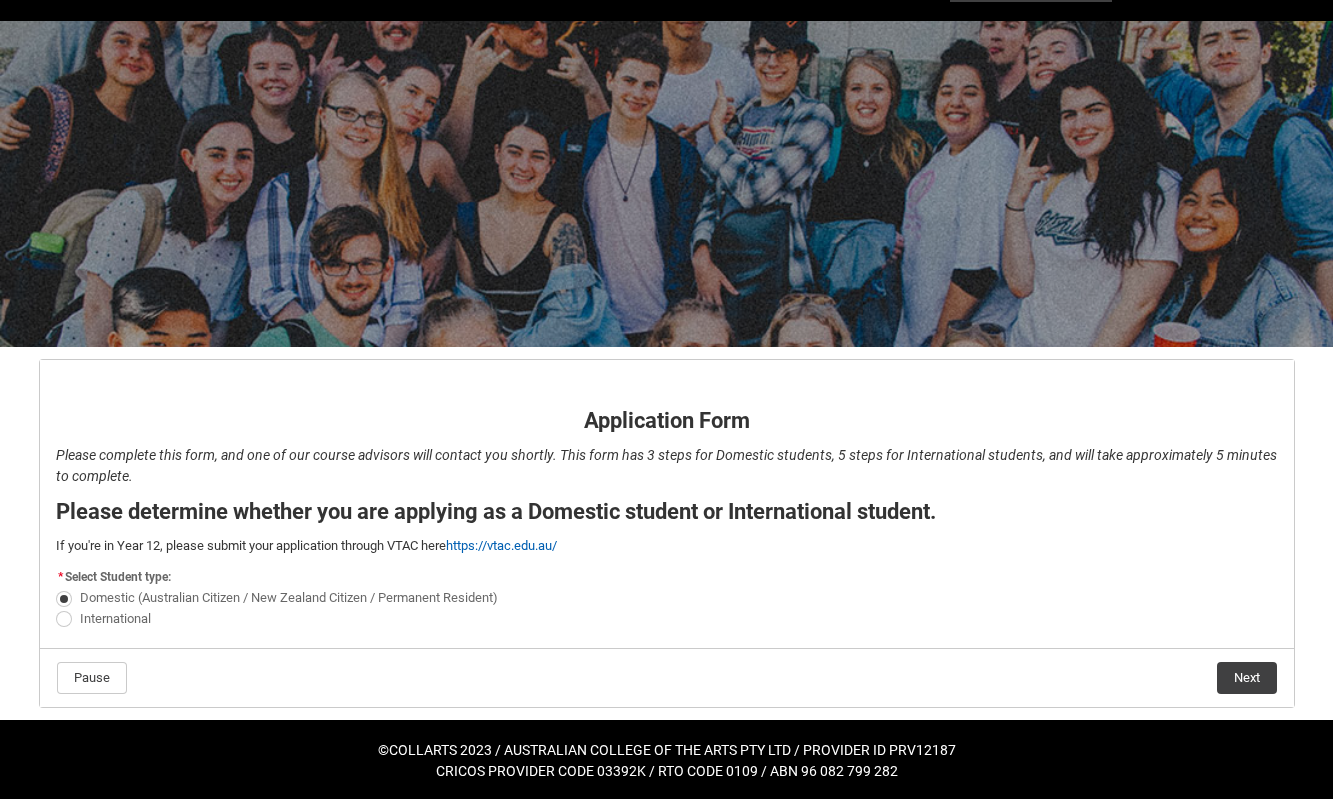 click on "Next" 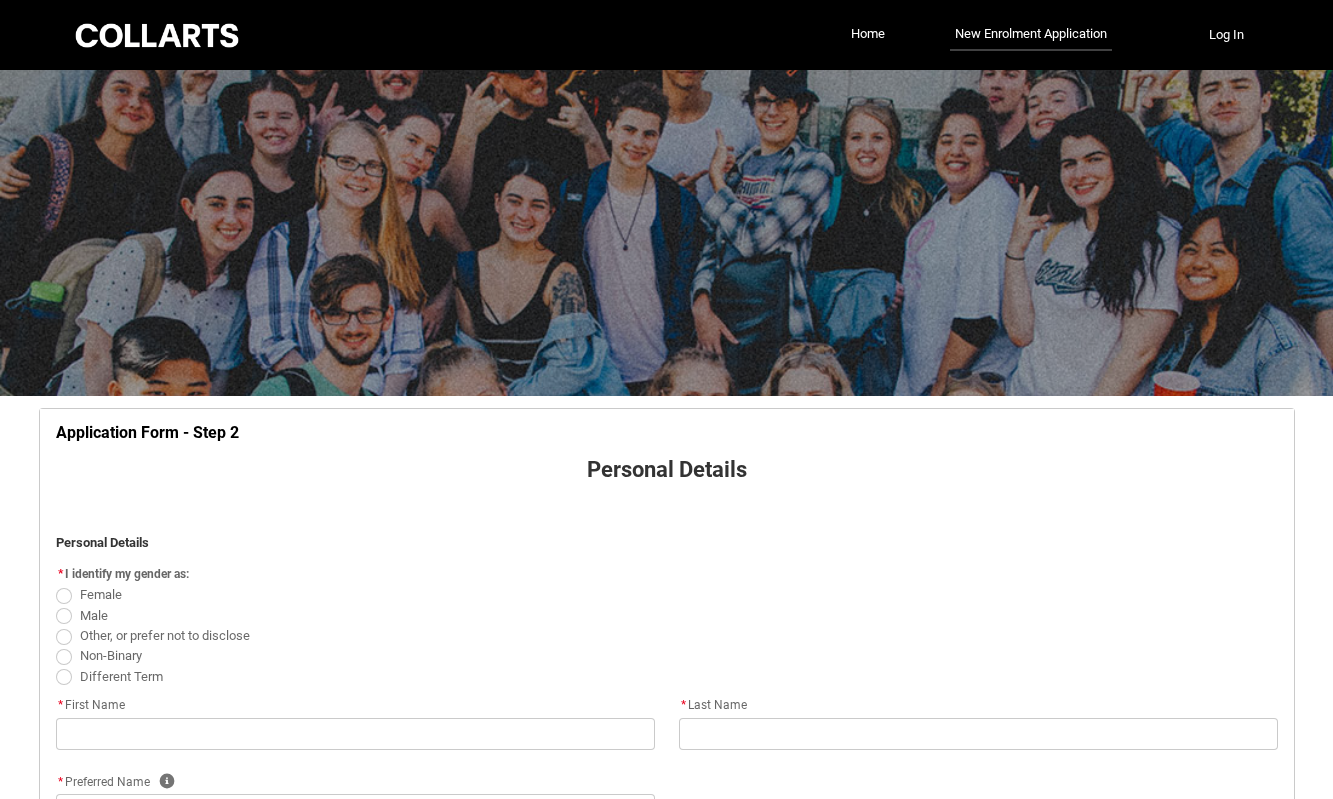 scroll, scrollTop: 209, scrollLeft: 0, axis: vertical 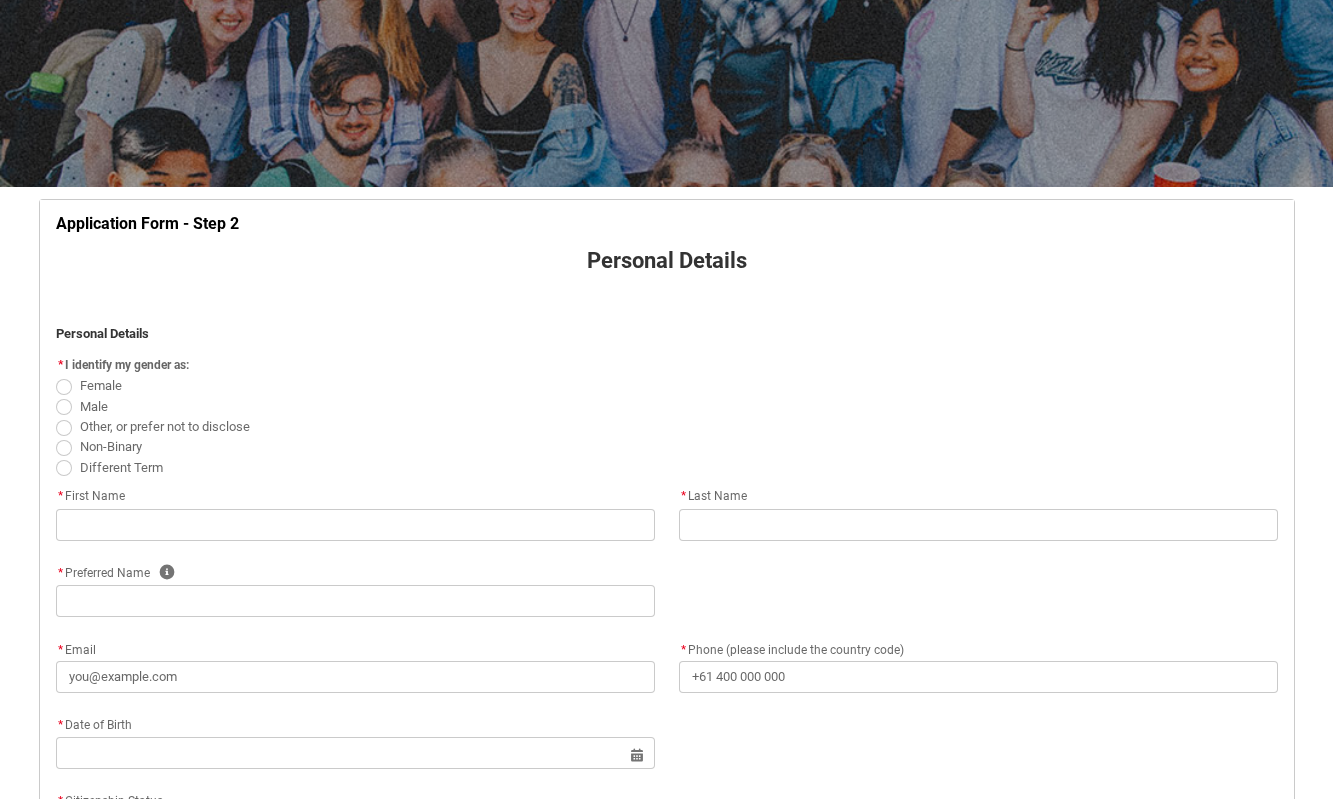 click on "Female" at bounding box center [101, 385] 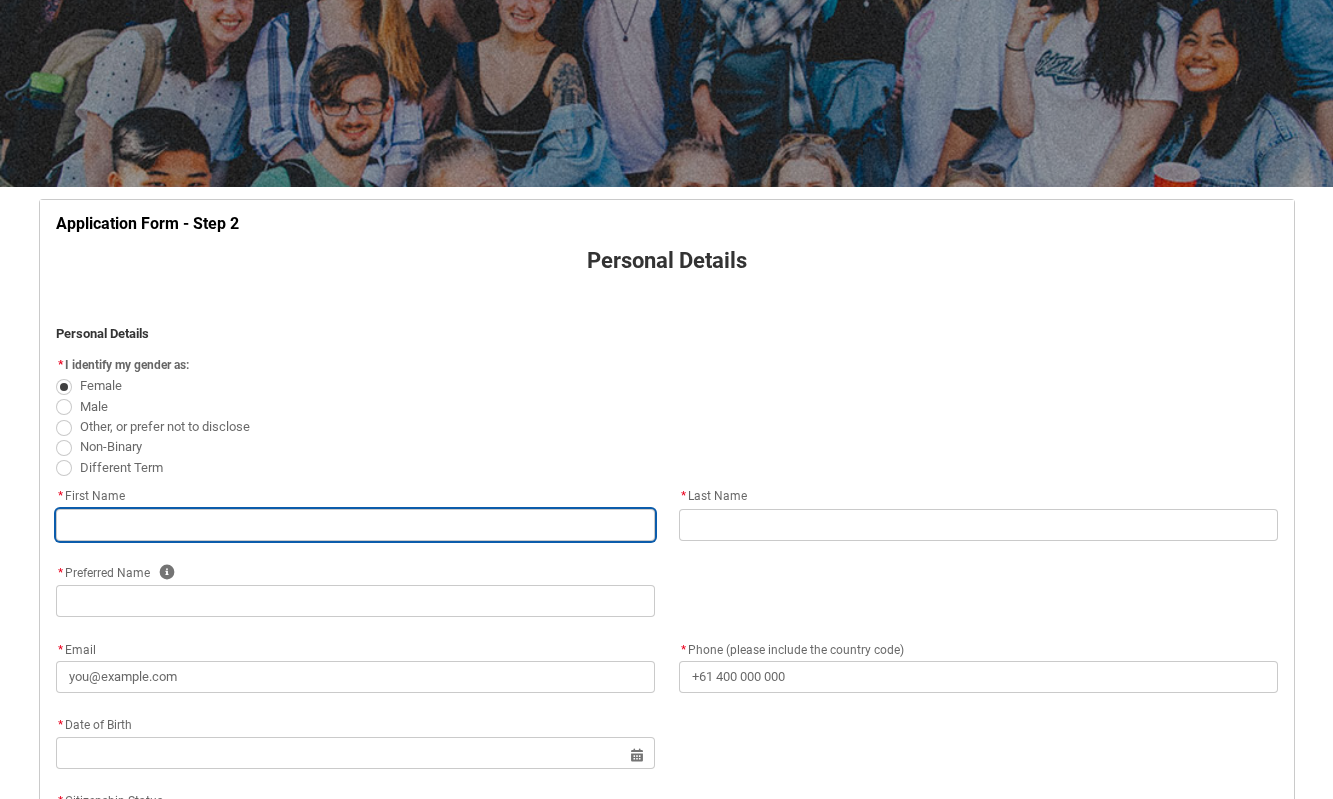 type on "J" 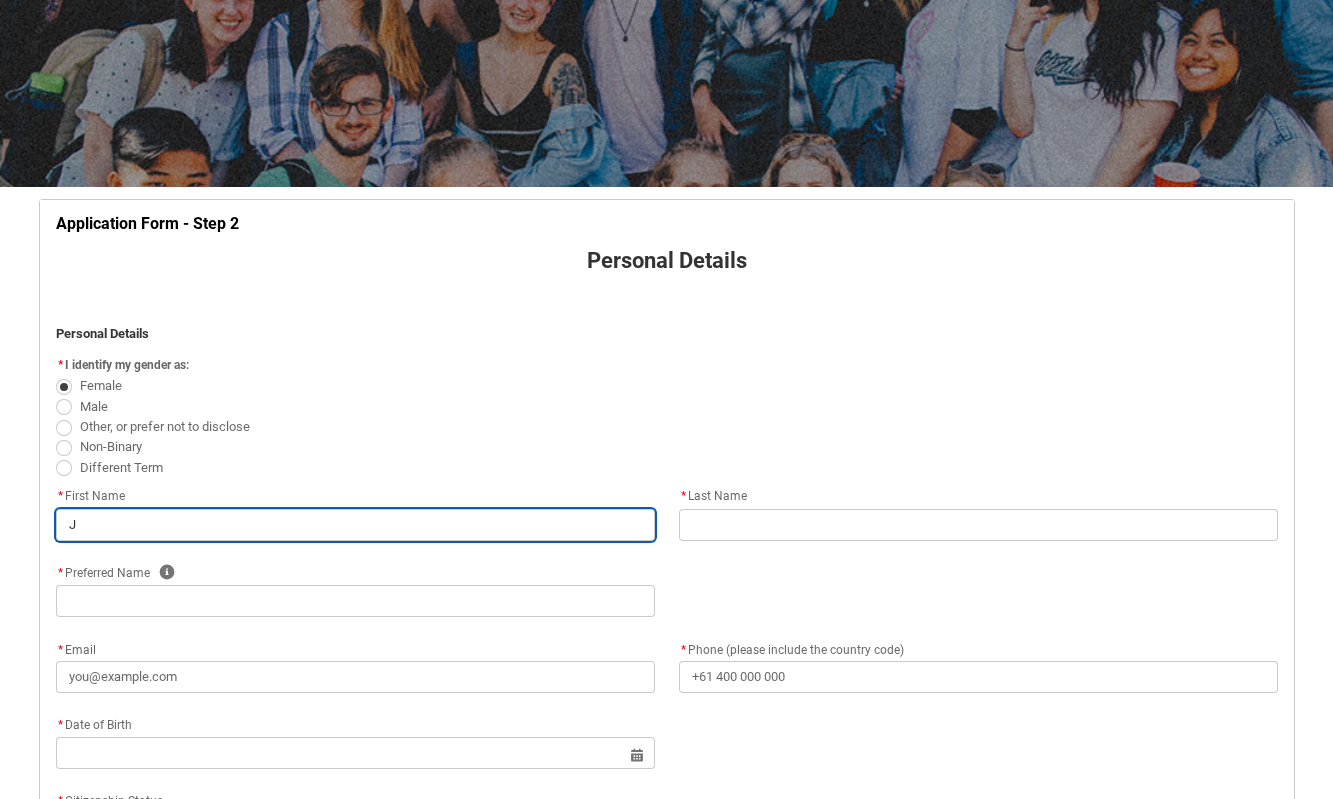 type on "[FIRST_INITIAL]" 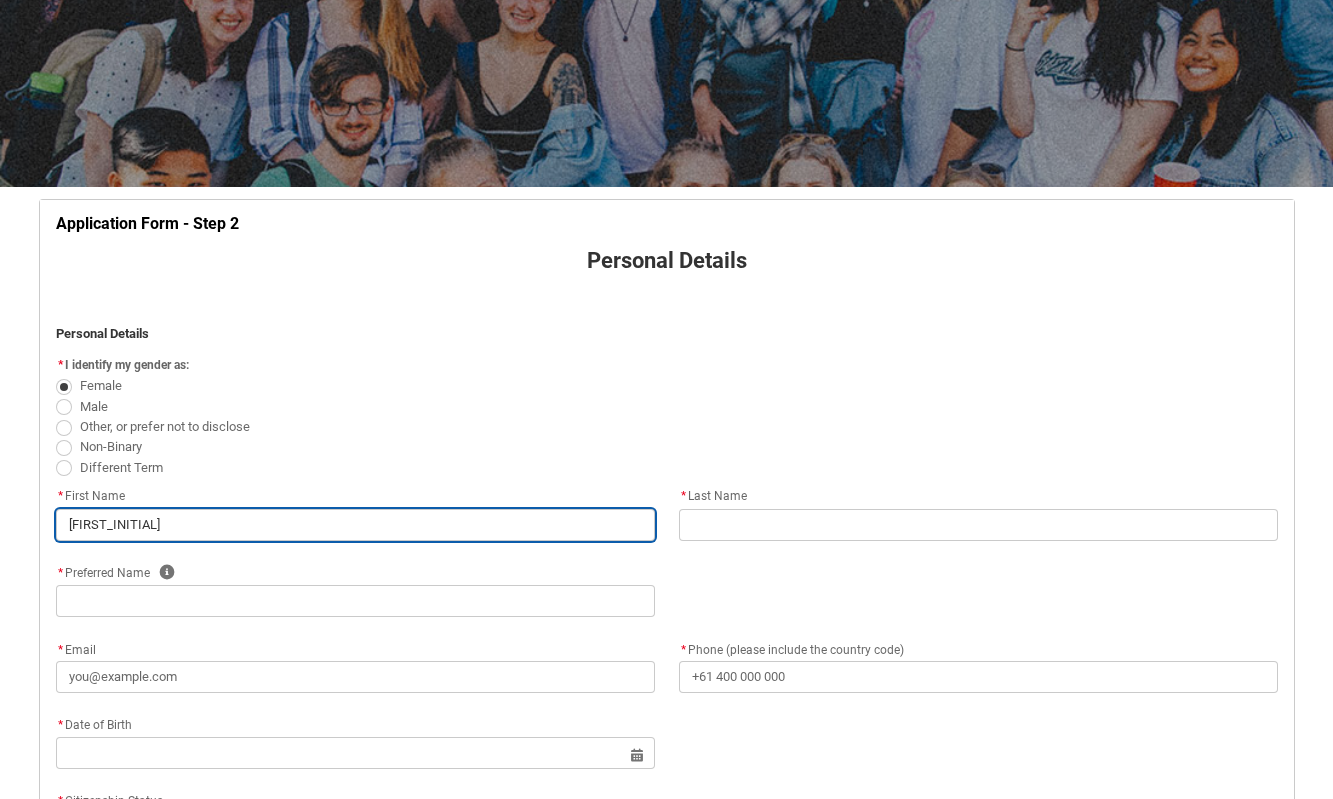 type on "[FIRST_INITIAL]" 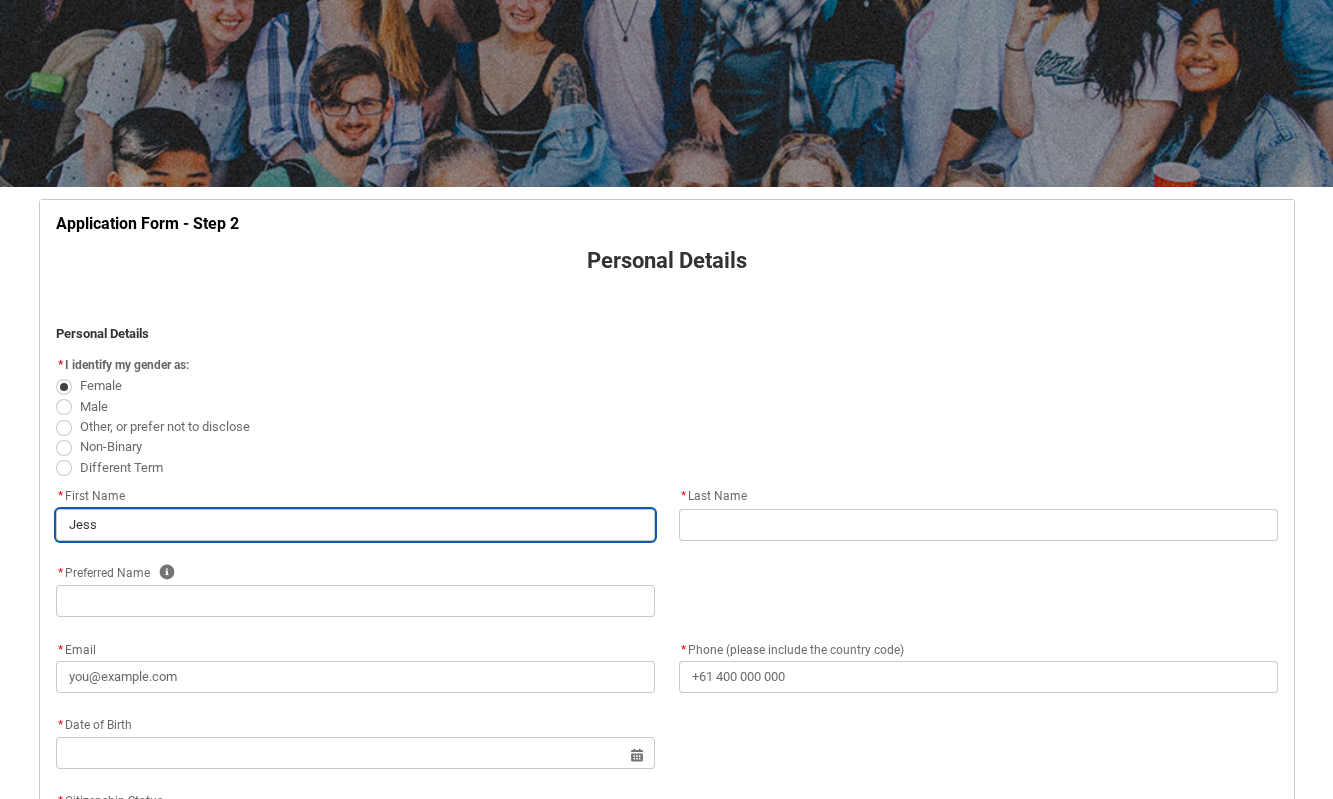 type on "[FIRST]" 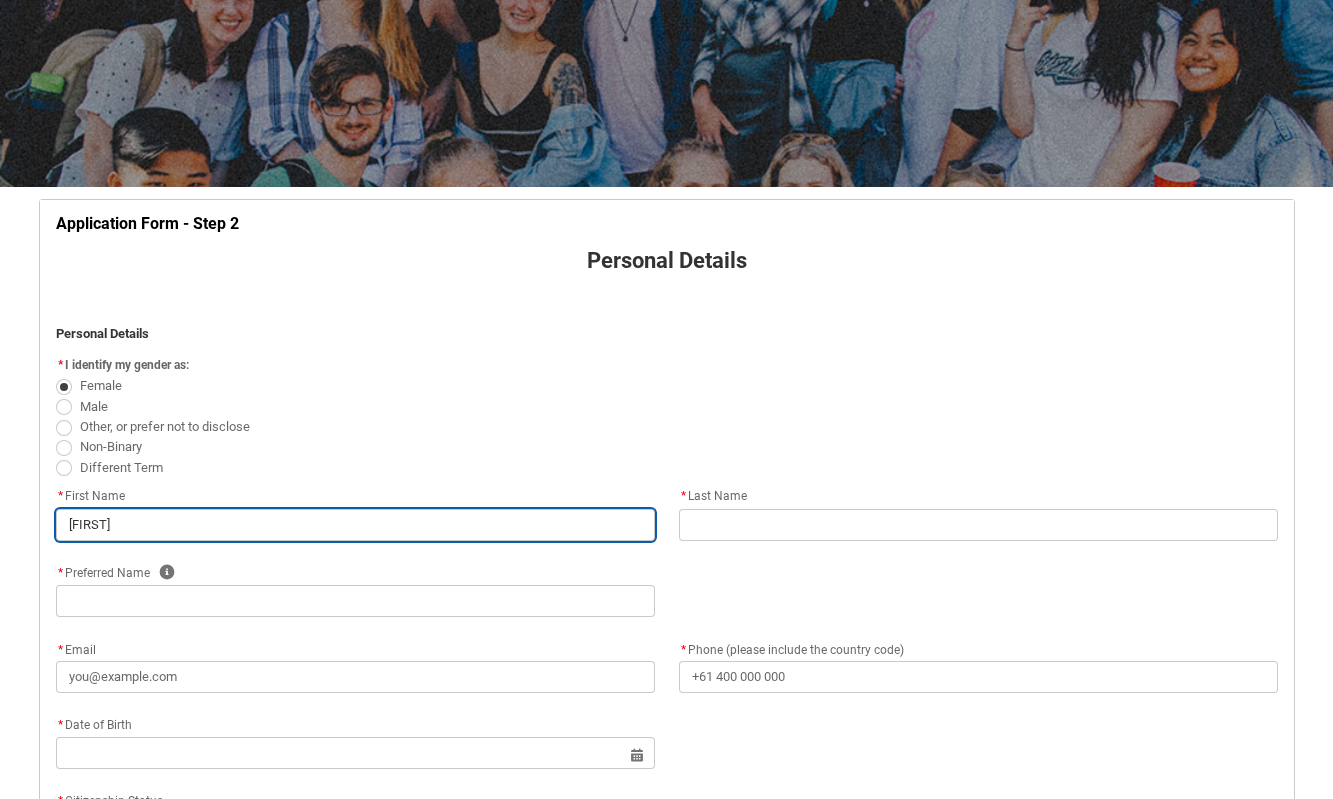 type on "[FIRST]" 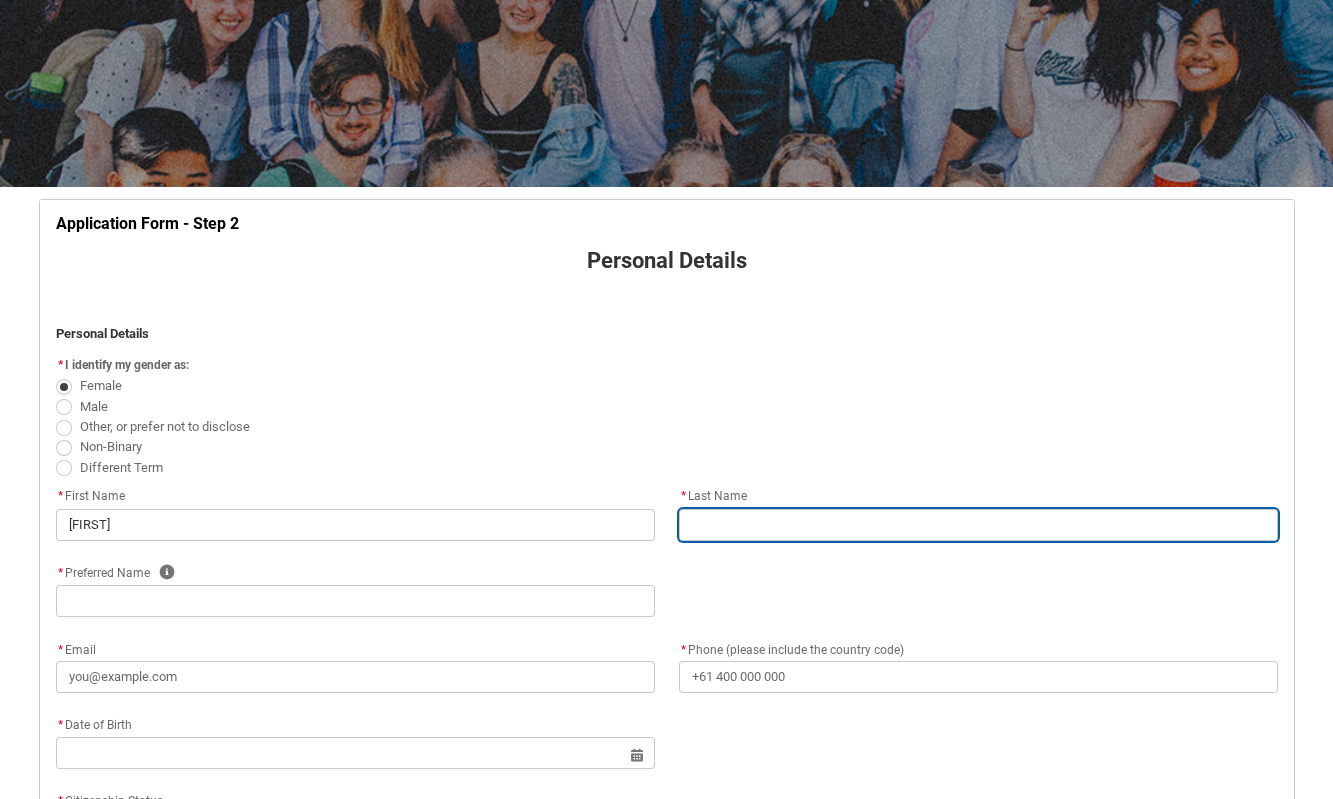 type on "H" 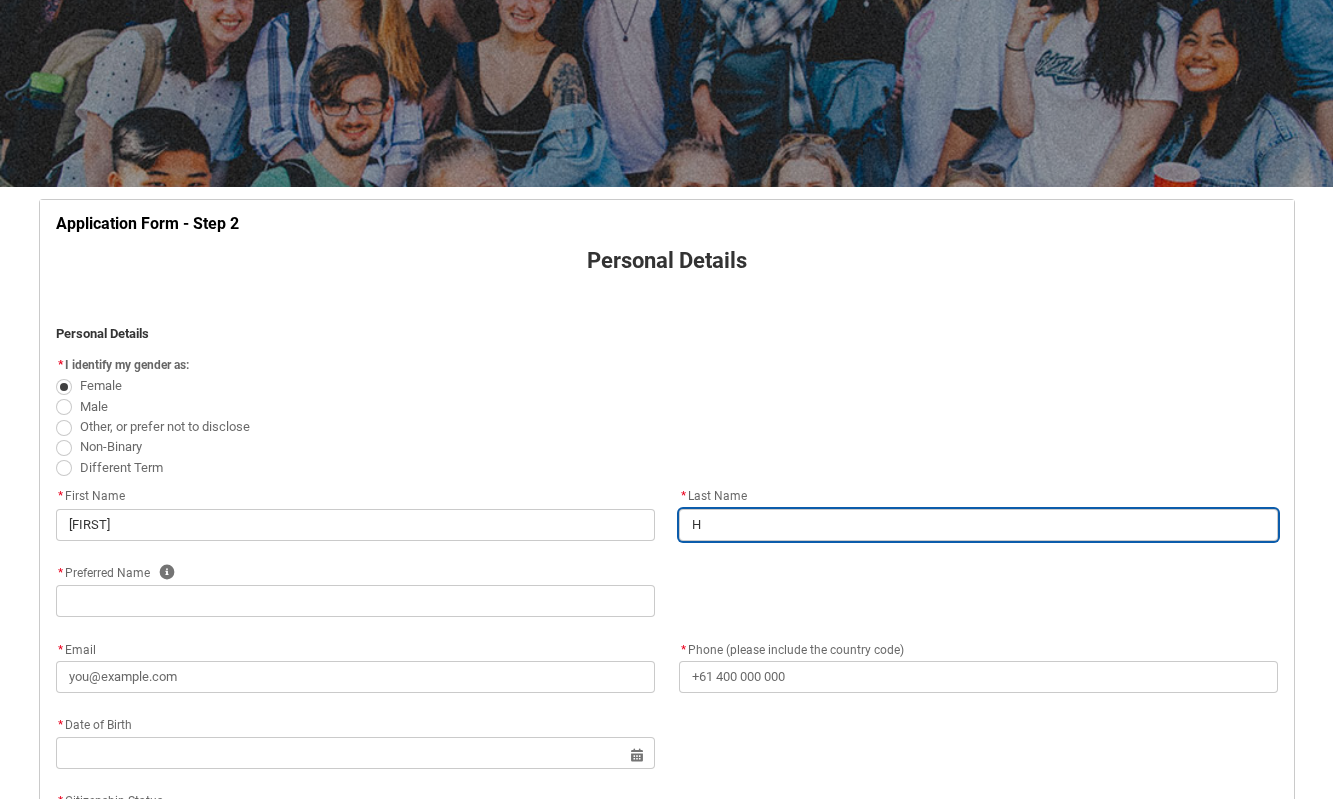 type on "[INITIAL]" 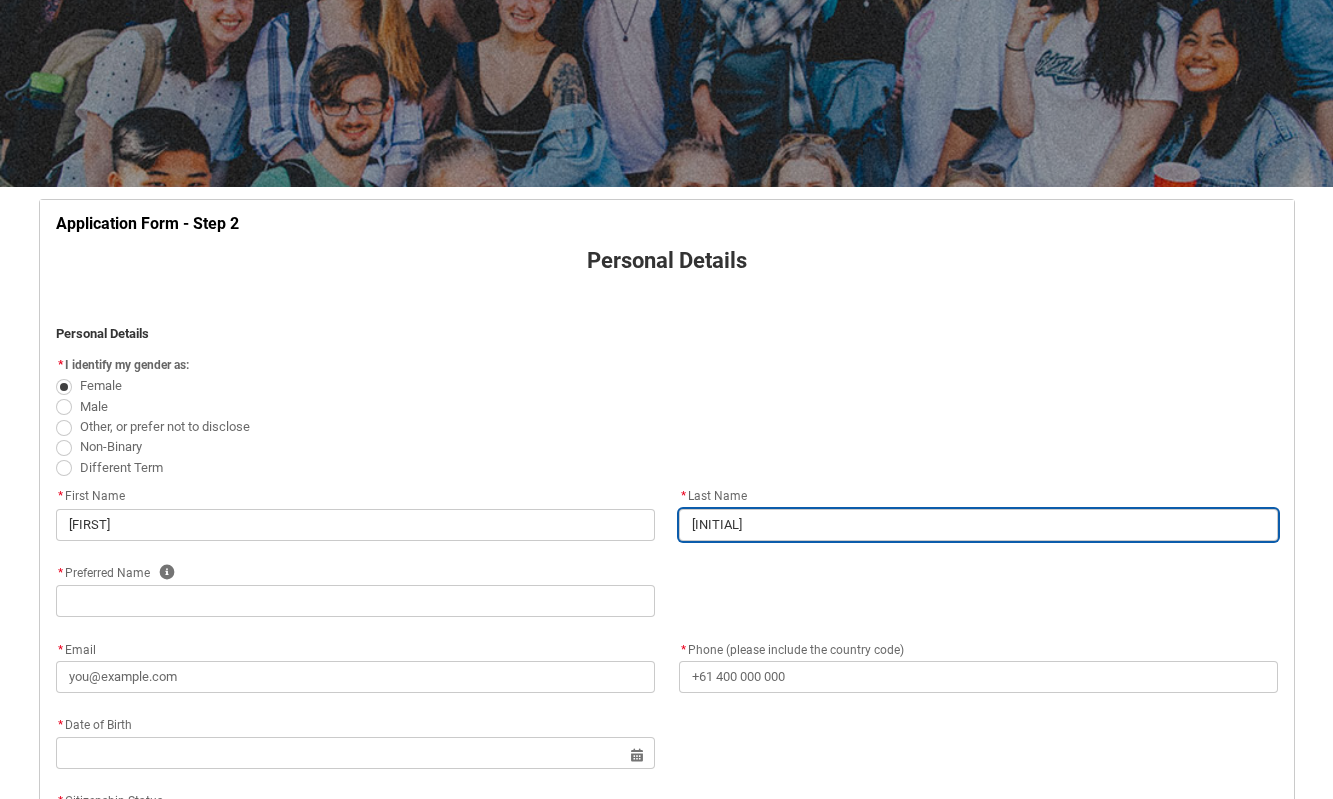type on "[LAST]" 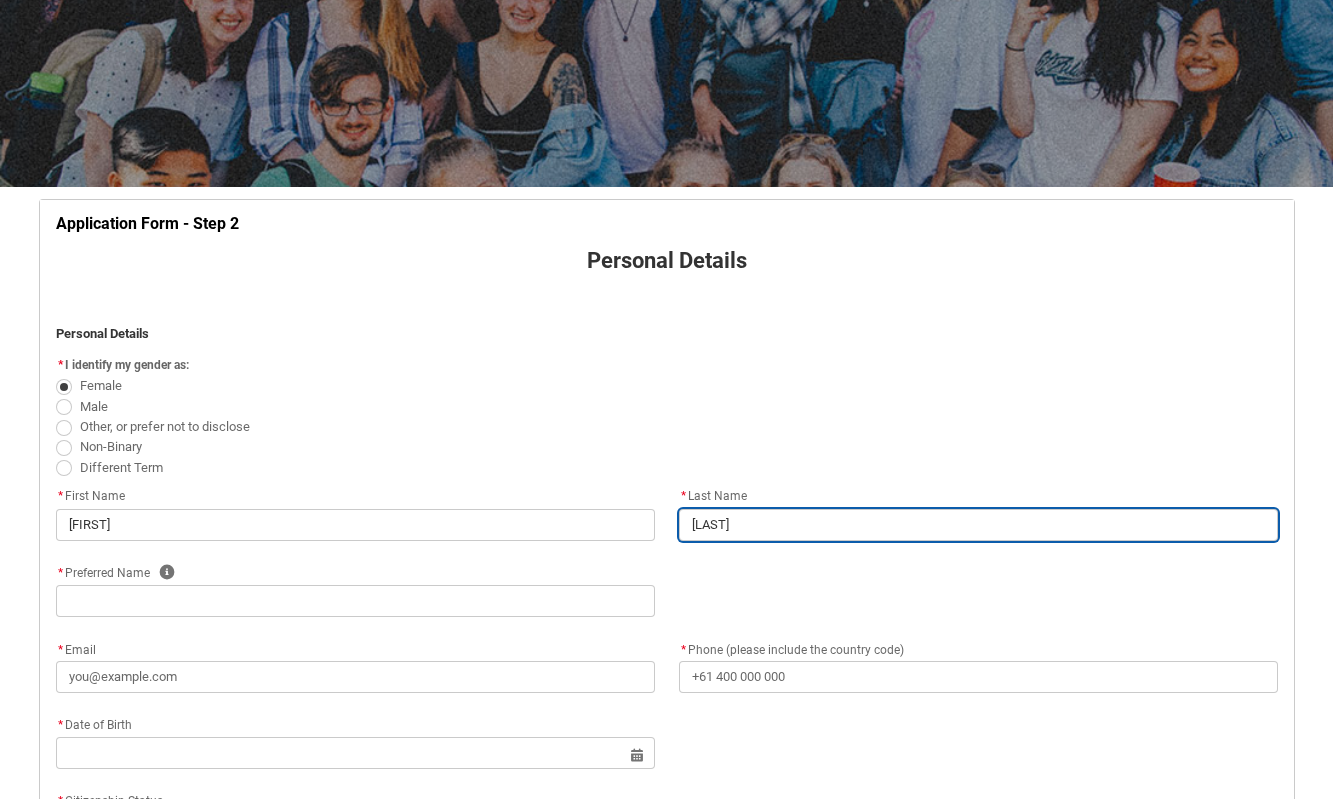 type on "[LAST]" 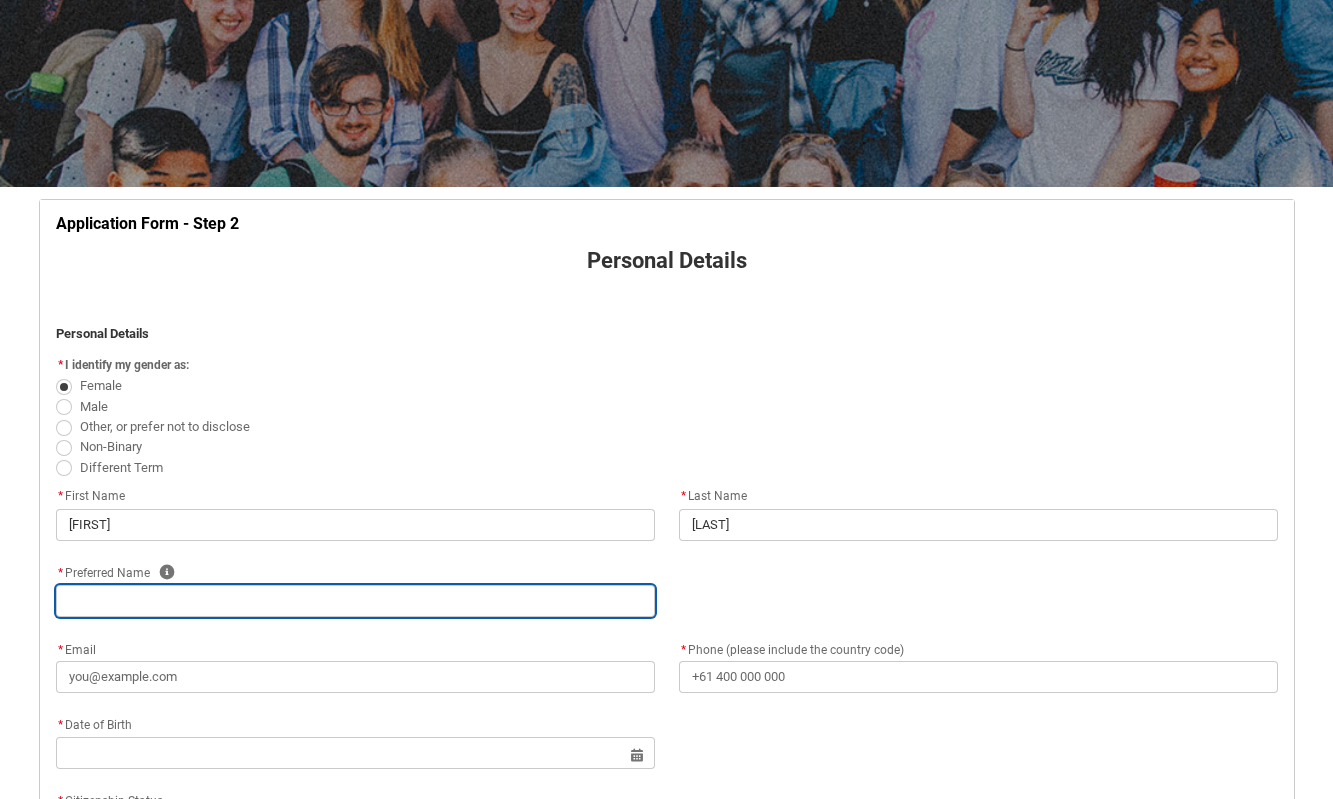 type on "J" 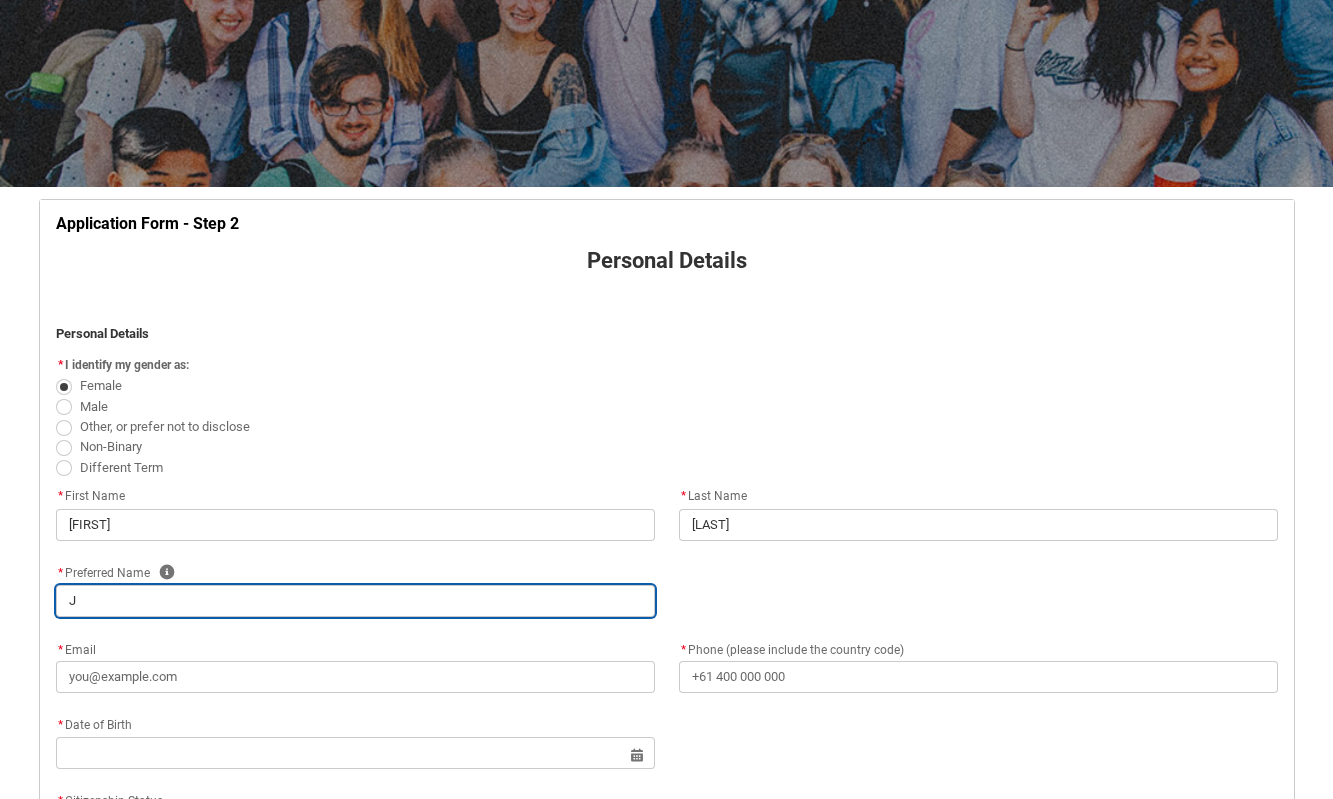 type on "[FIRST_INITIAL]" 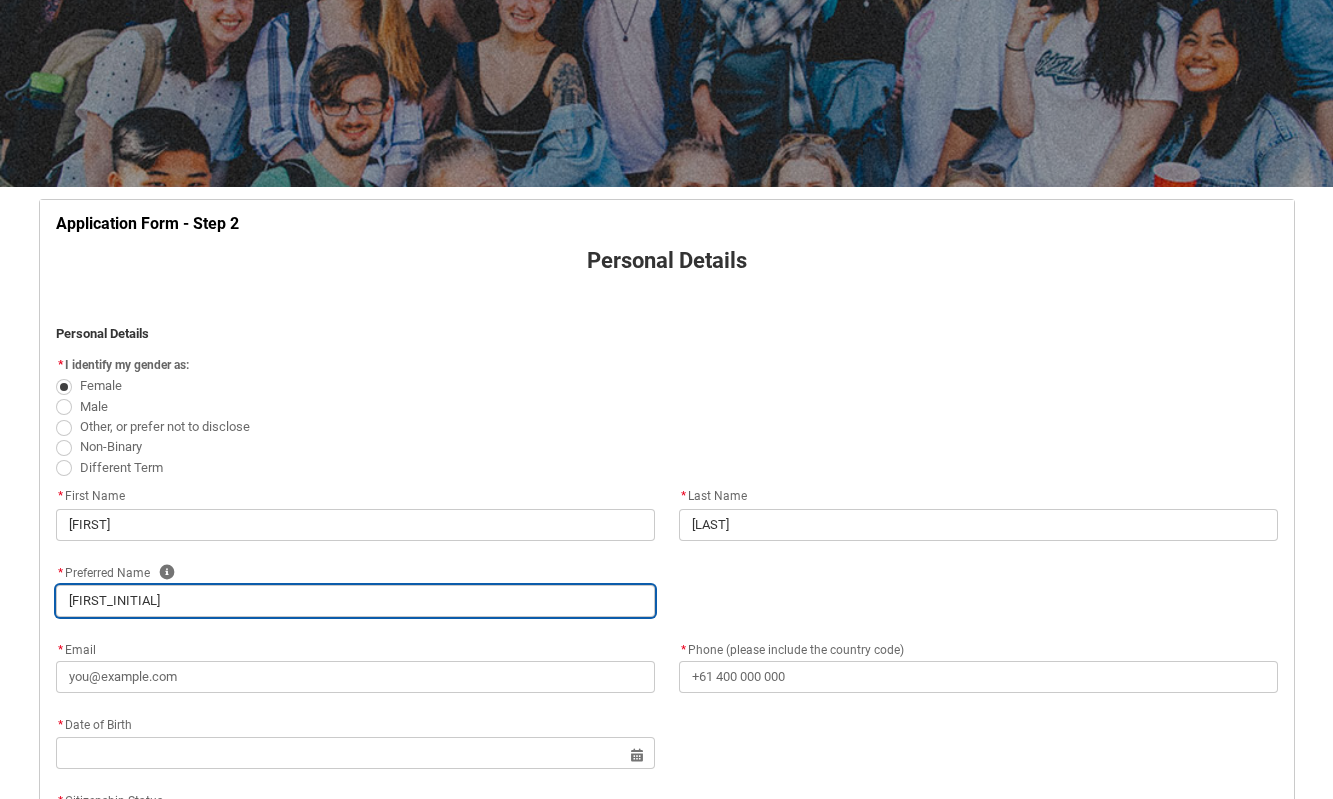 type on "[FIRST_INITIAL]" 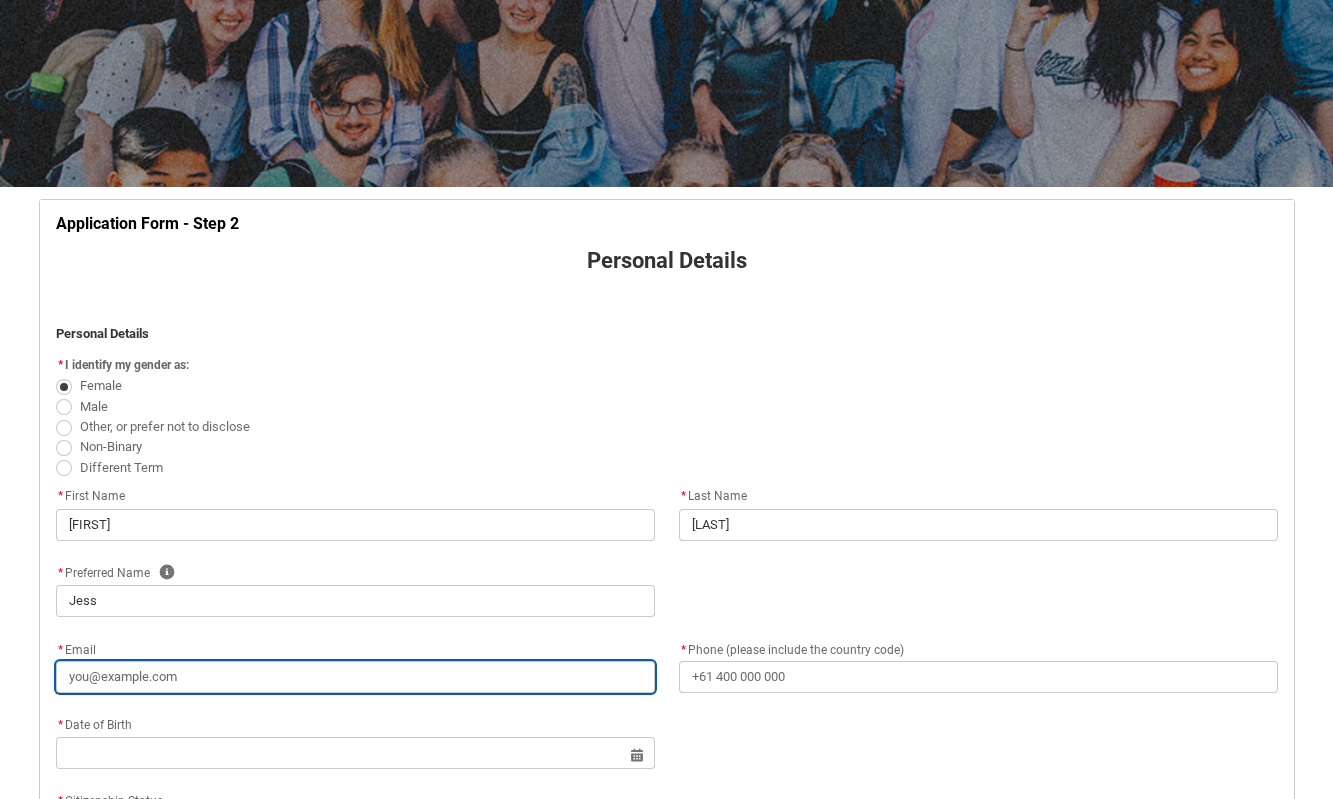 type on "J" 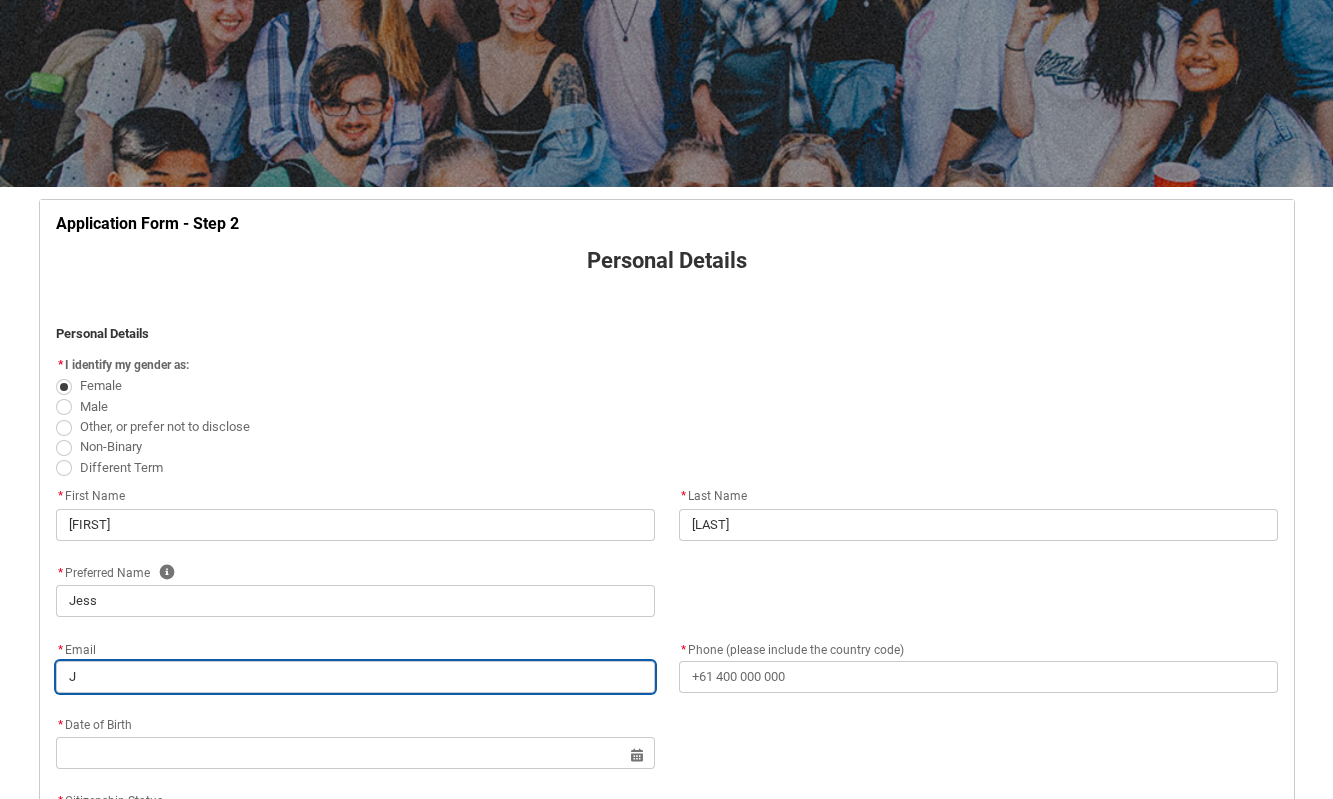type on "[FIRST_INITIAL]" 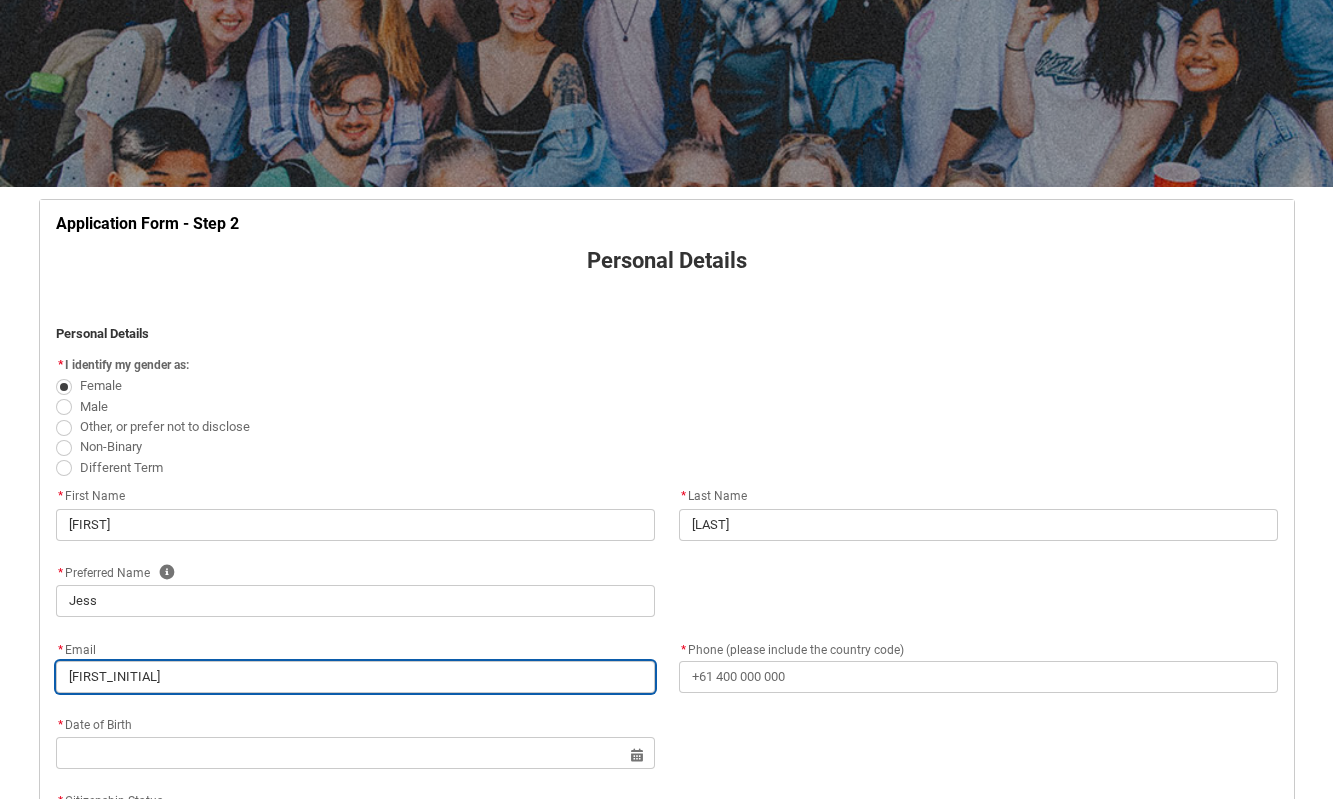 type on "[FIRST_INITIAL]" 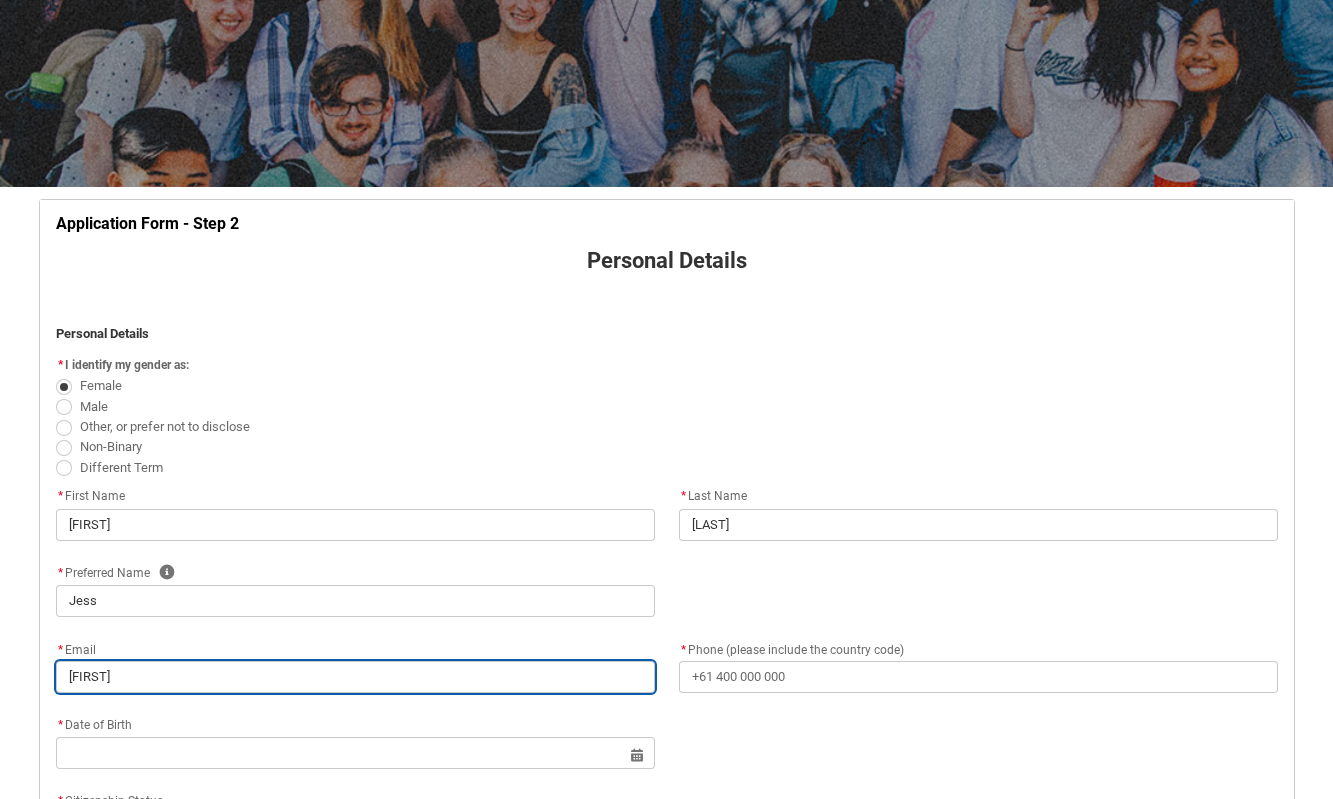 type on "[FIRST_INITIAL]" 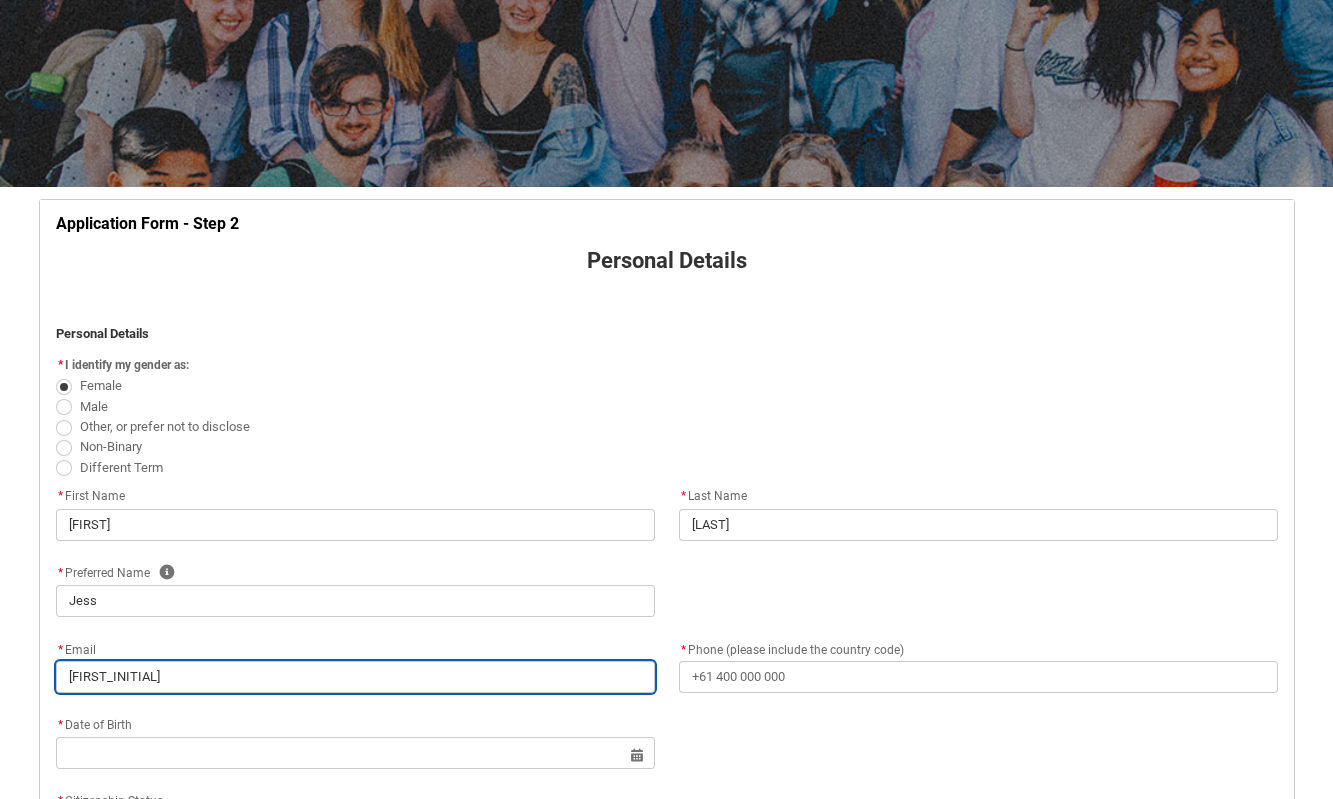 type on "Jess" 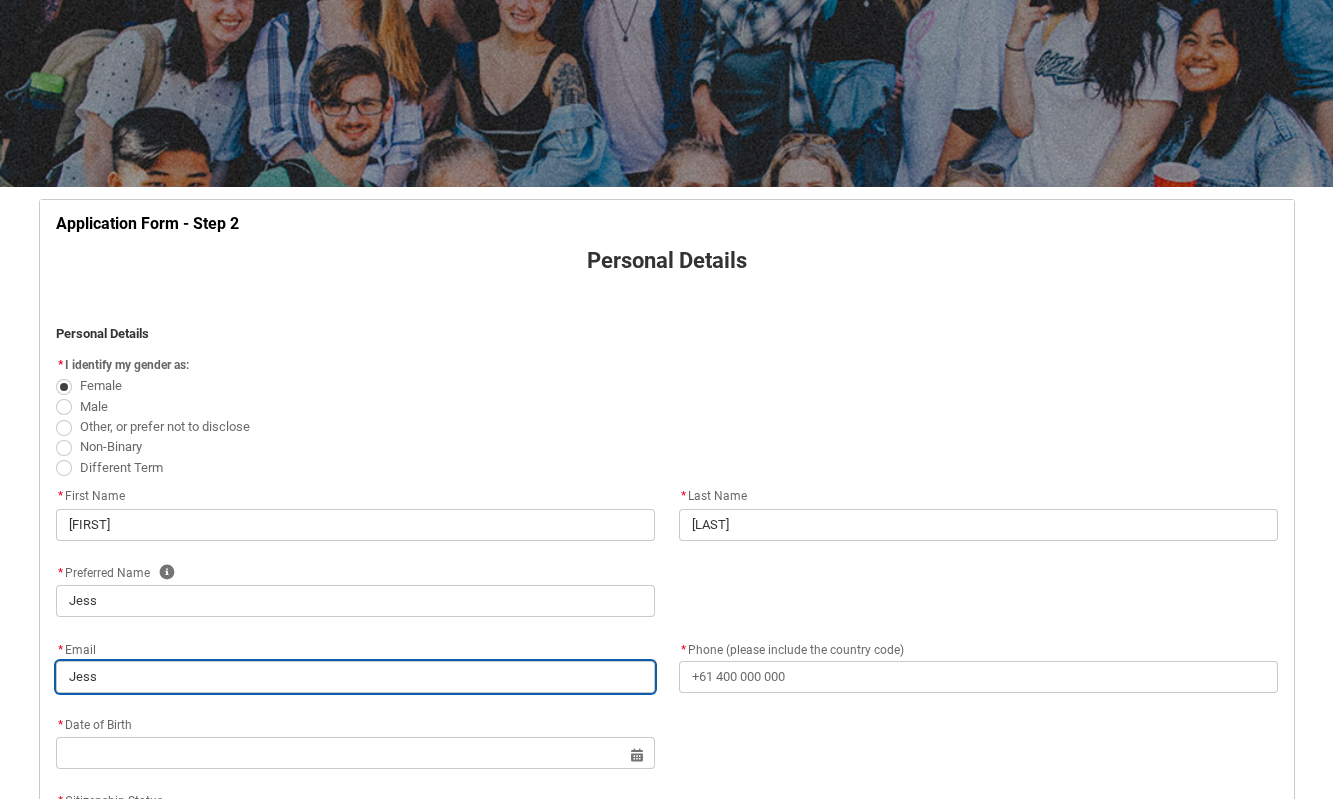 type on "[FIRST]" 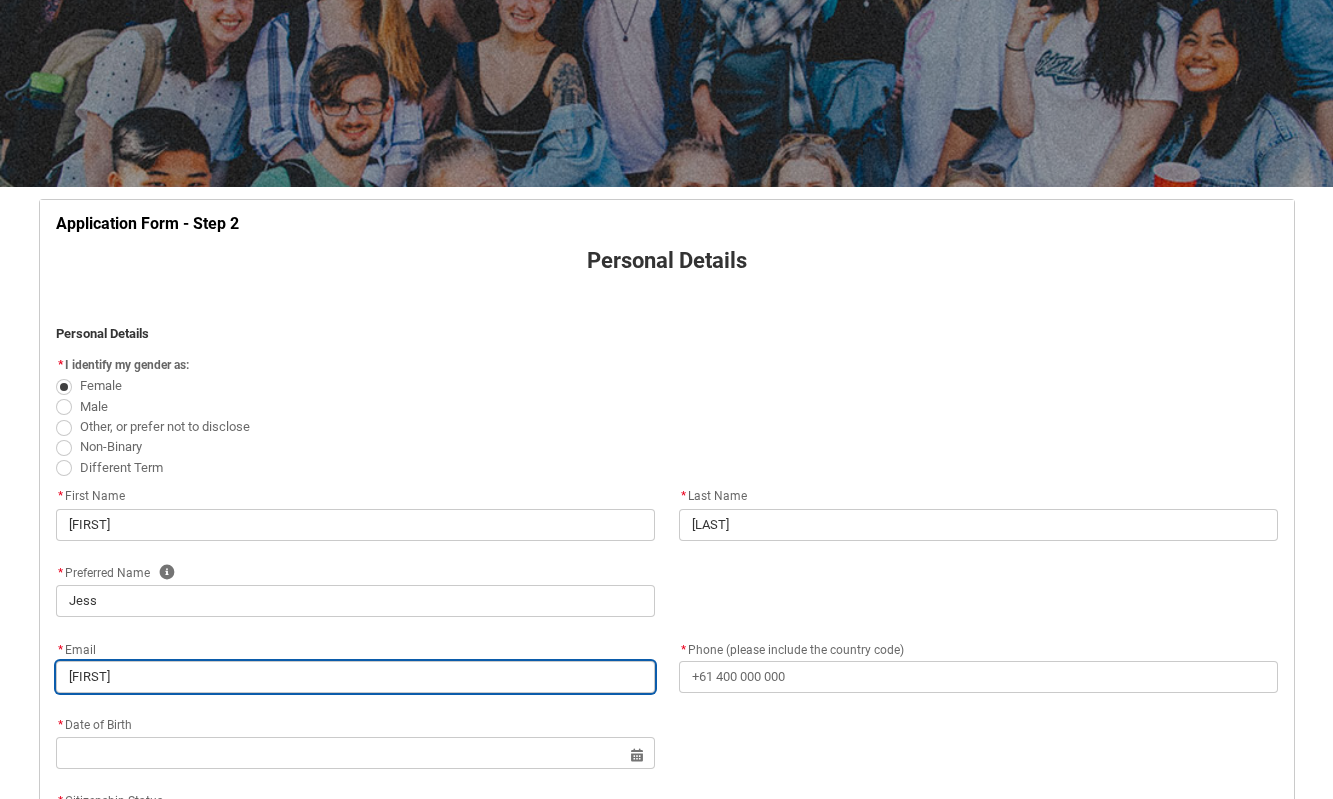 type on "[FIRST]" 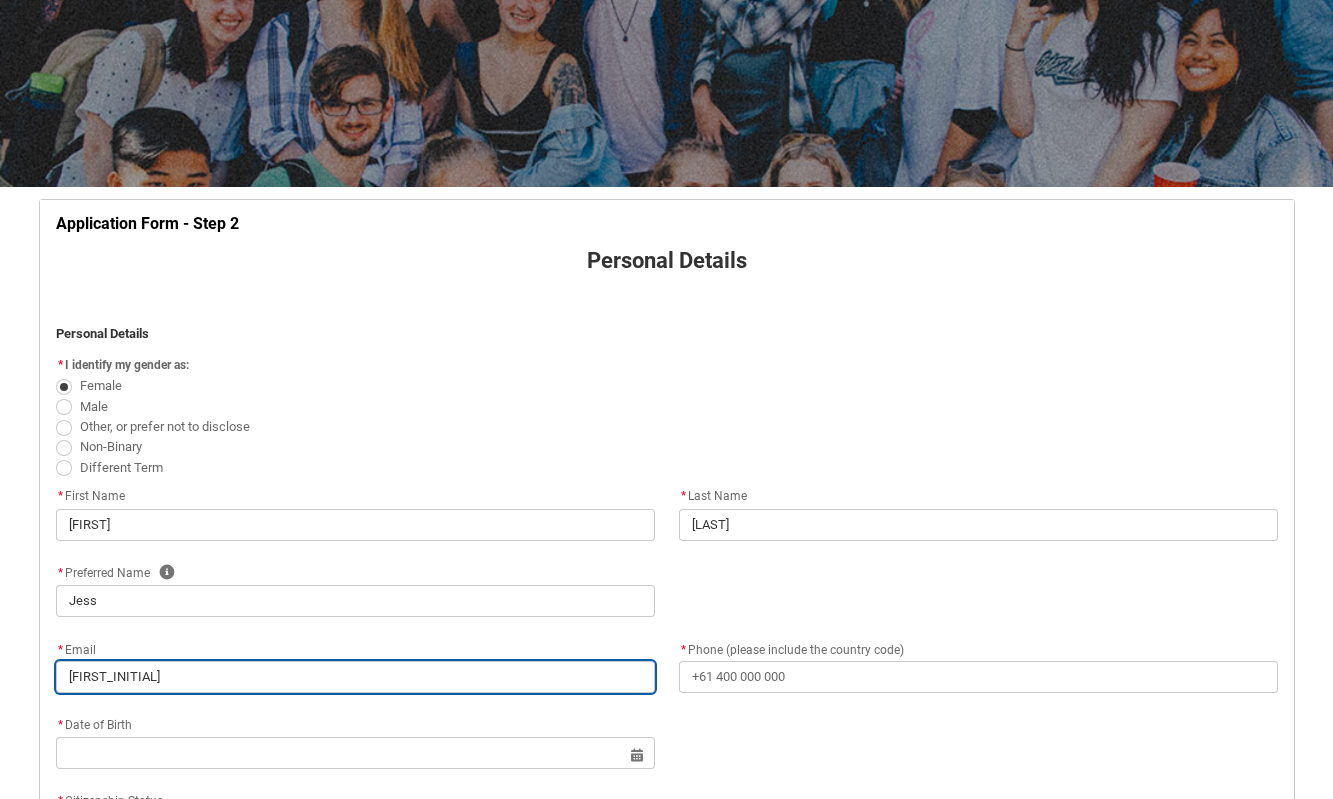 type on "[FIRST]" 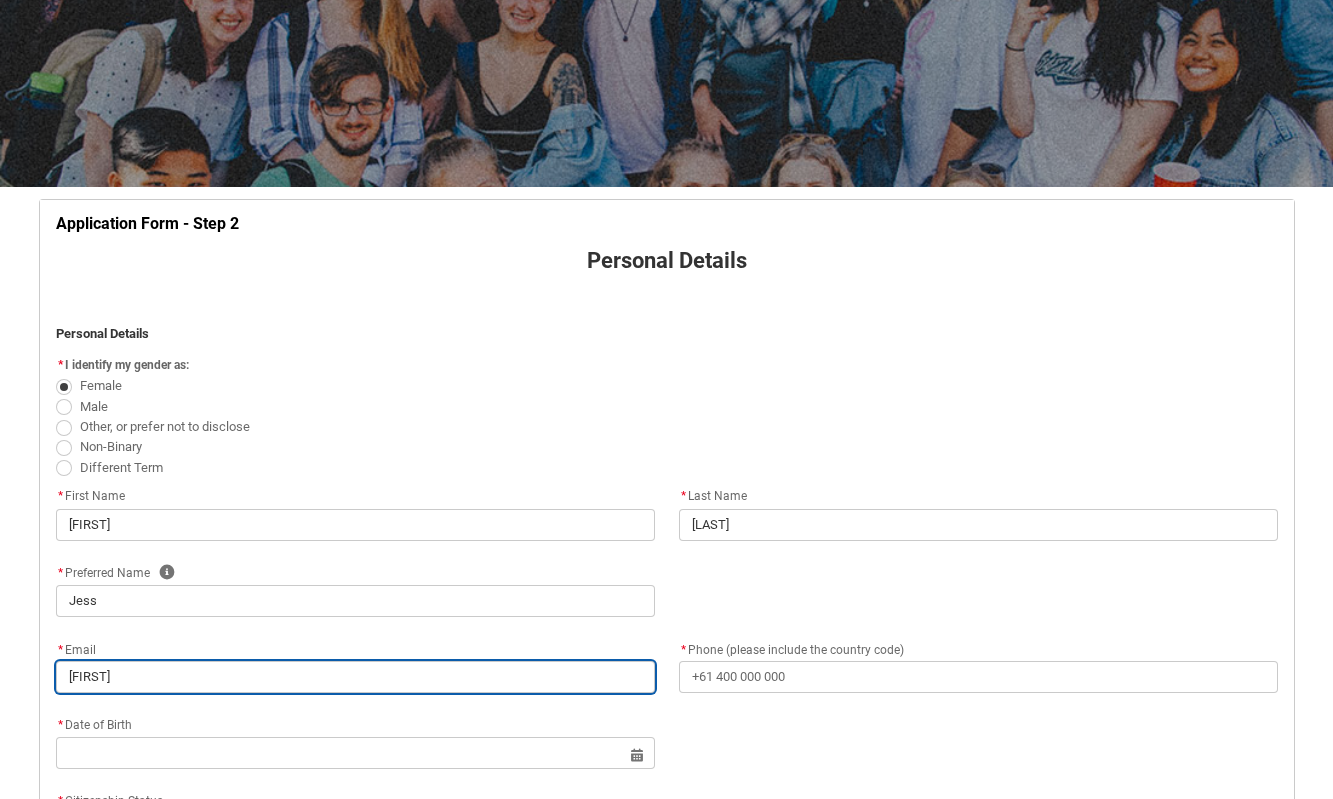 type on "[LAST]" 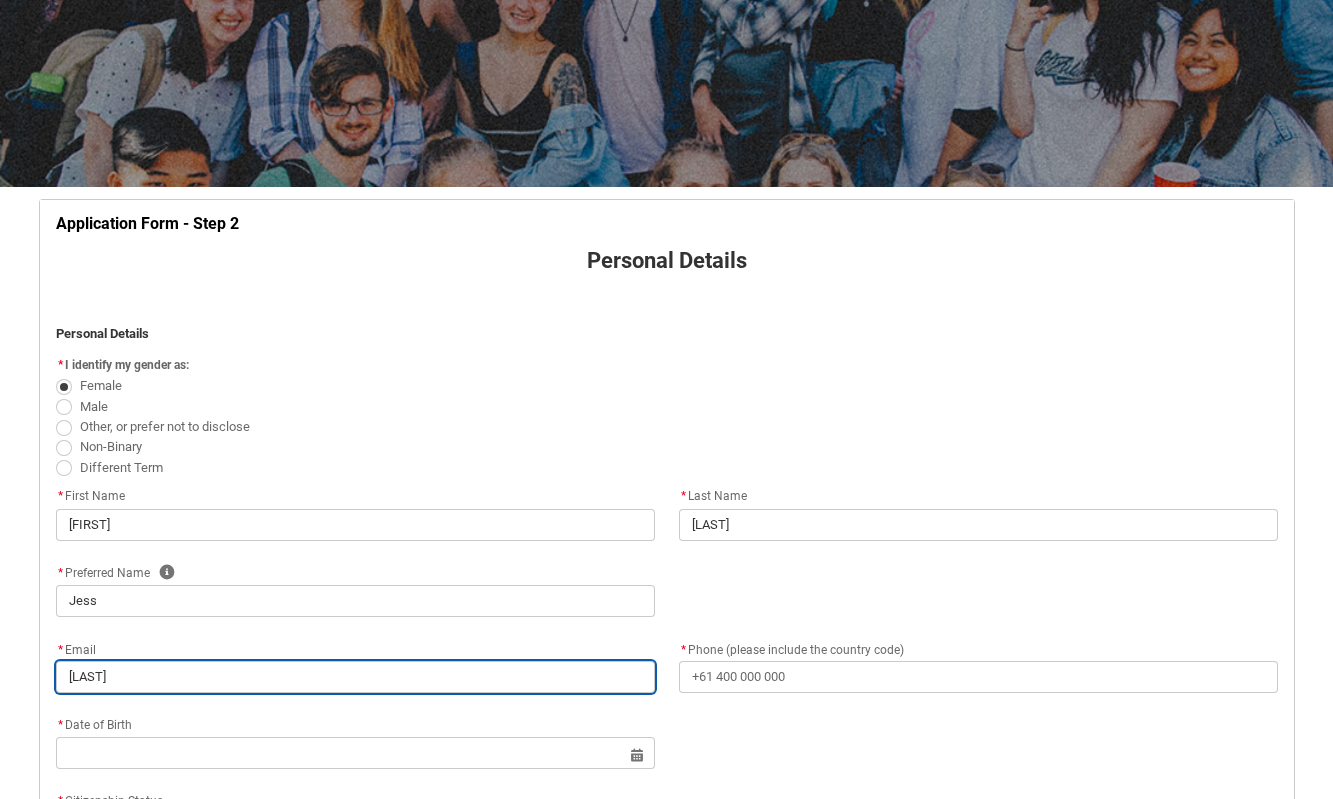type on "[FIRST]" 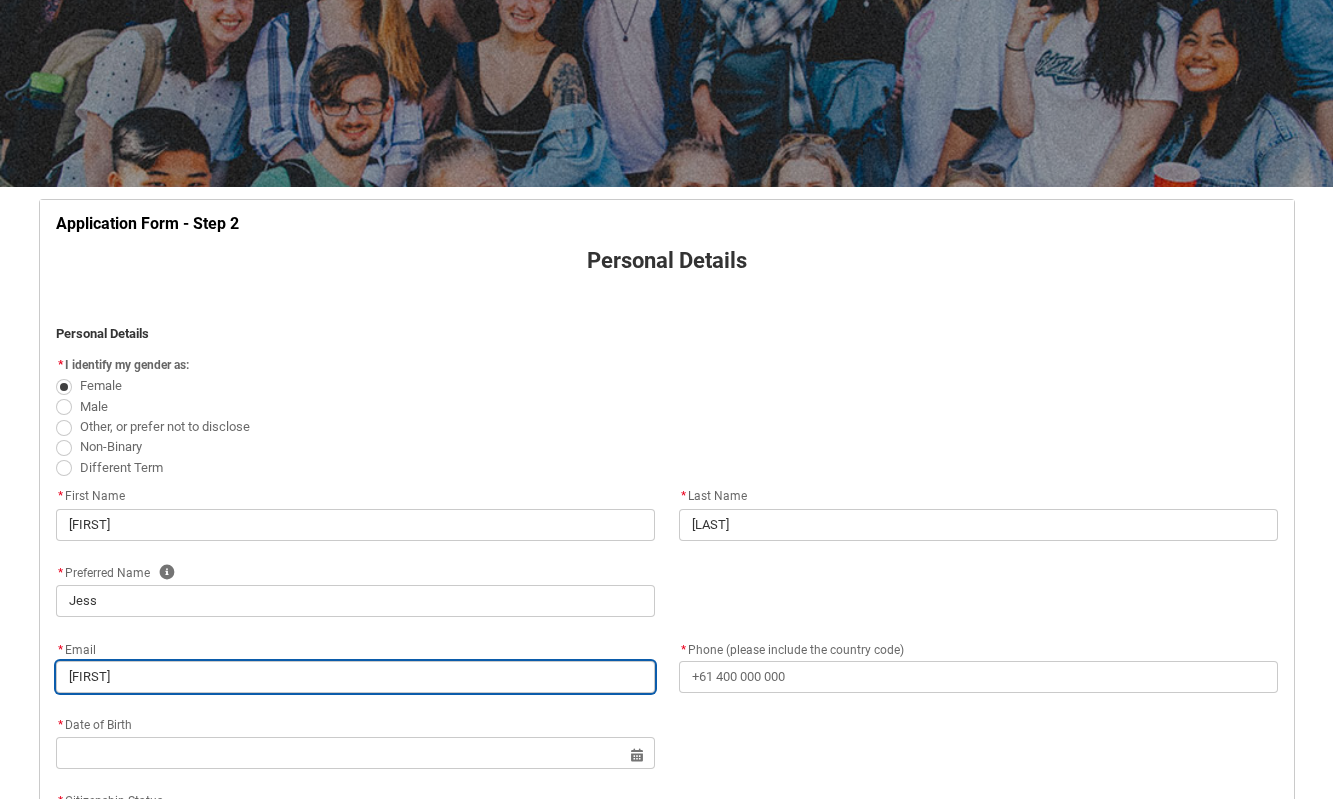type on "[EMAIL]" 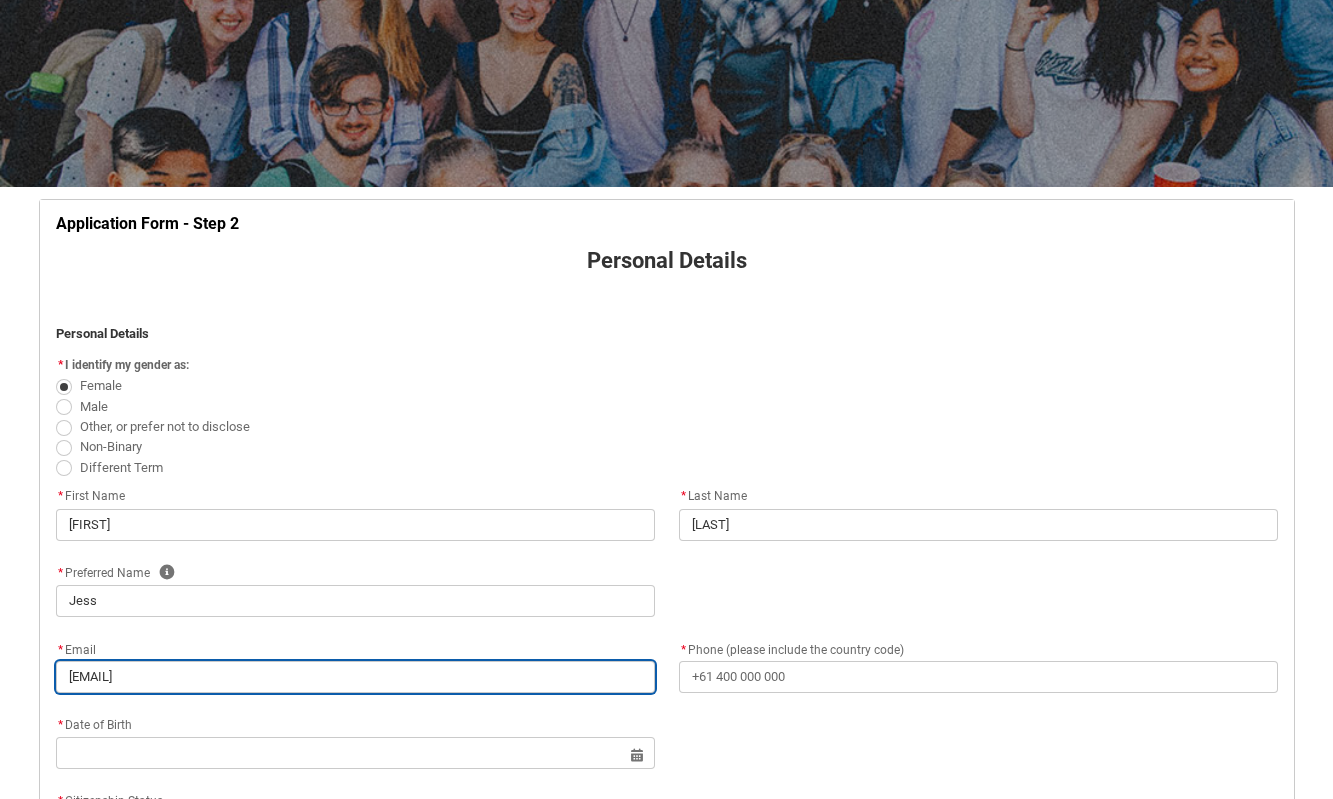 type on "[EMAIL]" 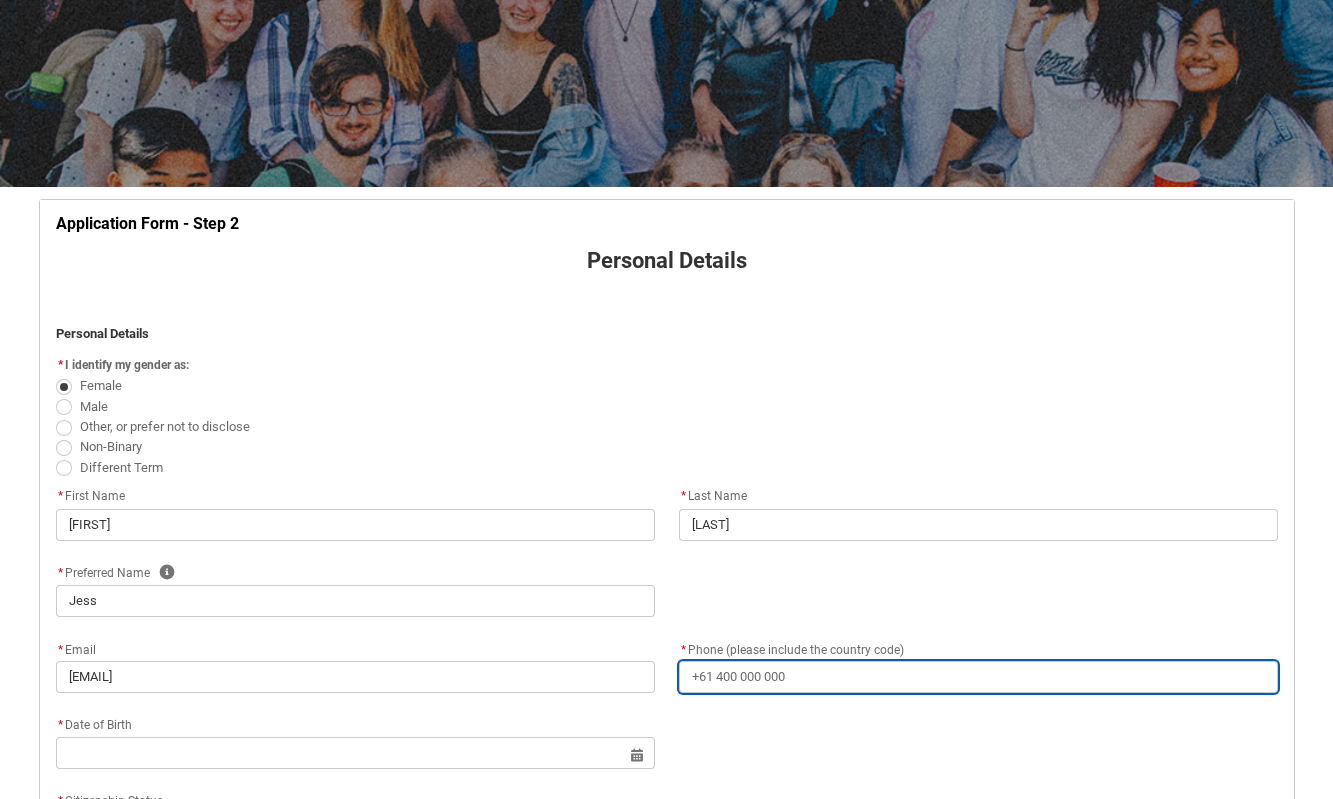type on "0" 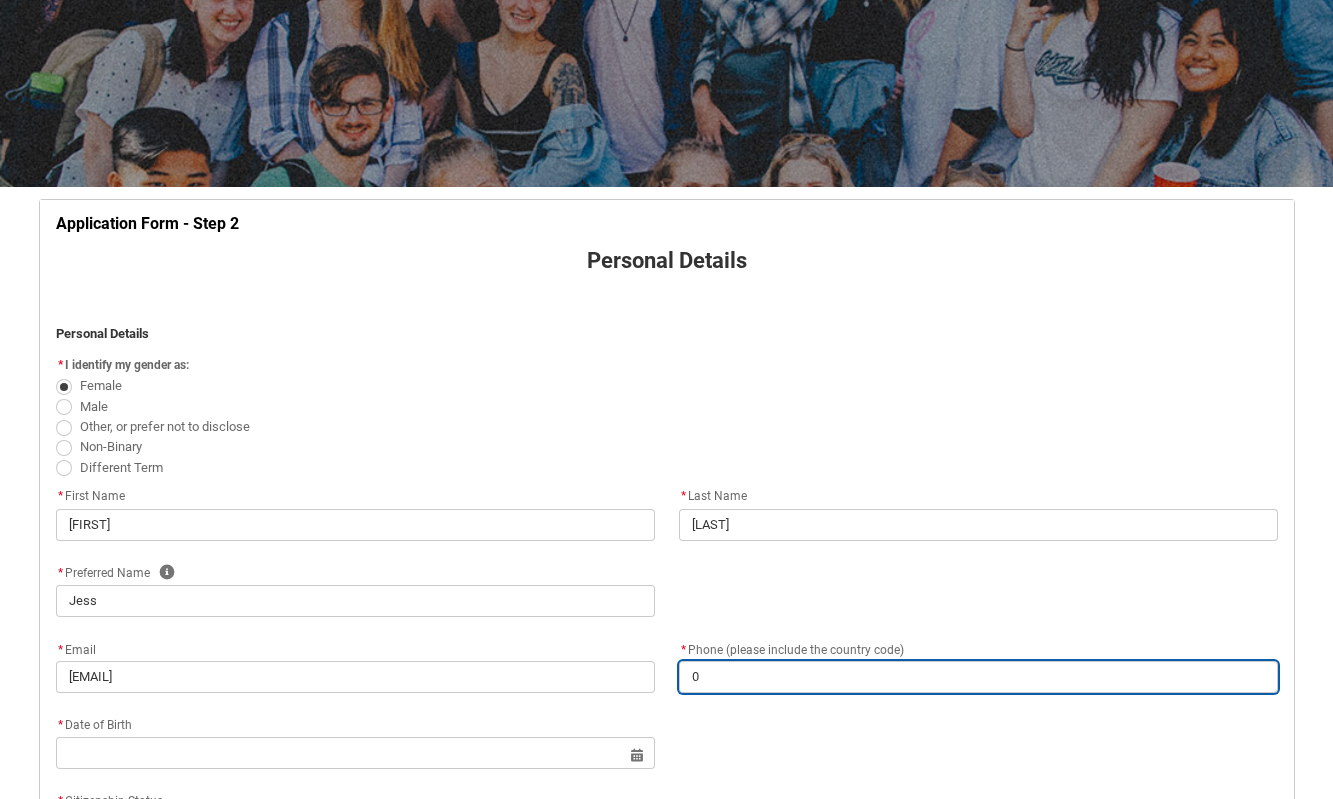 type on "04" 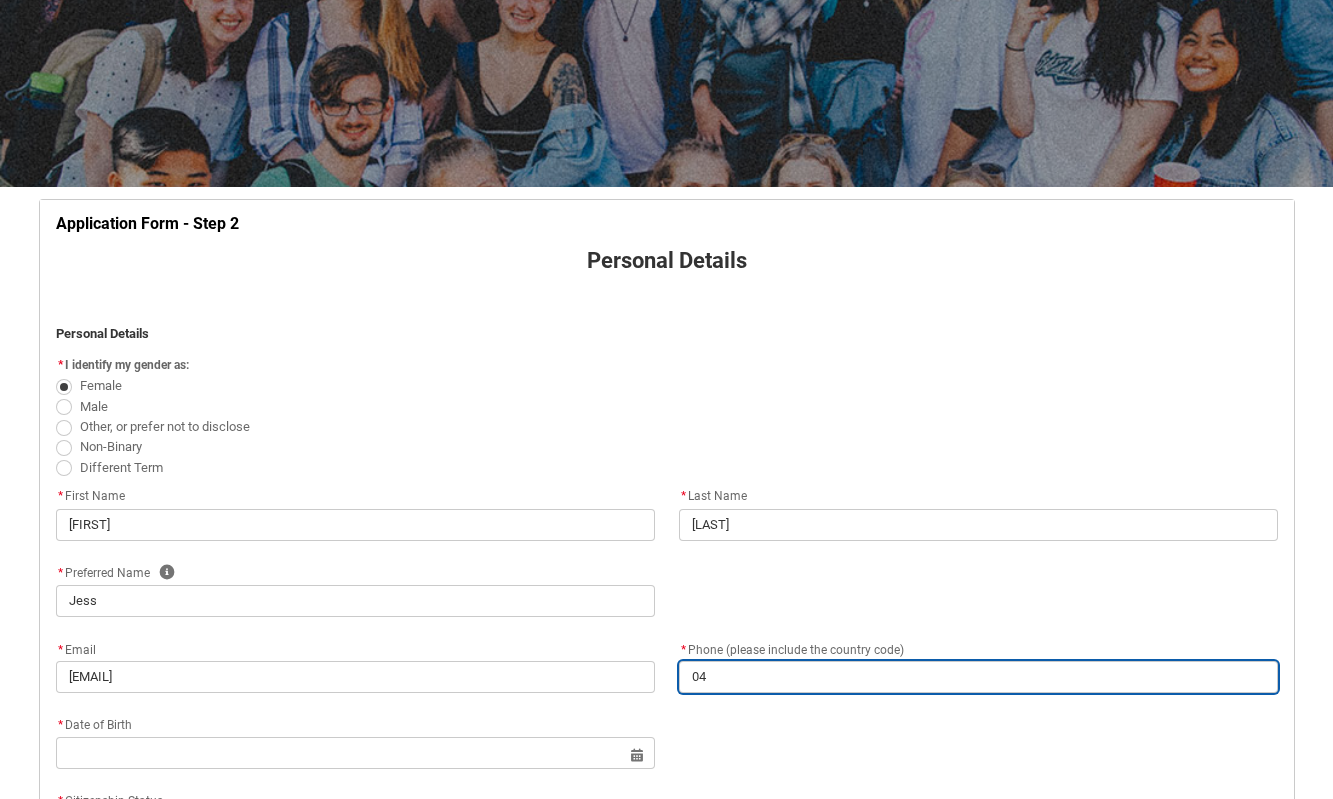 type on "[PHONE_AREA_CODE]" 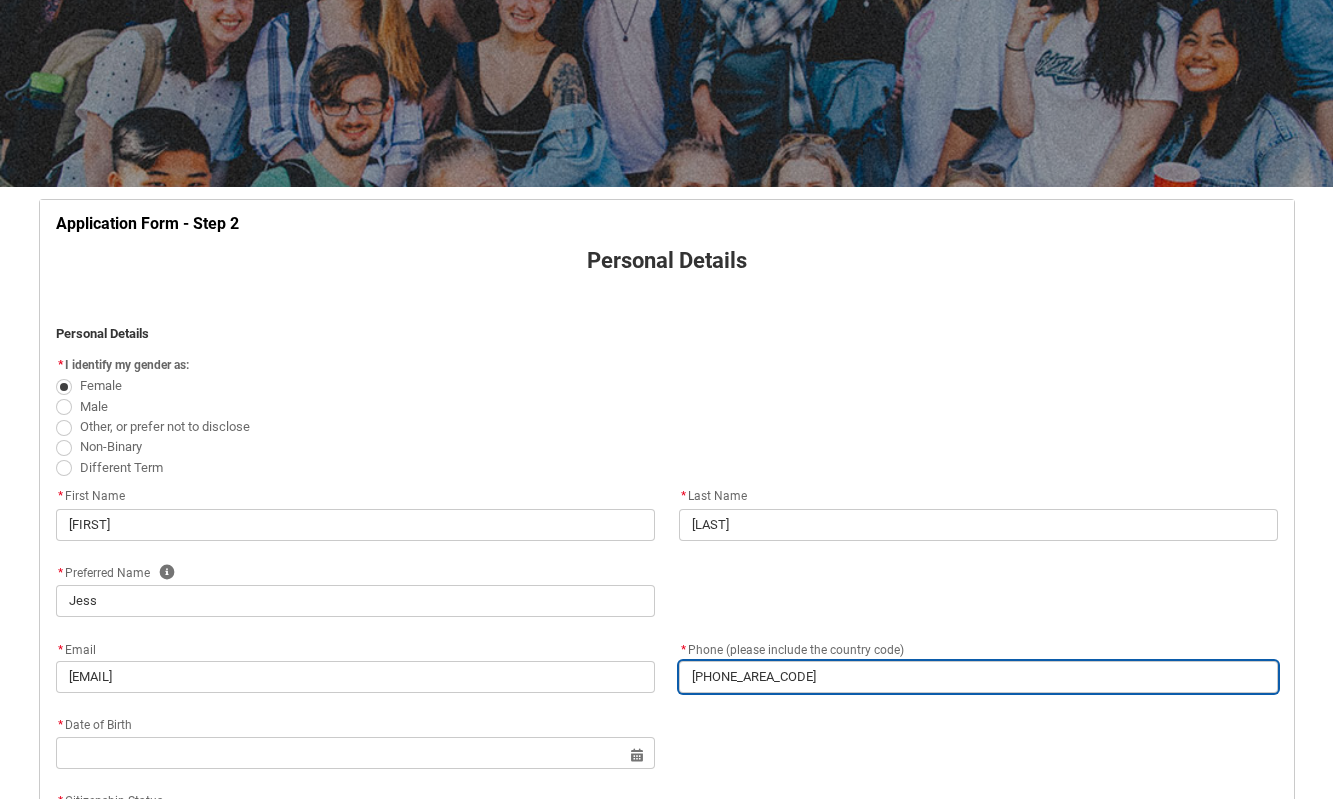 type on "[PHONE]" 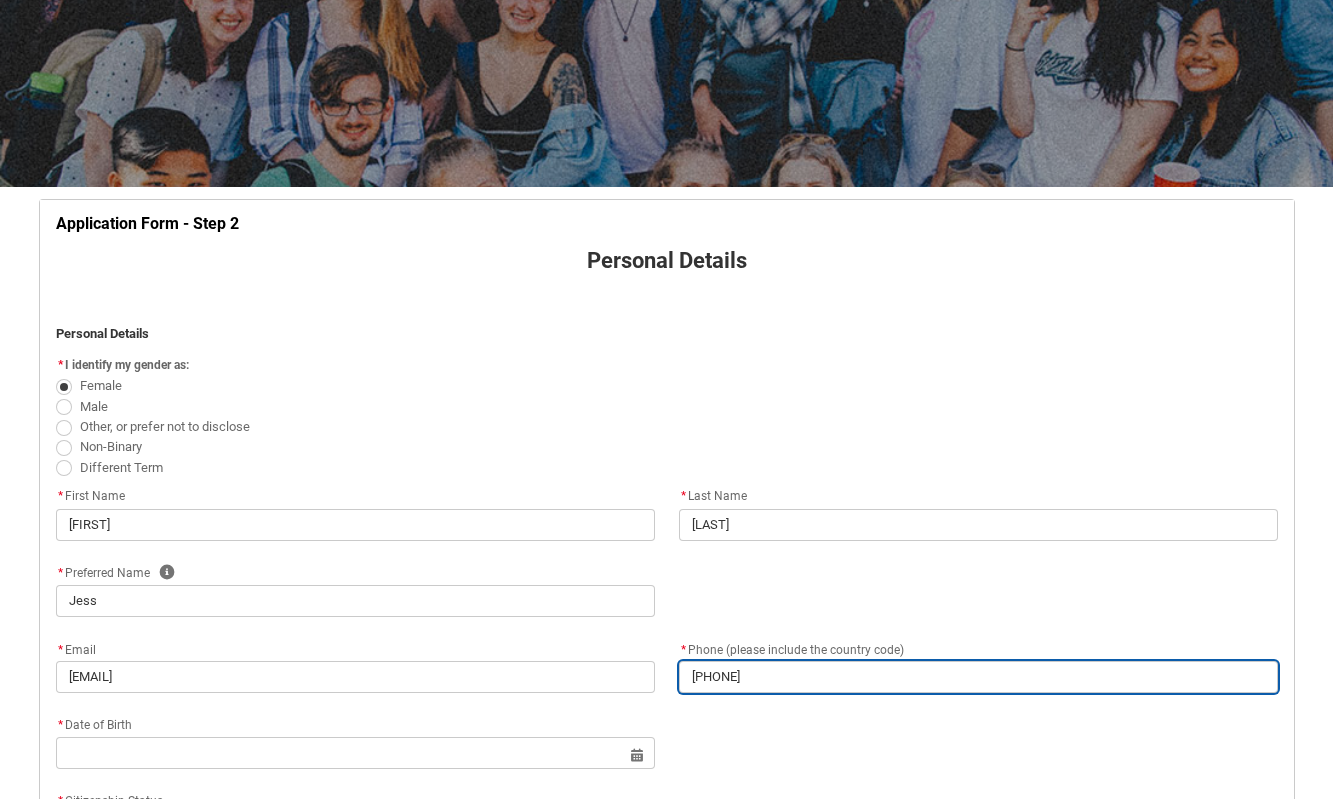 type on "[PHONE]" 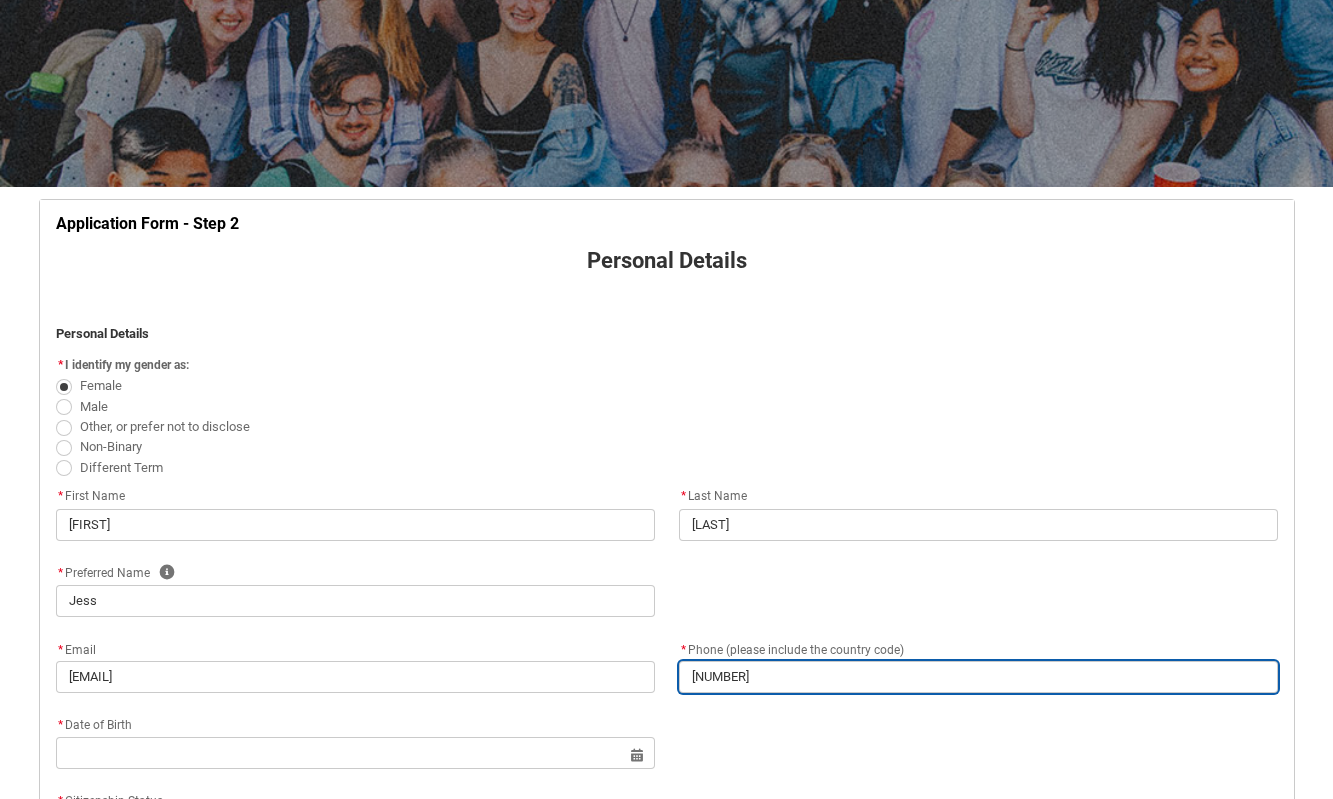 type on "[NUMBER]" 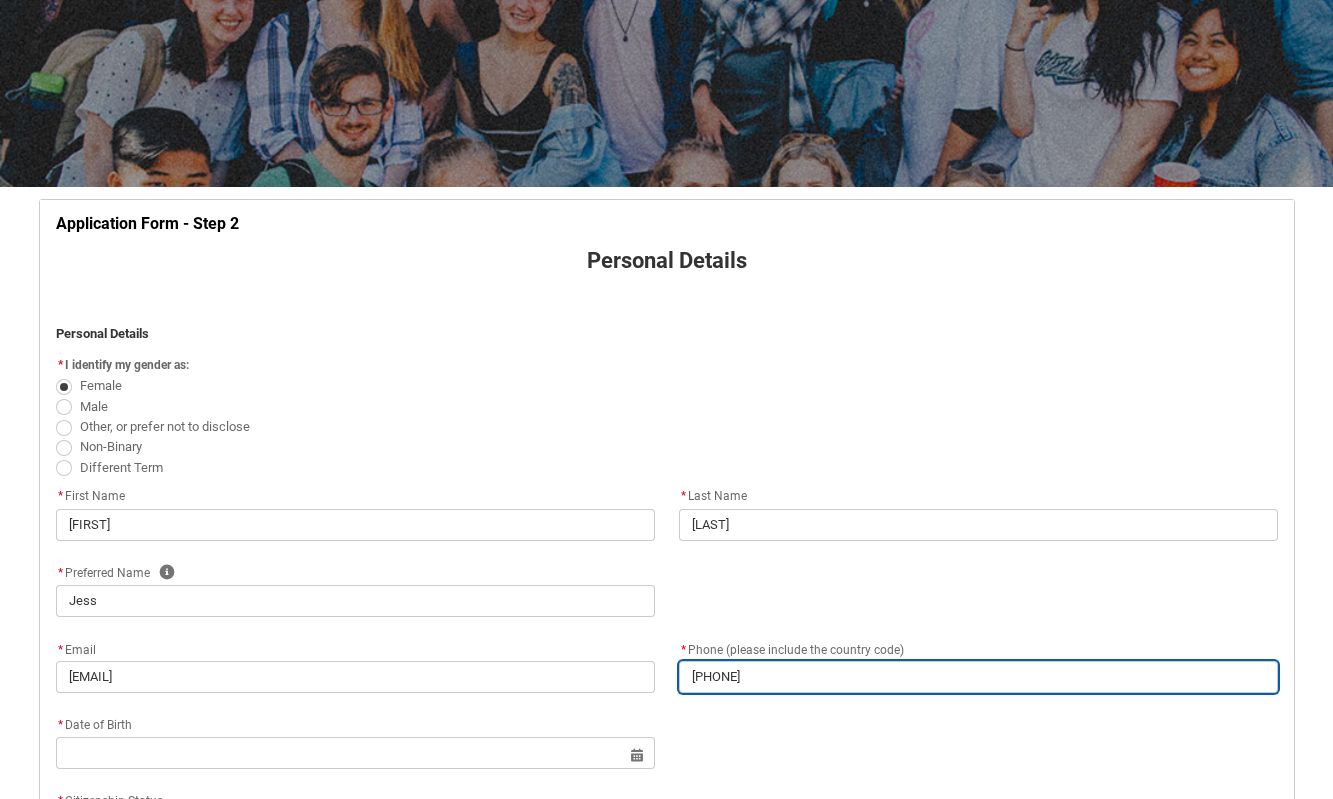 type on "[NUMBER]" 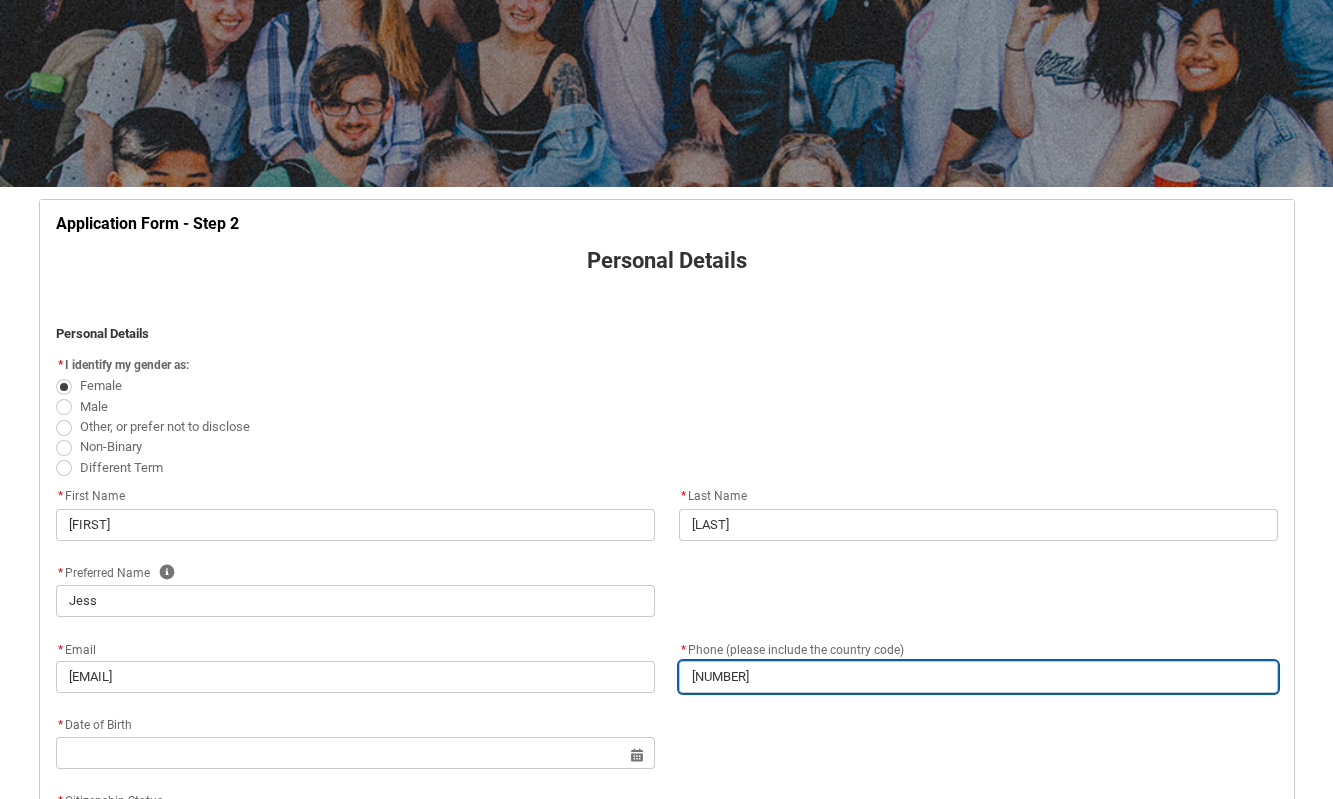 type on "[PHONE_NUMBER]" 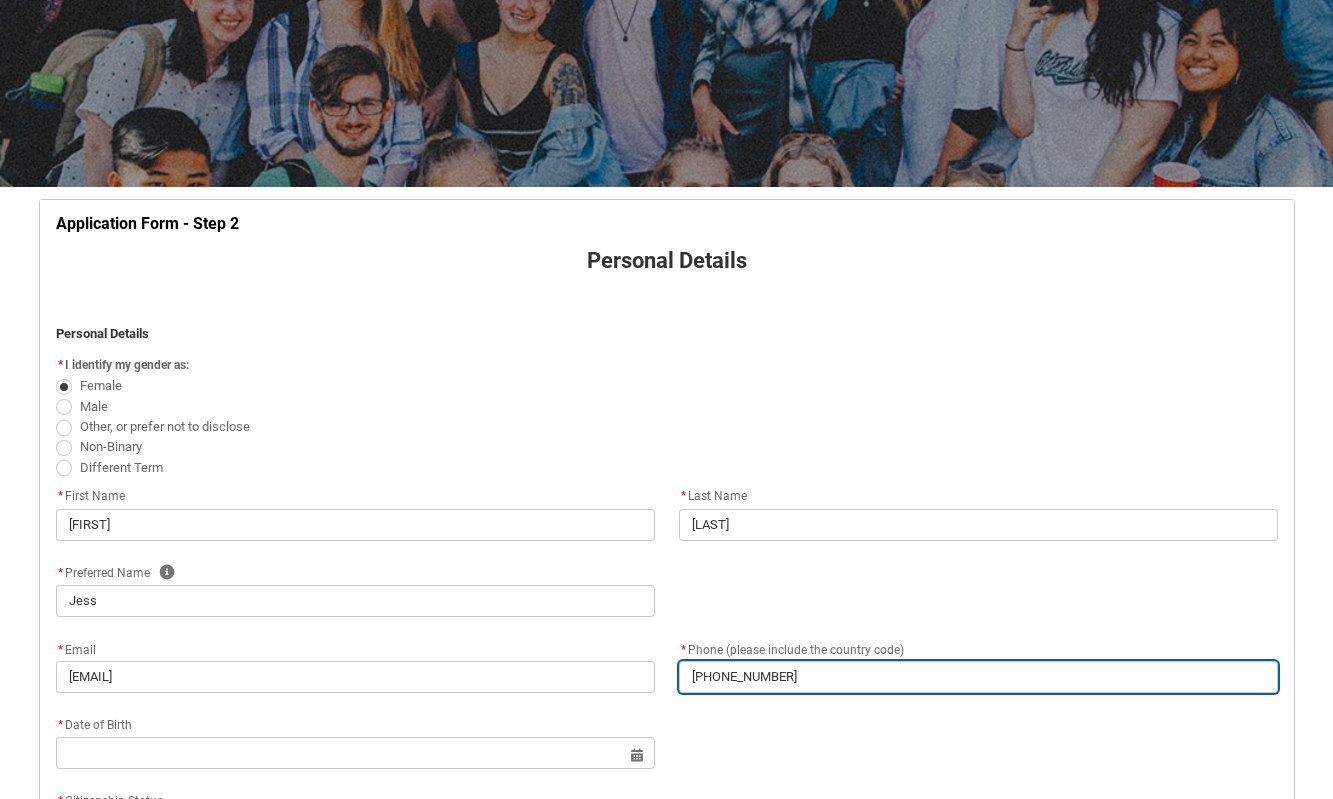 type on "[PHONE_NUMBER]" 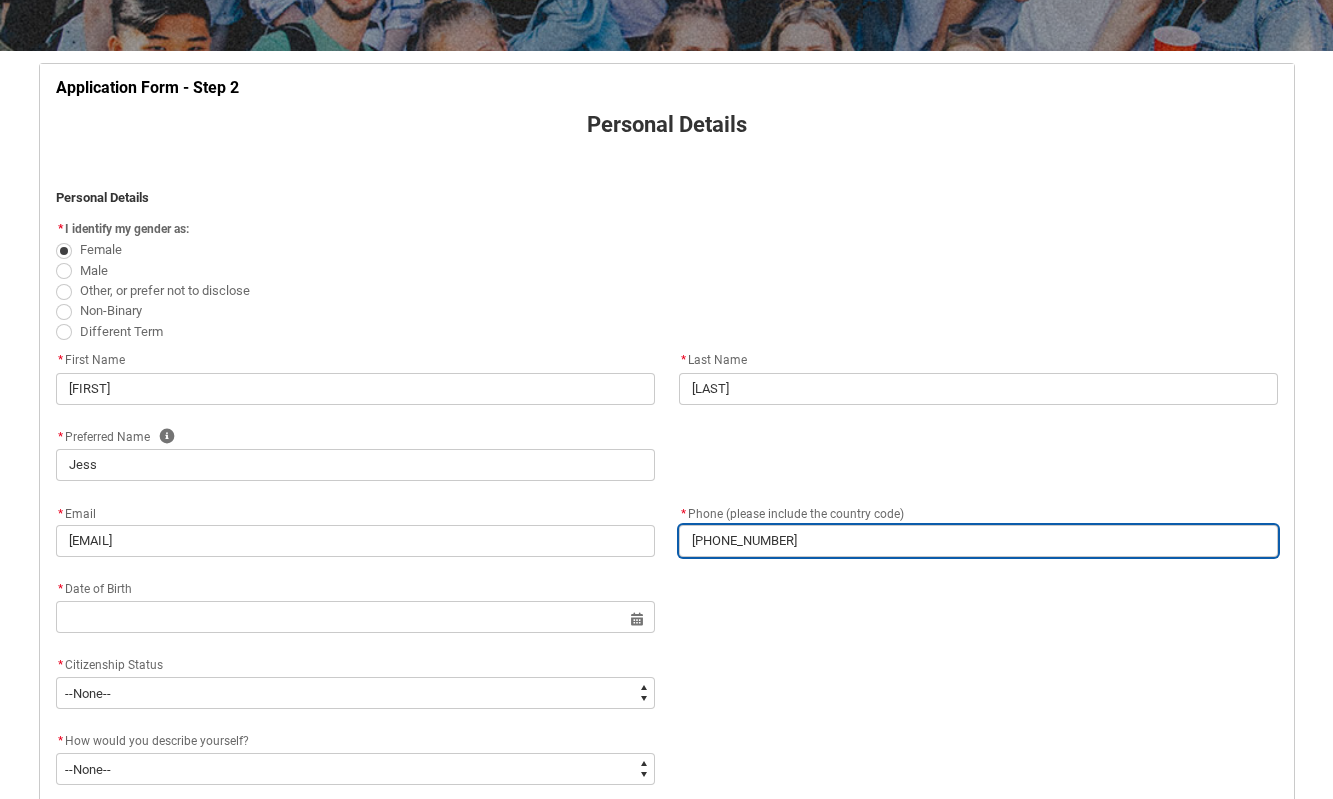 scroll, scrollTop: 353, scrollLeft: 0, axis: vertical 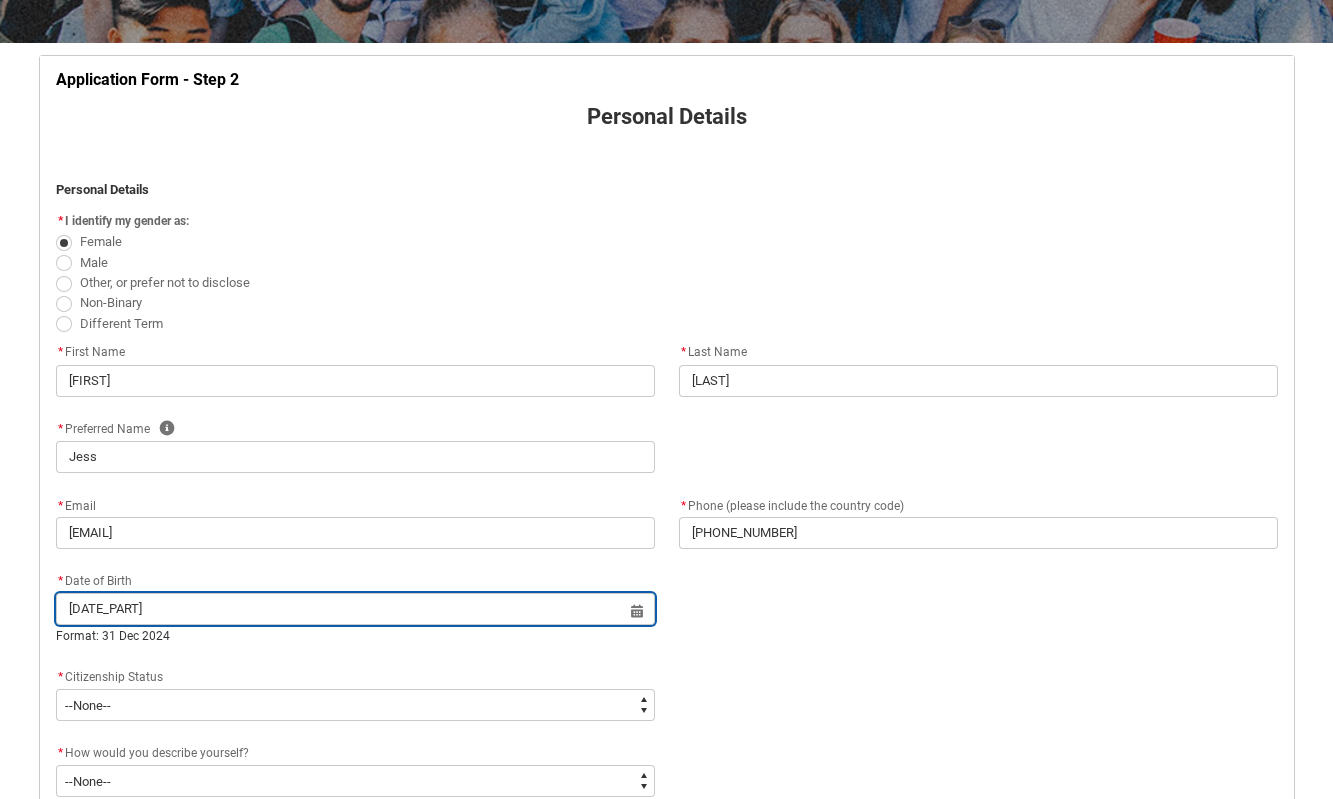 type on "[DATE]" 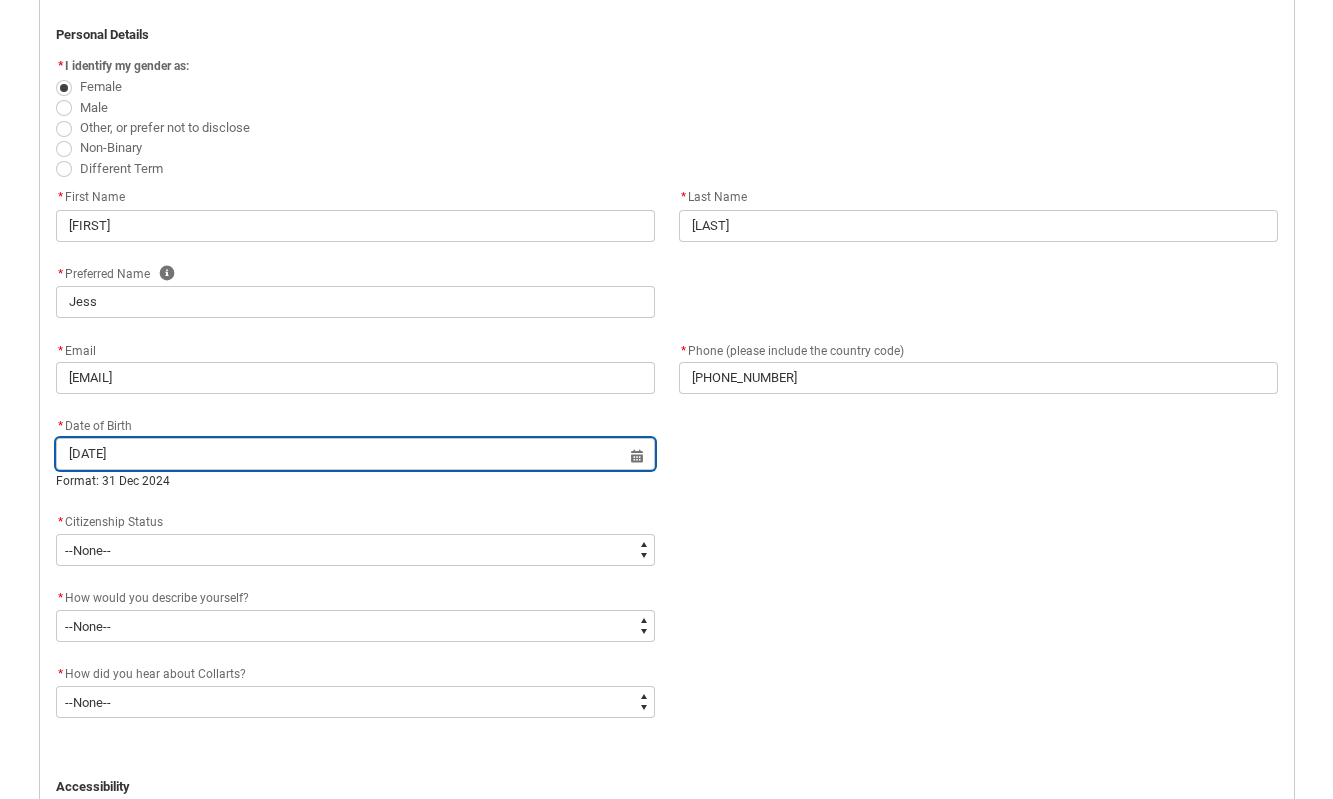 scroll, scrollTop: 511, scrollLeft: 0, axis: vertical 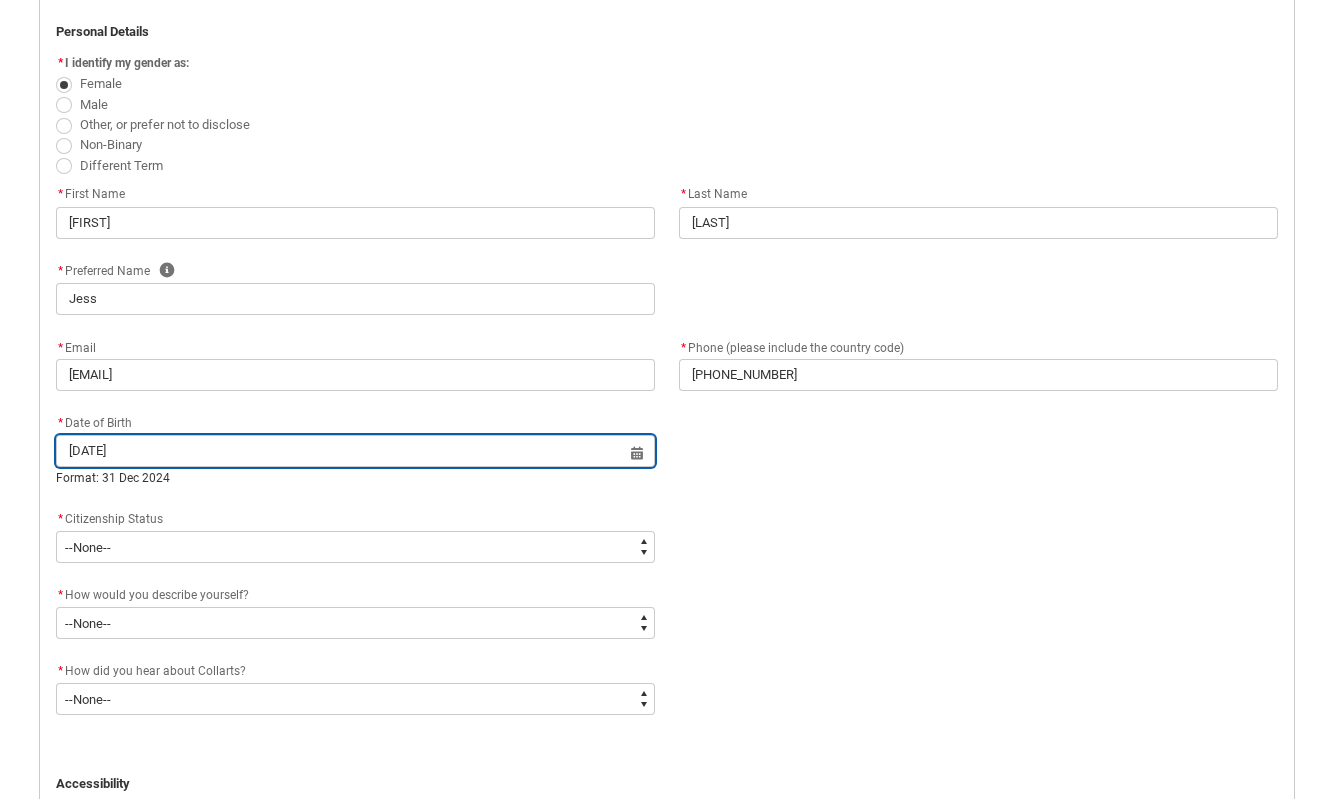 type on "[DATE]" 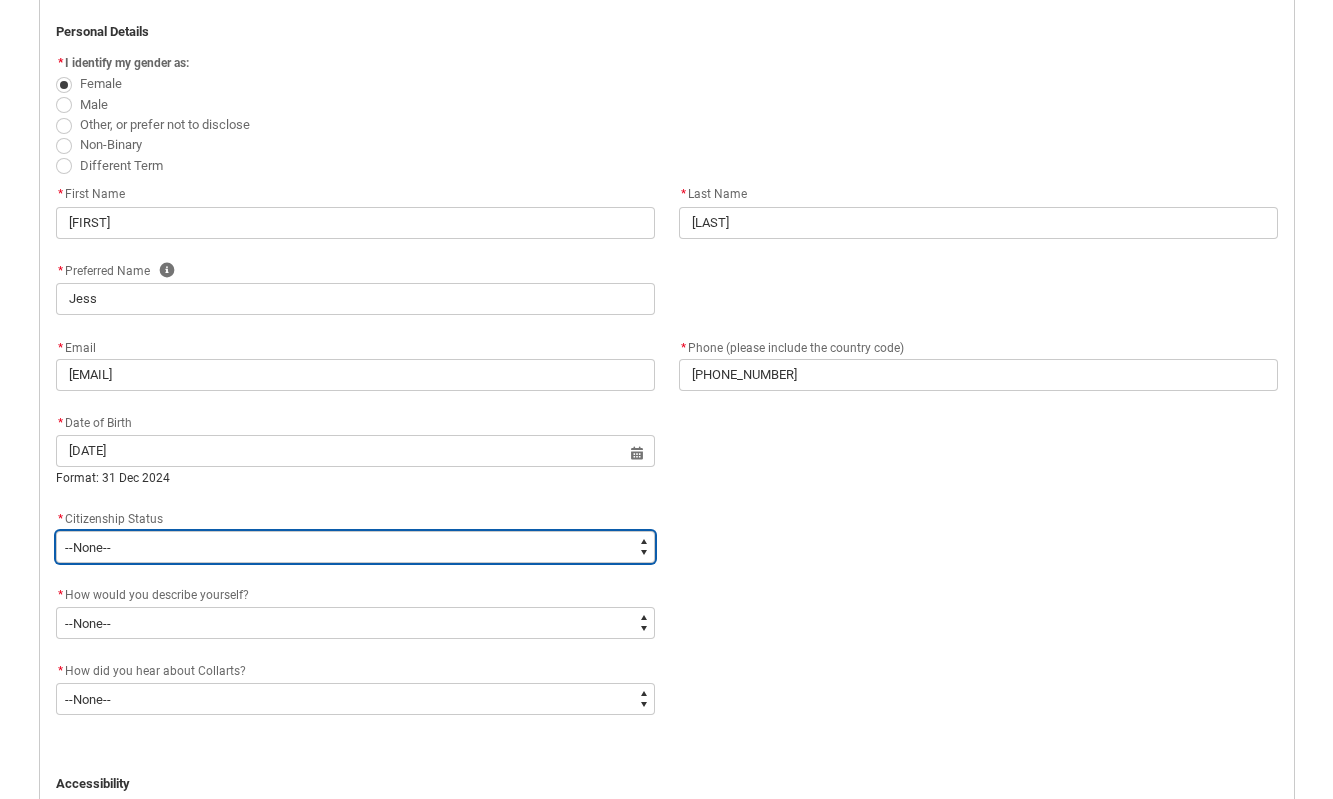 type on "[DATE]" 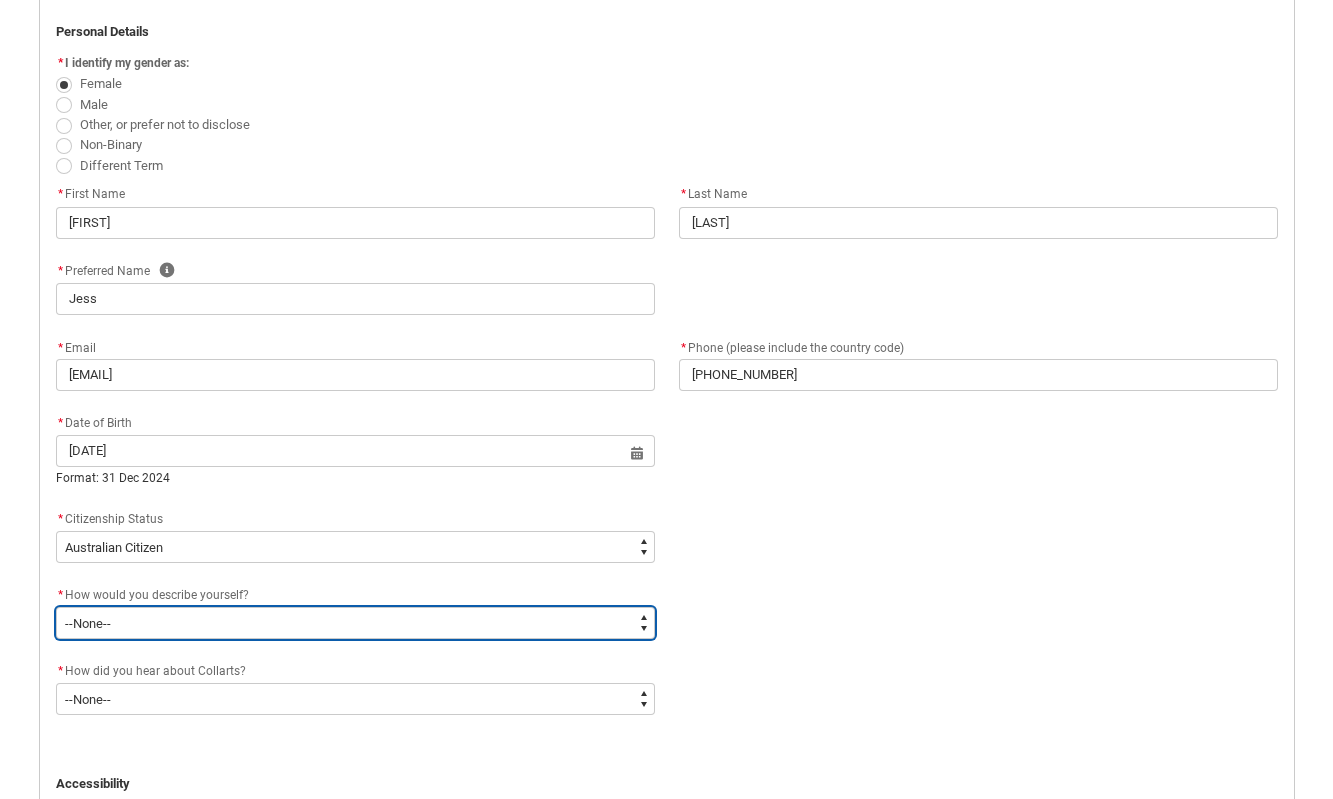 type on "HSLC_Domestic_e" 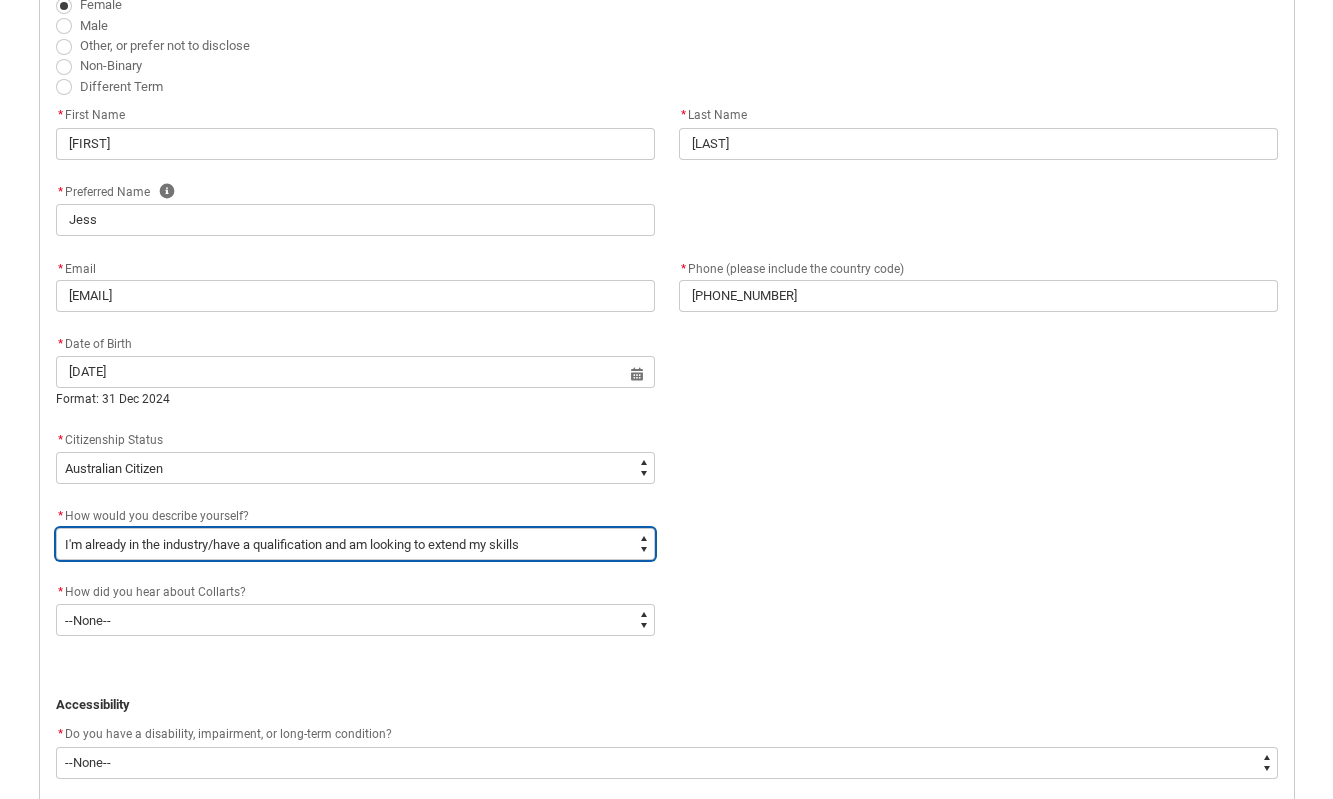 scroll, scrollTop: 608, scrollLeft: 0, axis: vertical 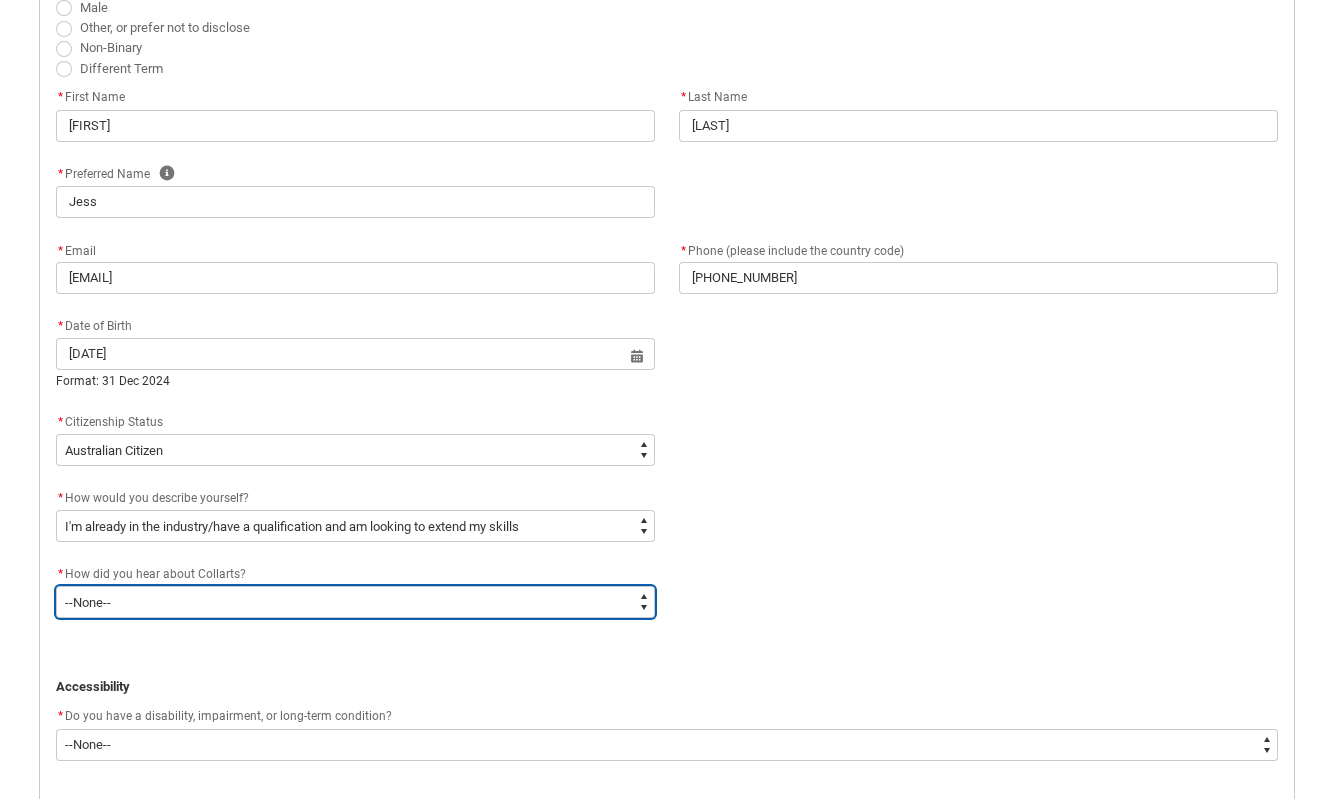 type on "Heard_About_Collarts_Picklist.Other" 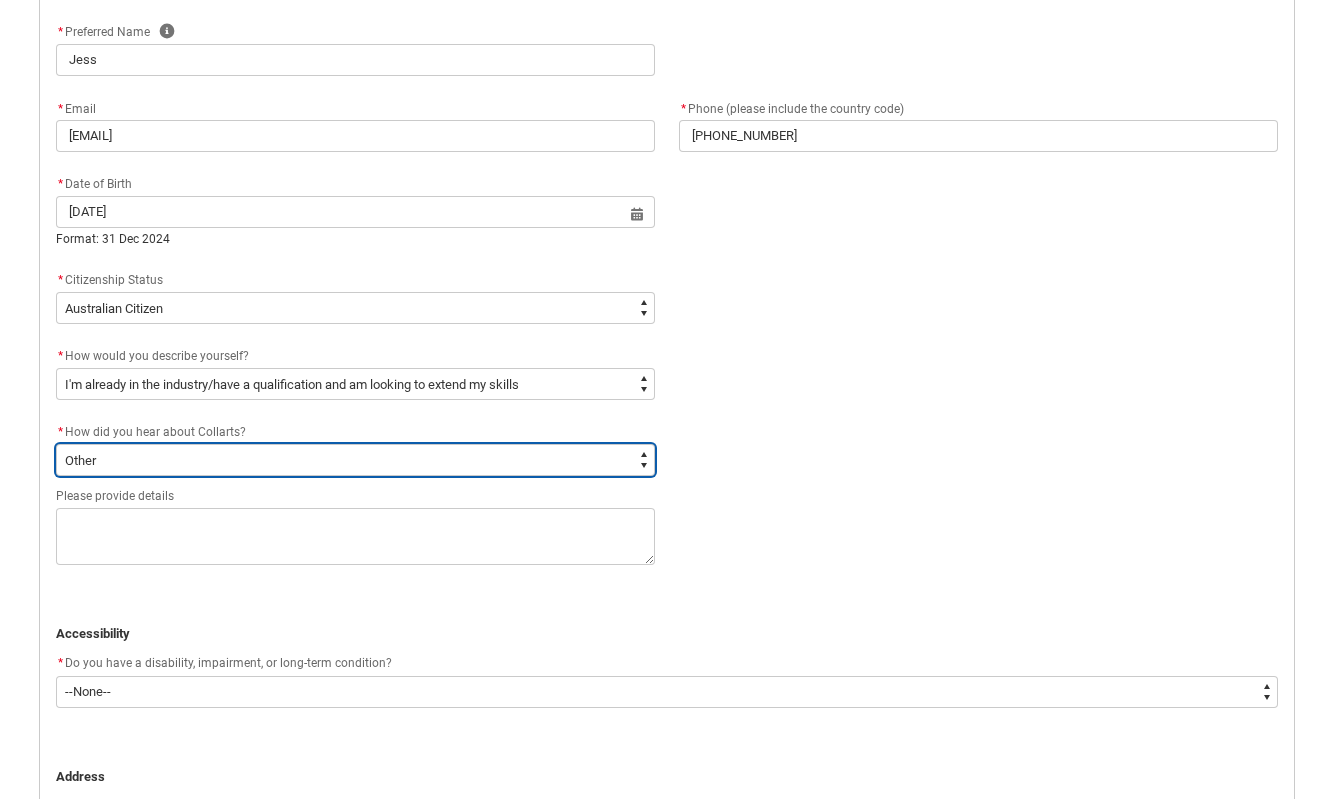 scroll, scrollTop: 769, scrollLeft: 0, axis: vertical 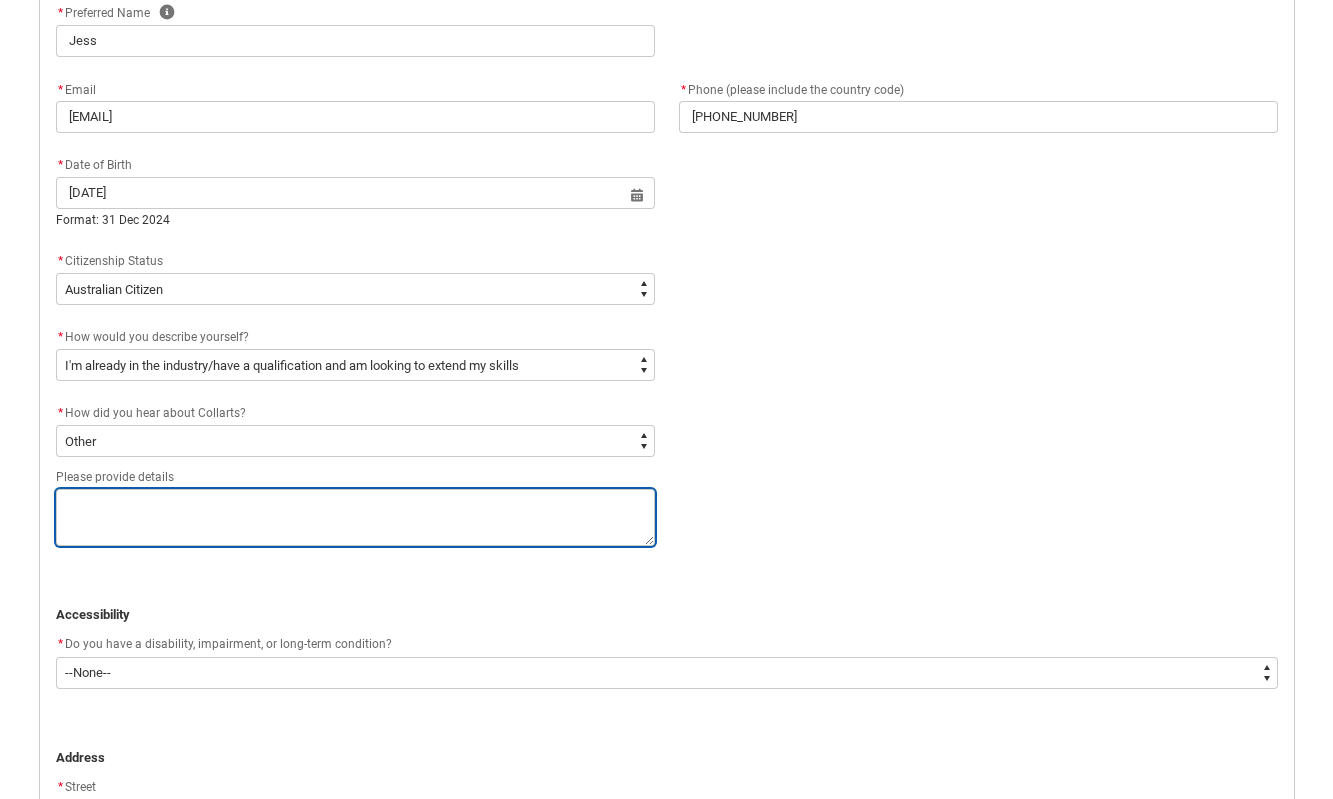 click at bounding box center [355, 517] 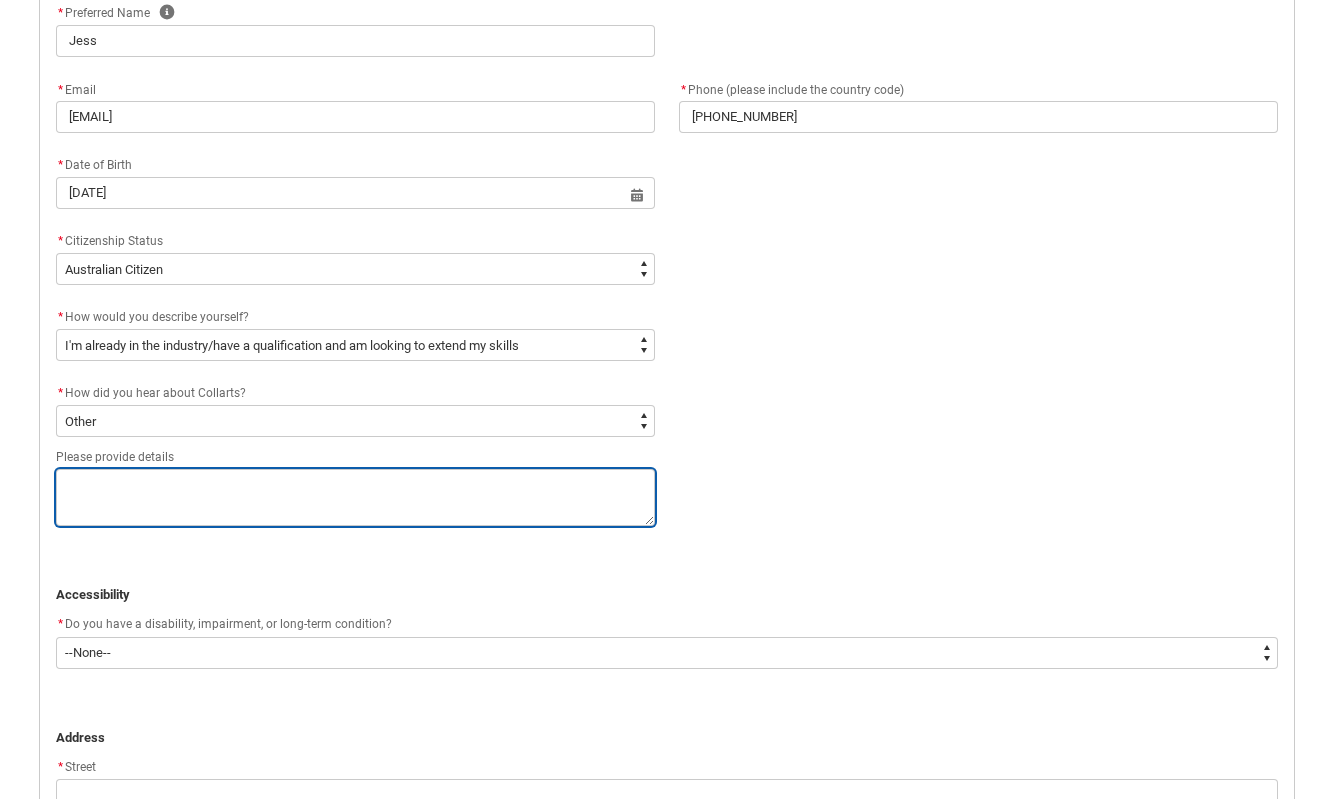 type on "I" 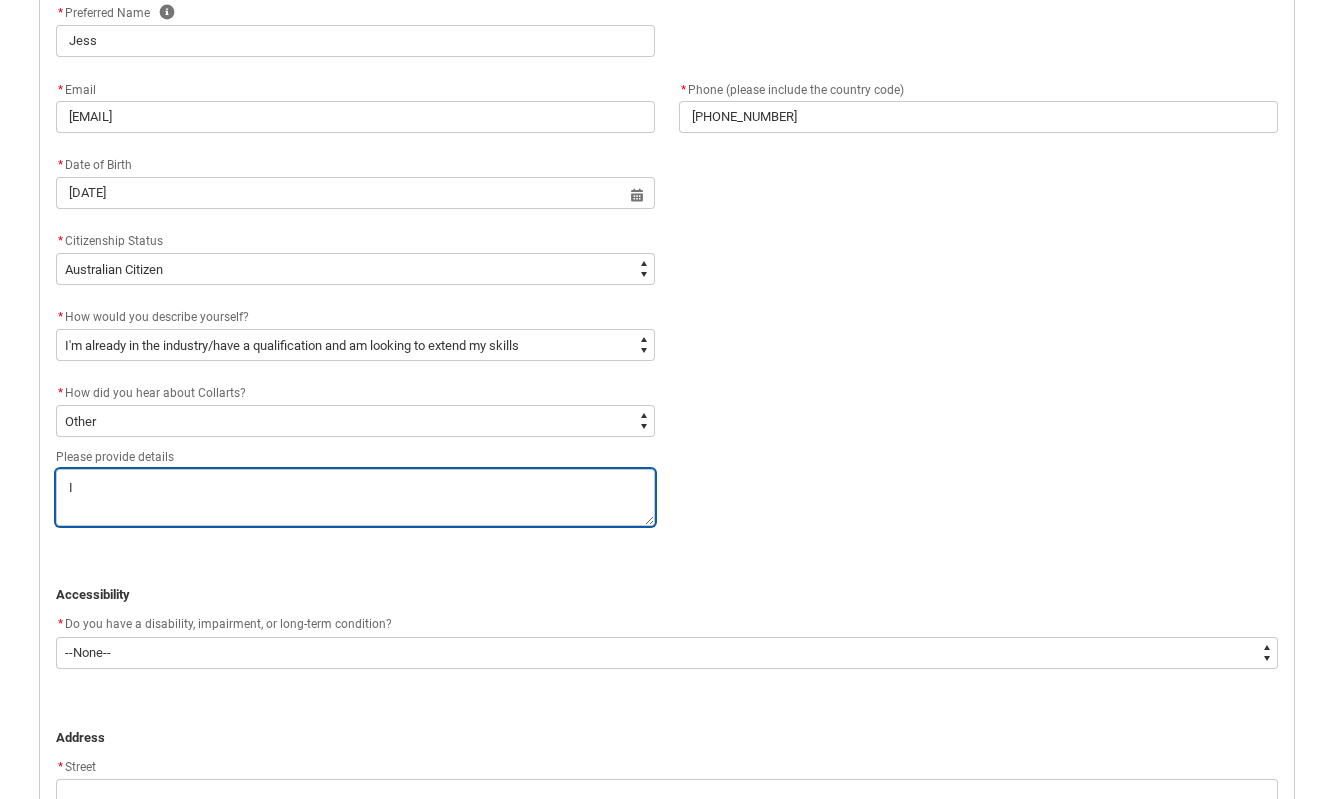 type on "I" 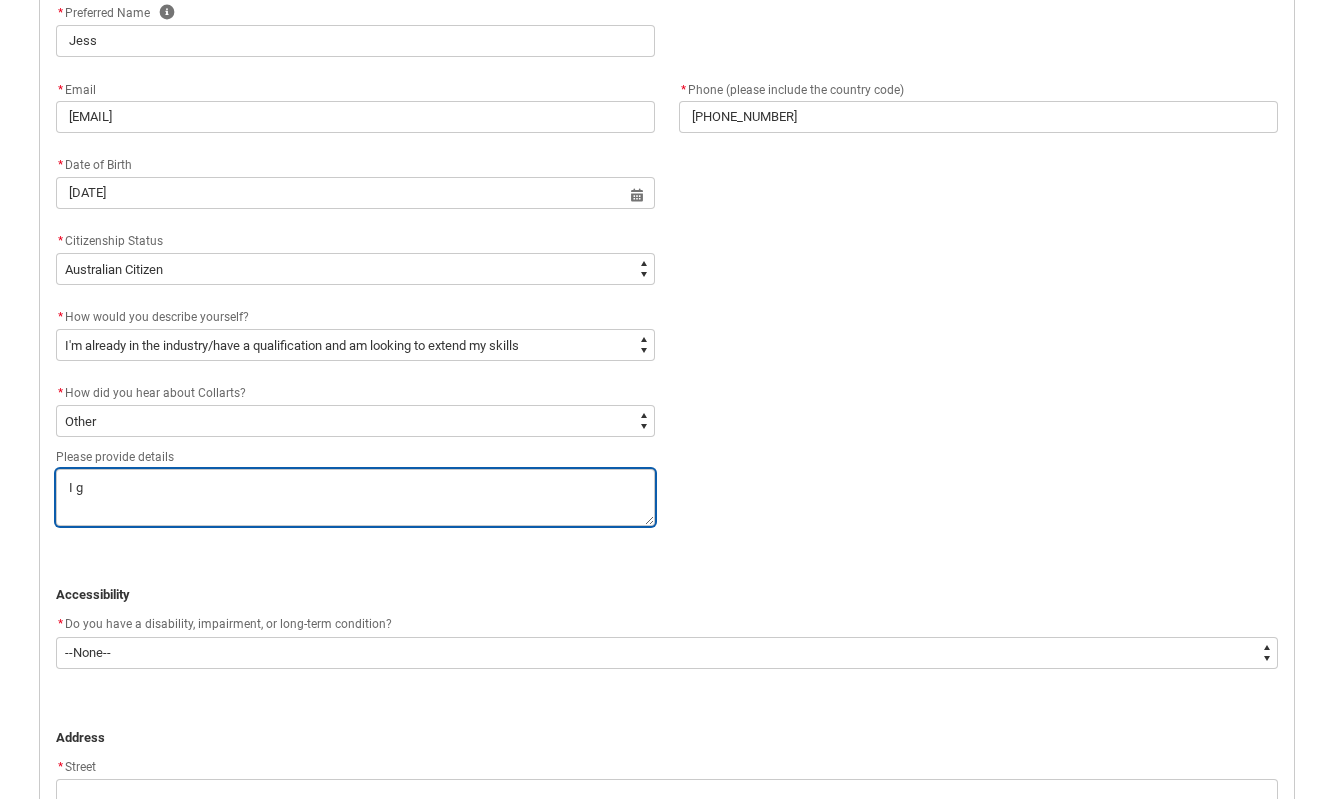 type on "I gr" 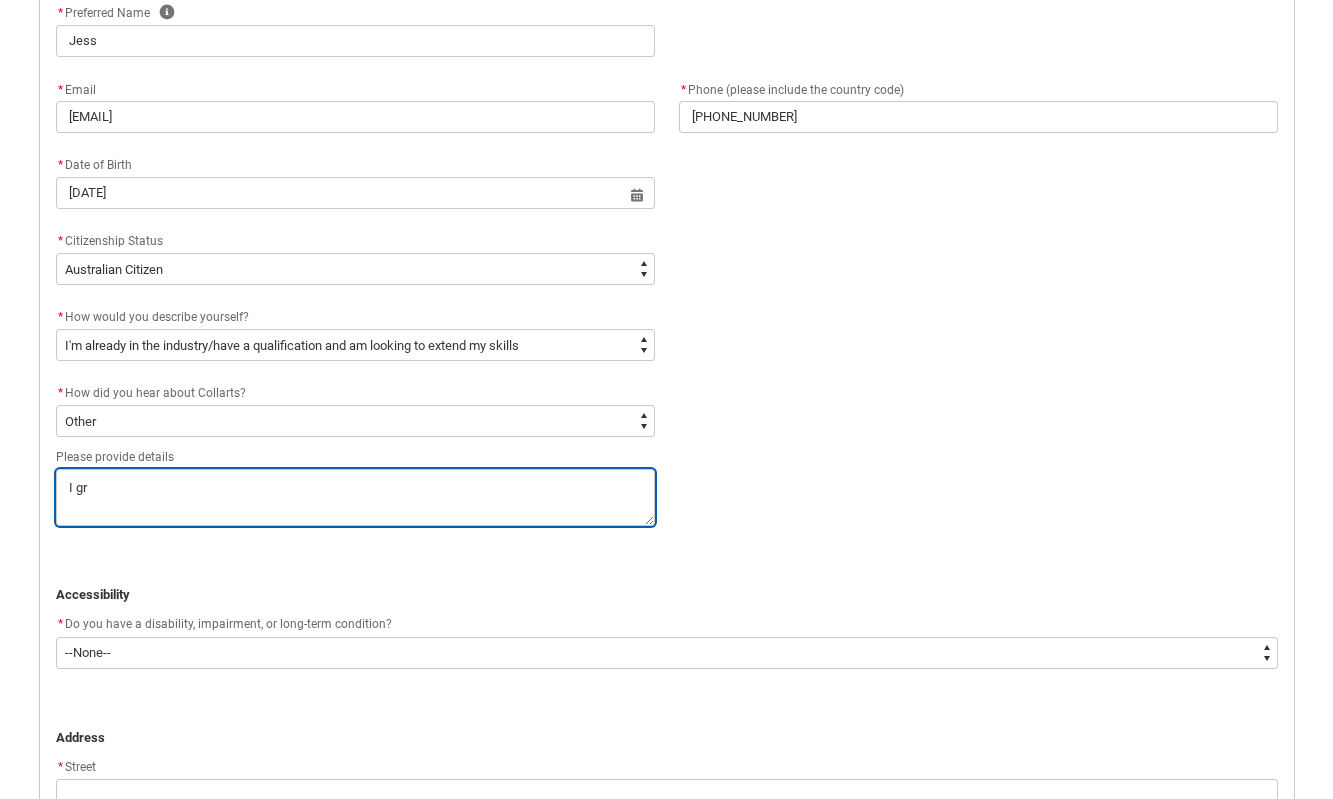 type on "I grd" 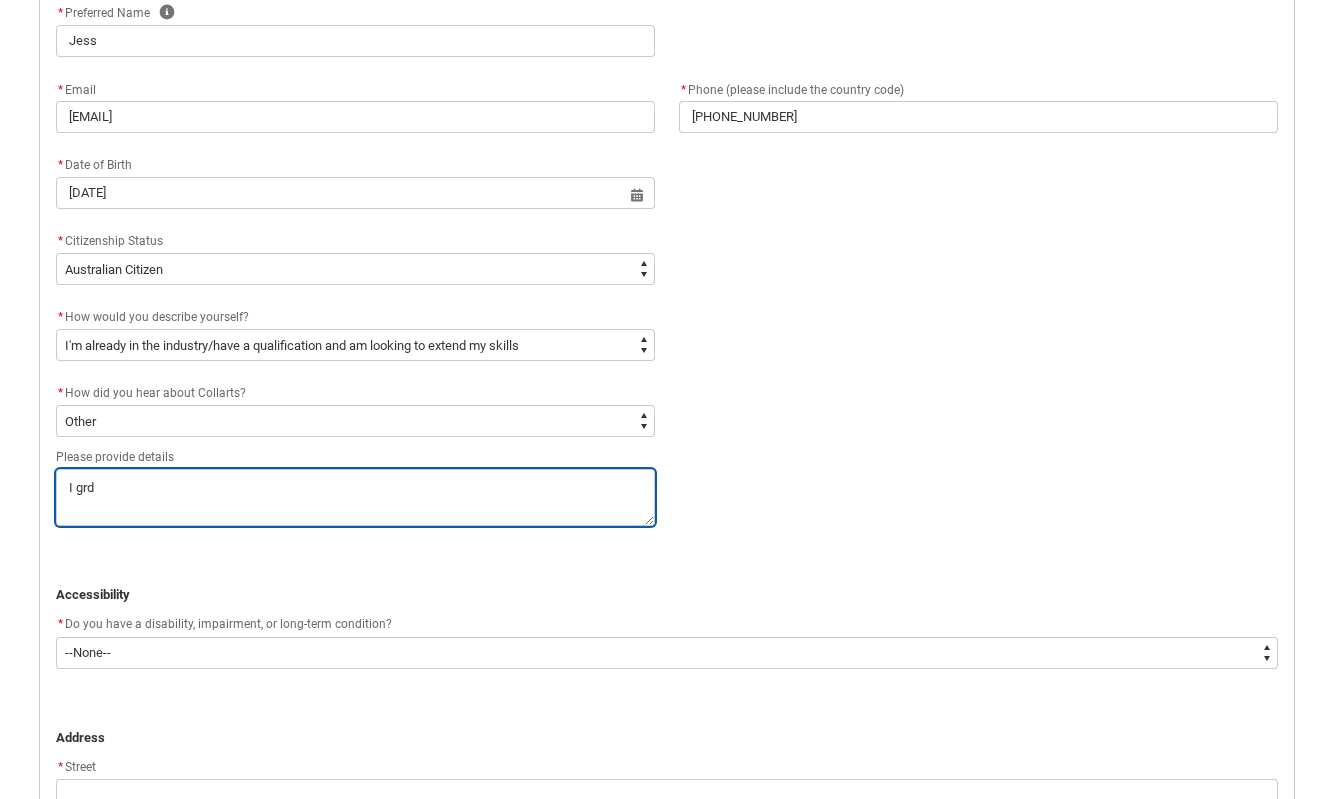 type on "I grdu" 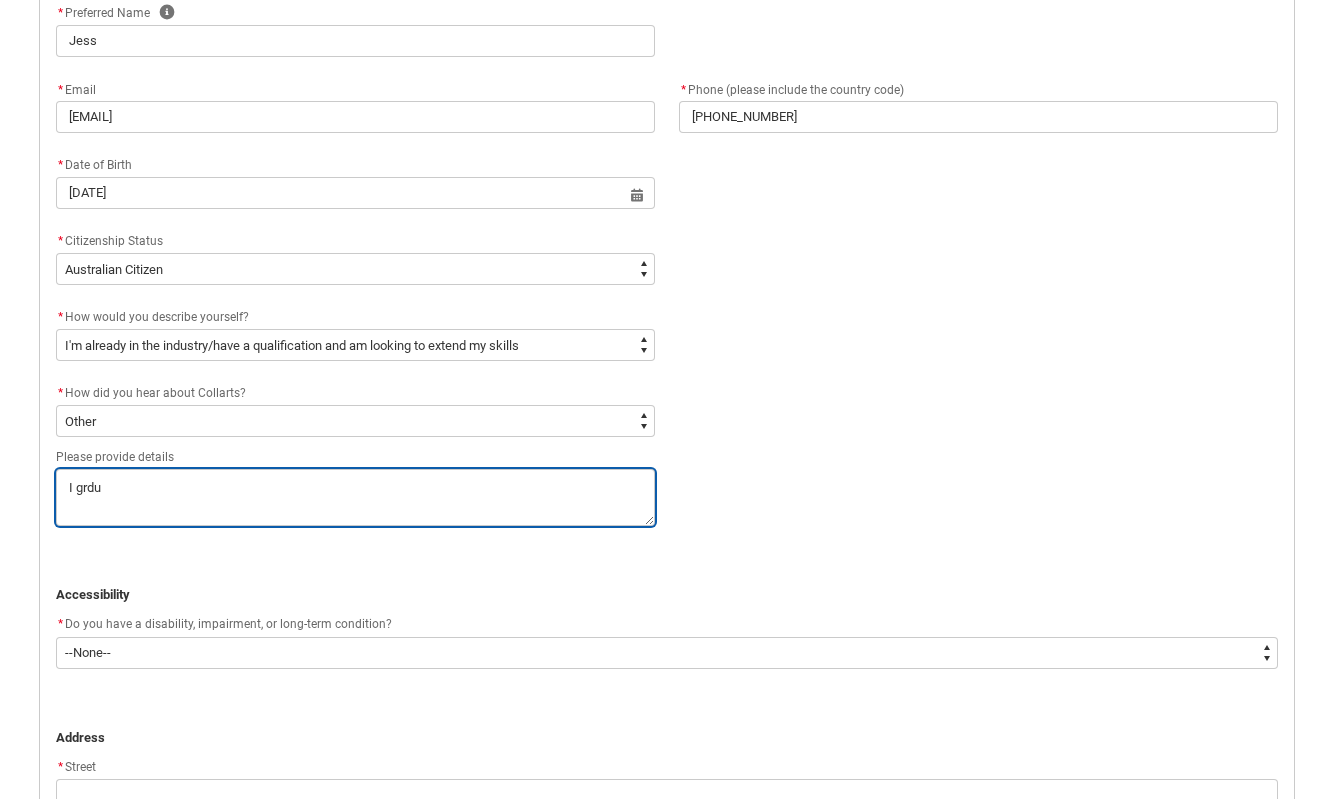 type on "I grduа" 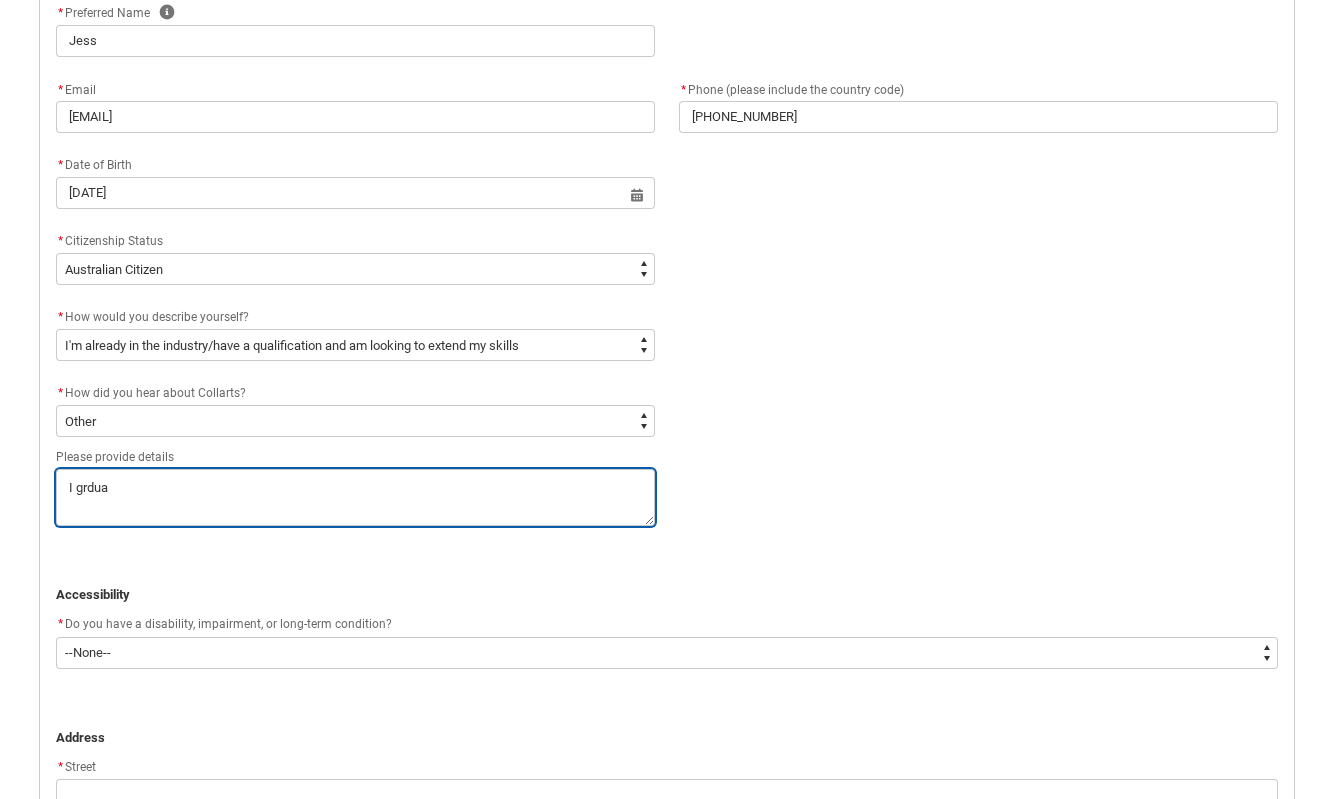 type on "I grduat" 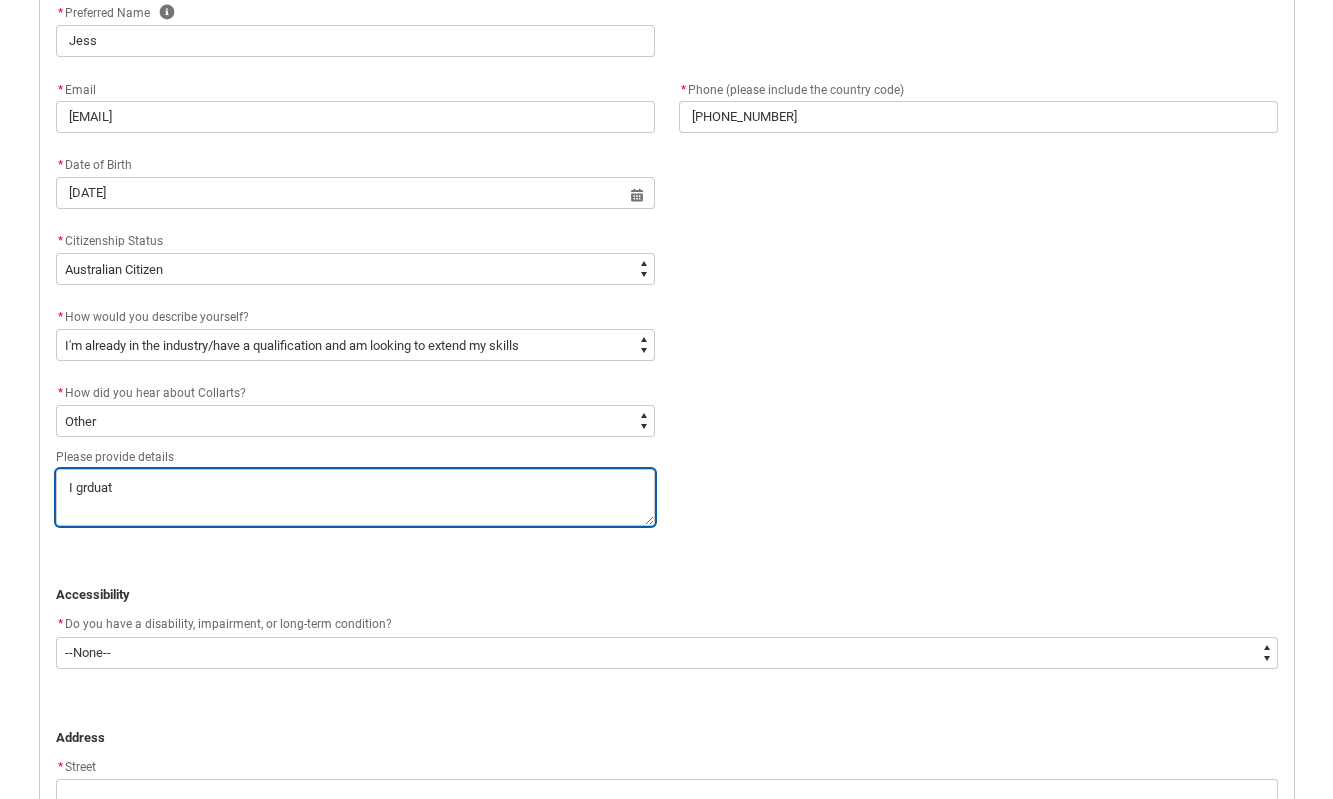 type on "I grduate" 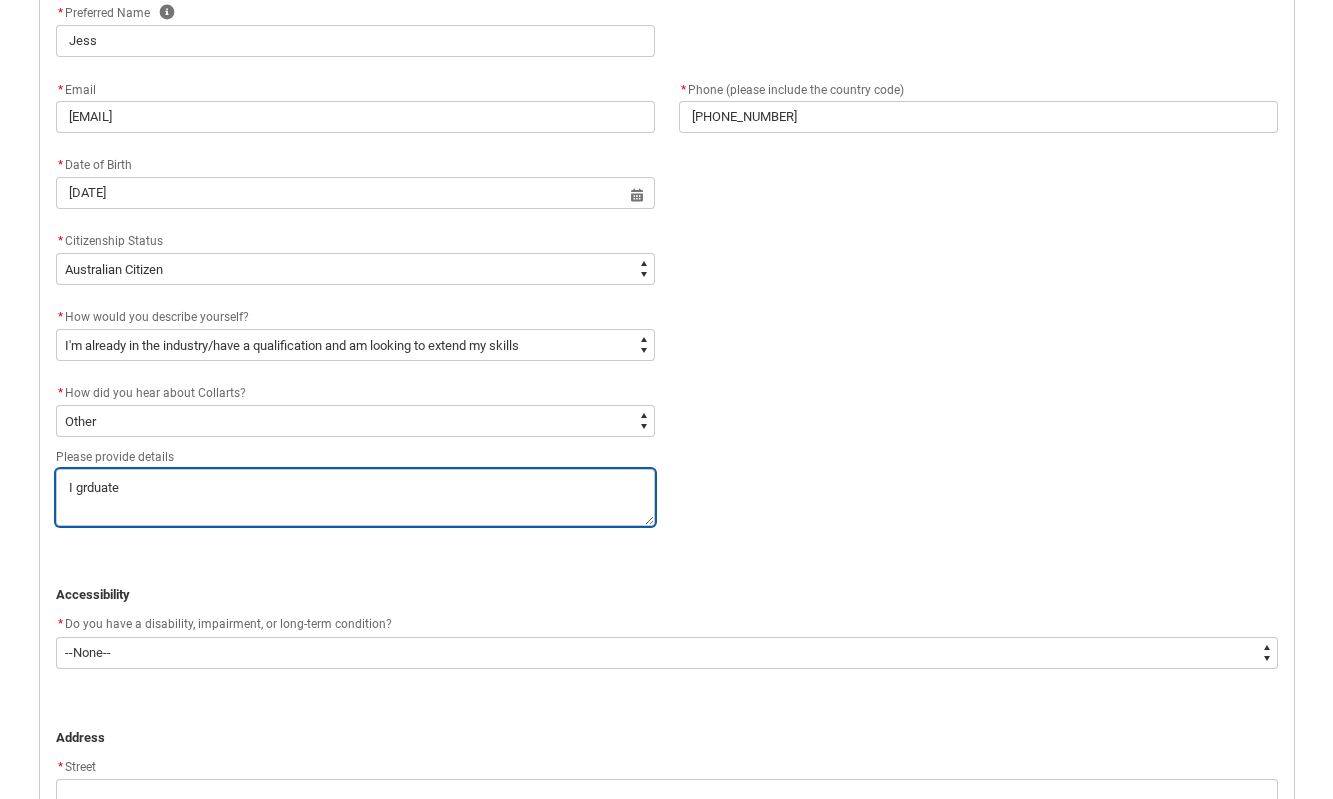 type on "I grduated" 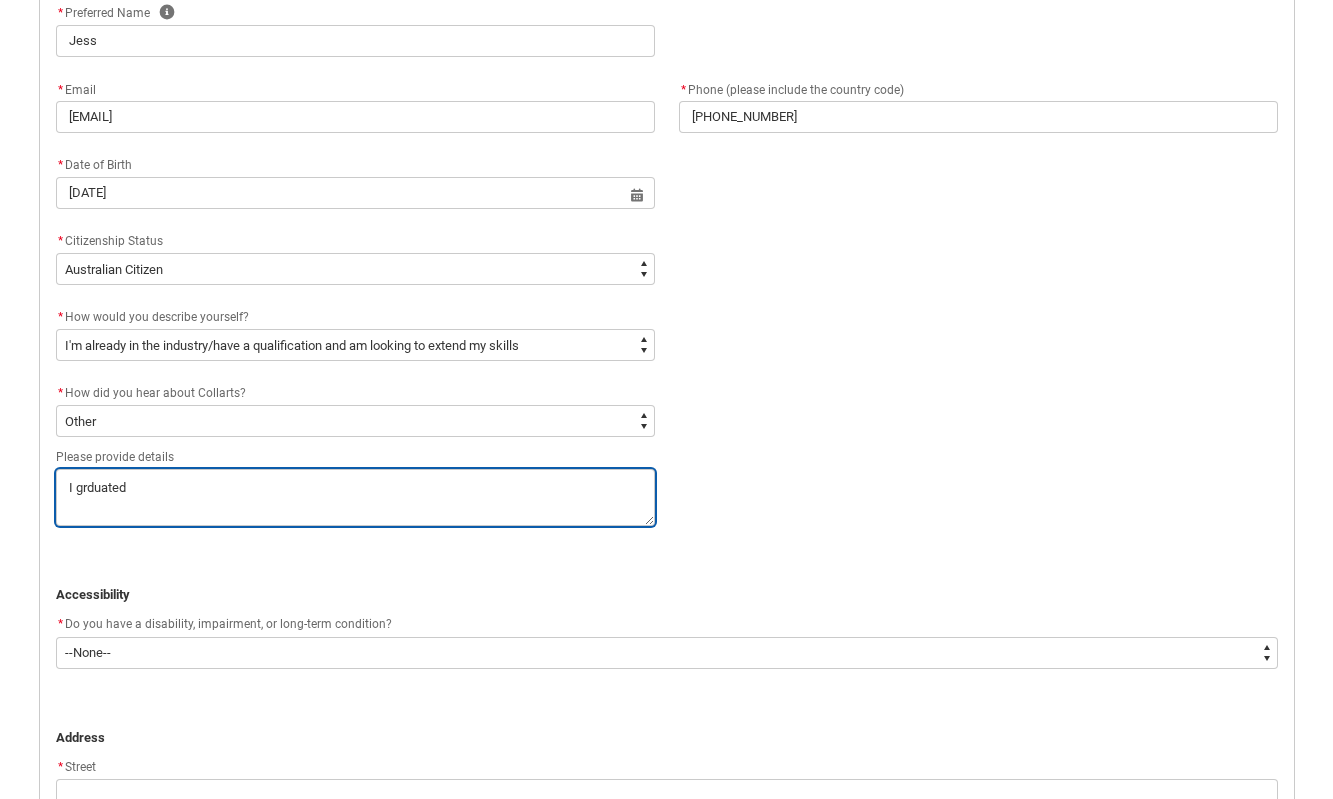 type on "I graduated" 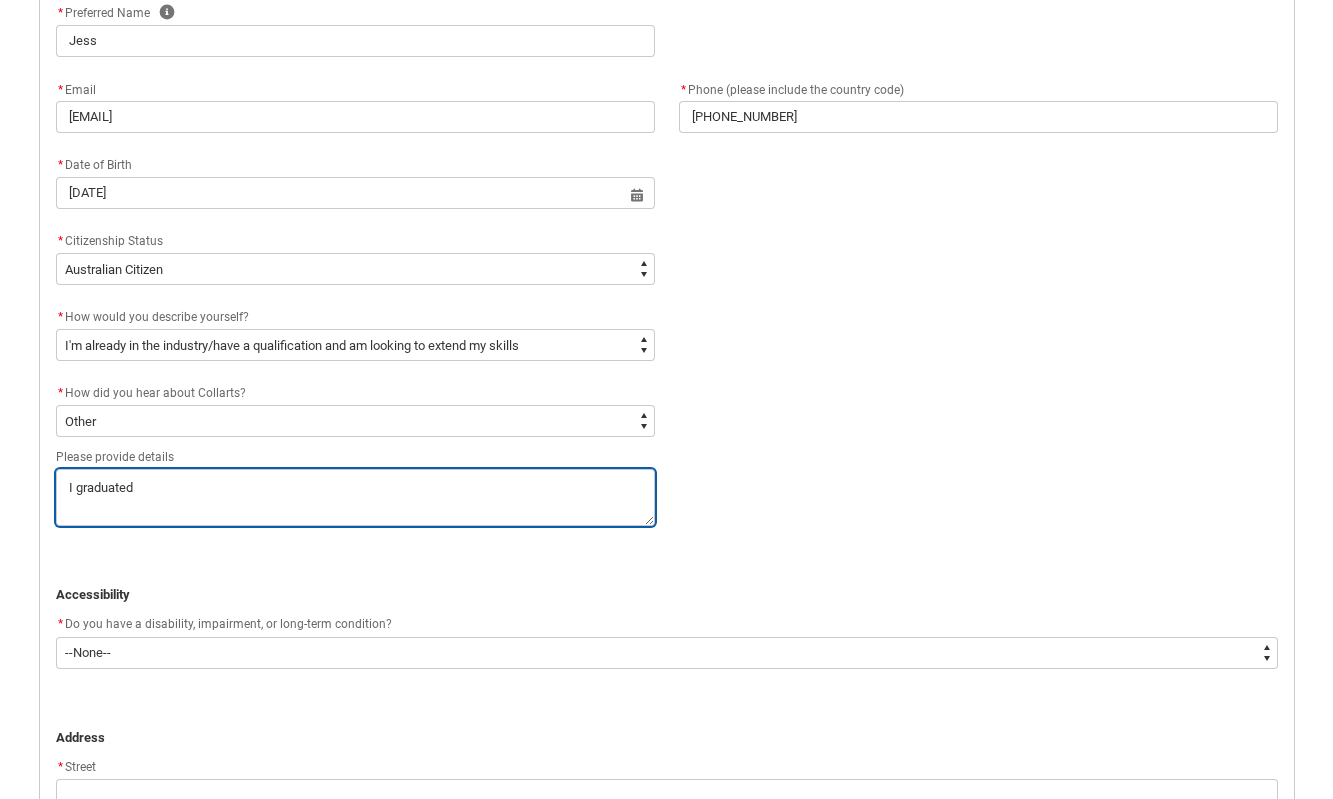 type on "I graduated" 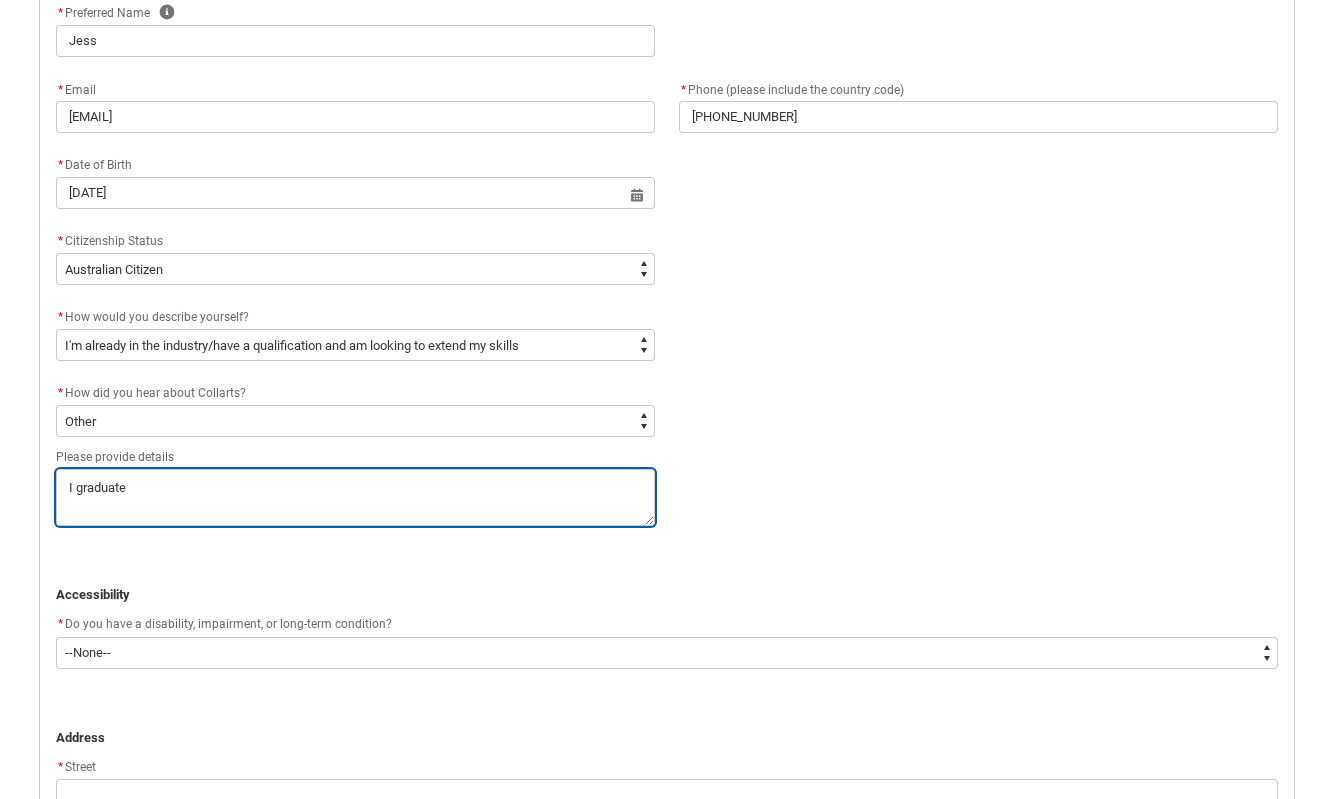 type on "I graduated" 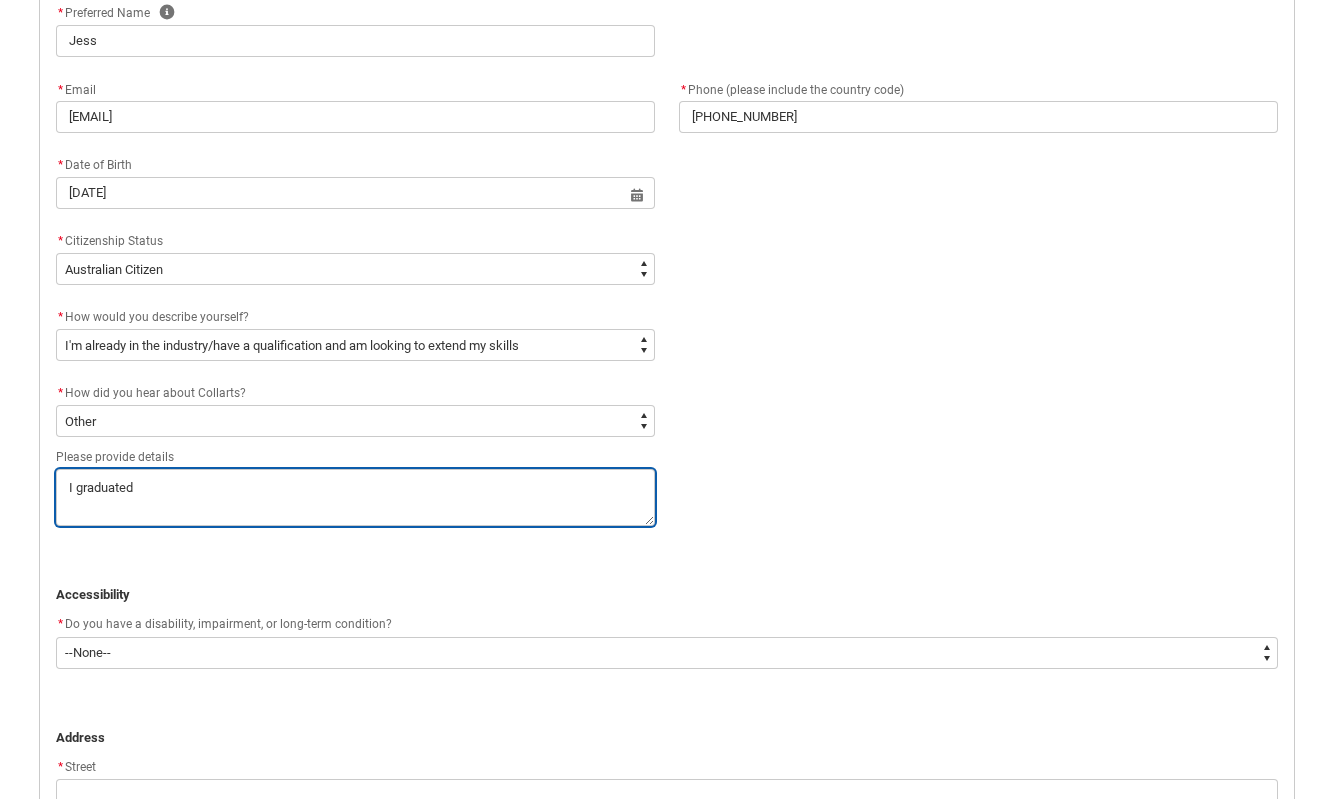 type on "I graduated" 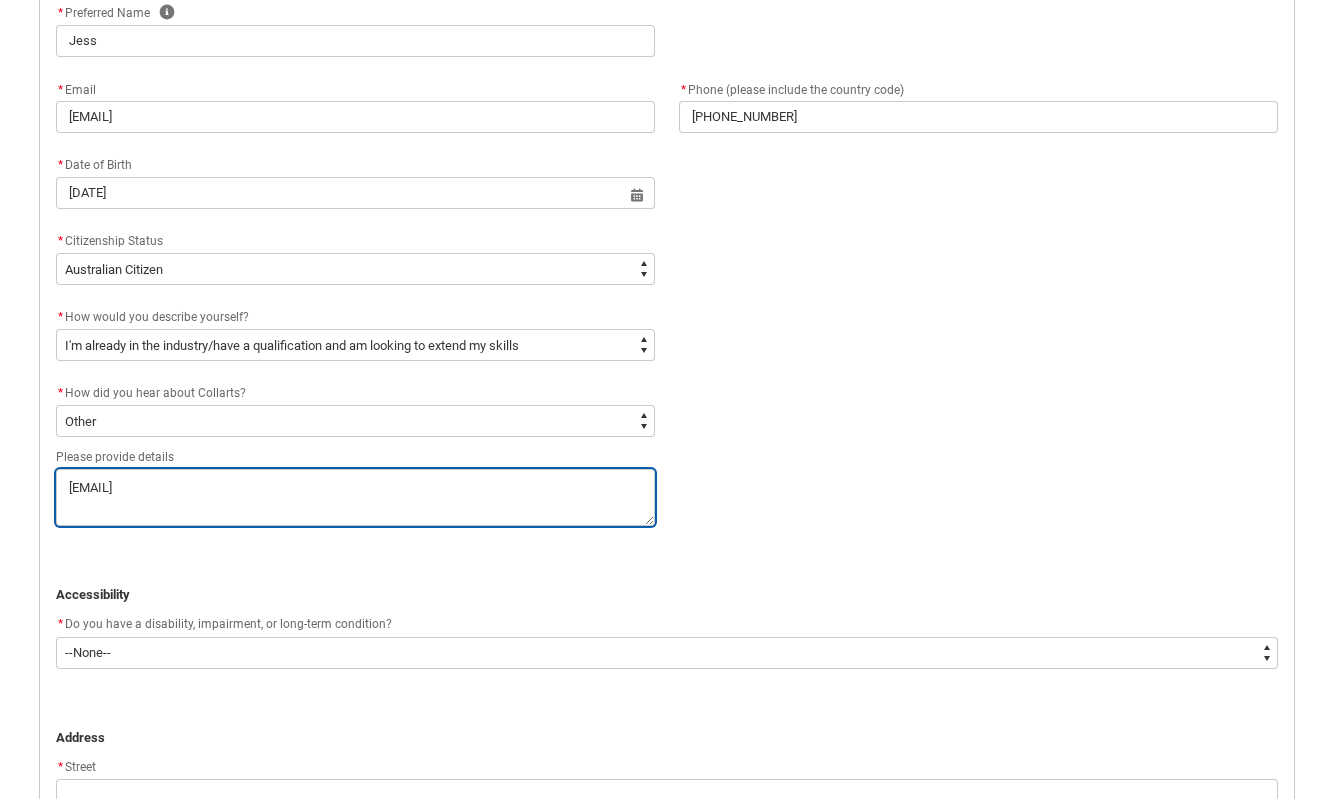 type on "I graduated at" 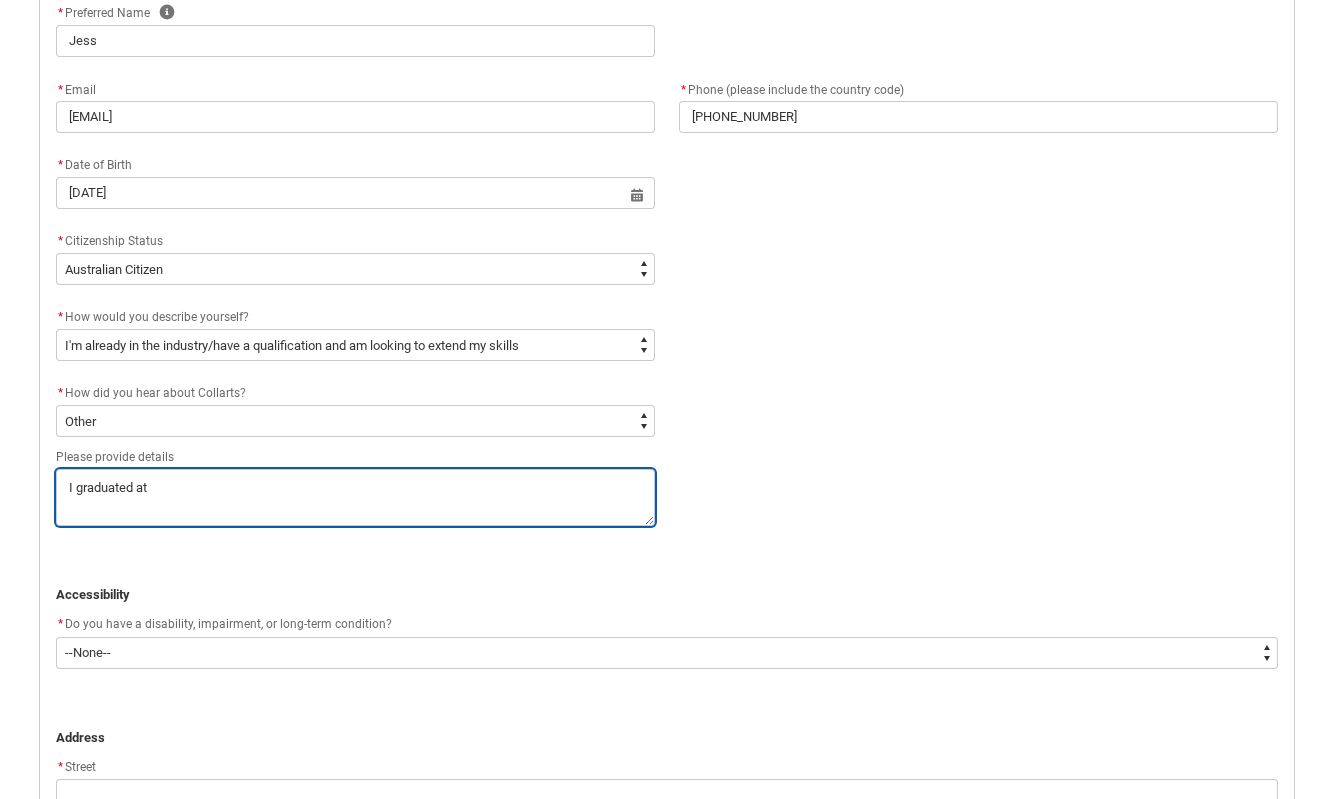 type on "[EMAIL]" 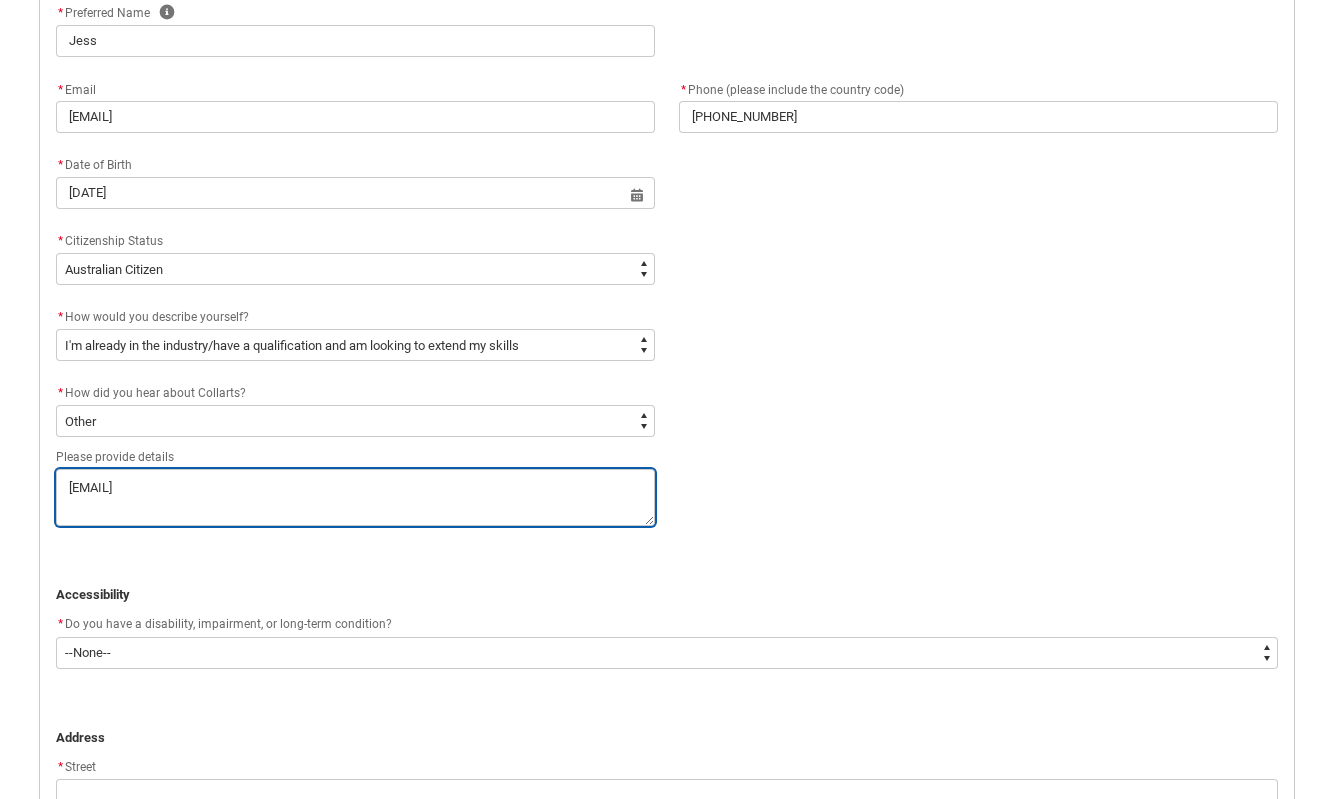 type on "I graduated" 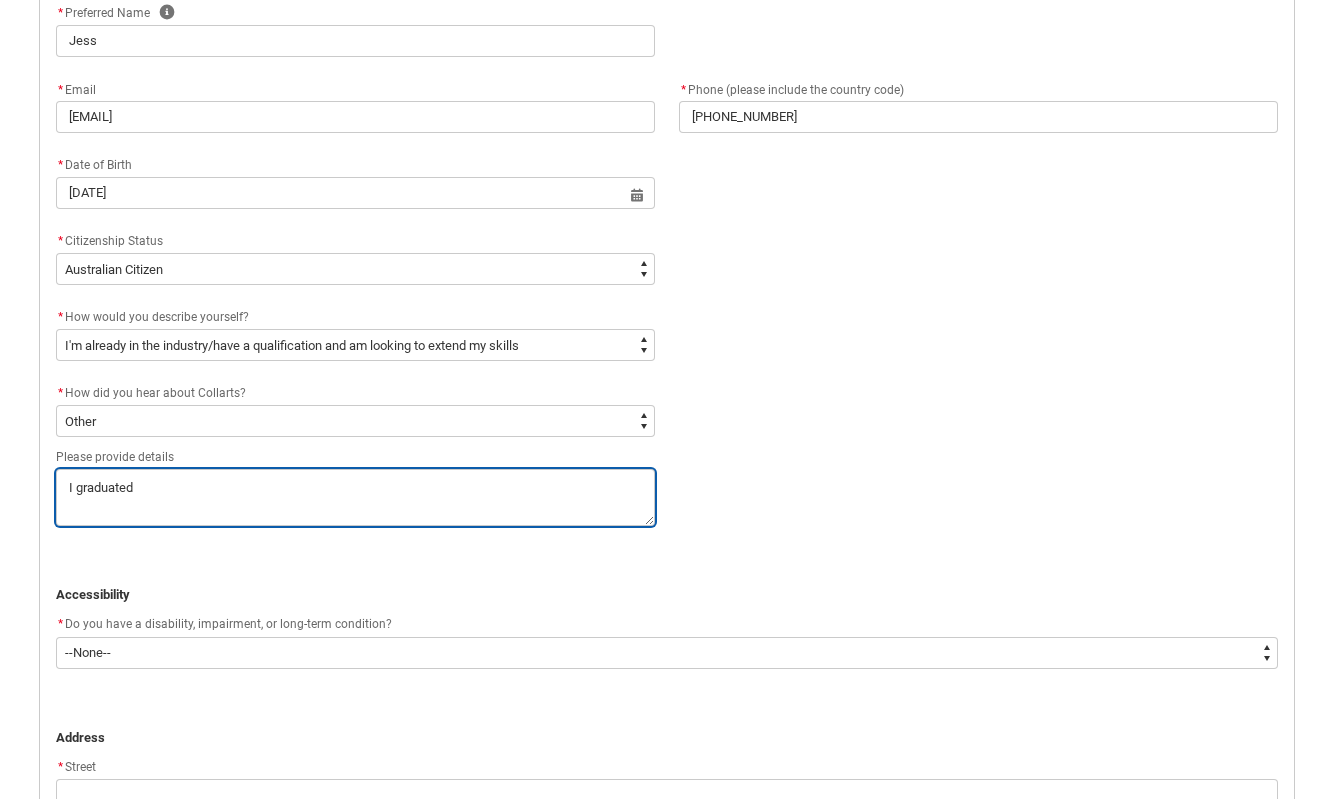 type on "I graduated w" 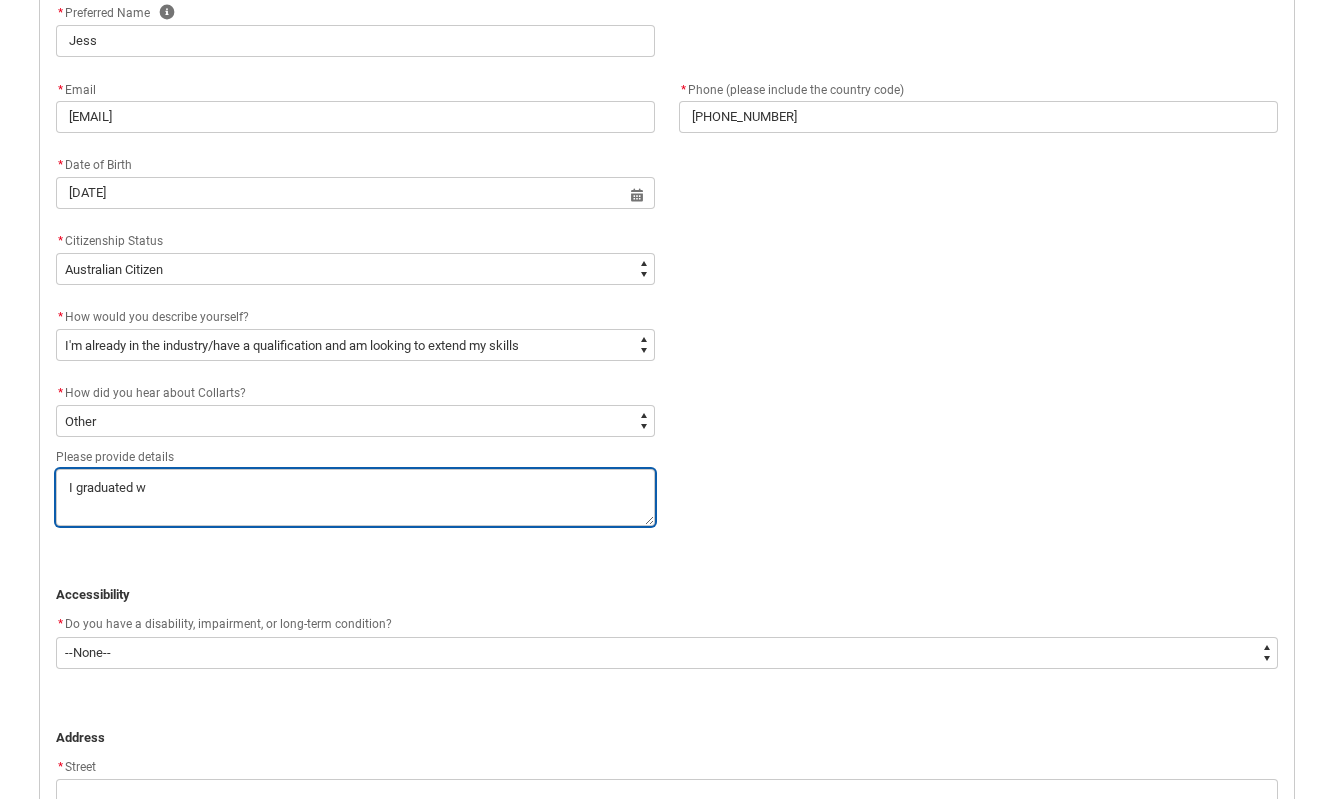 type on "[EMAIL]" 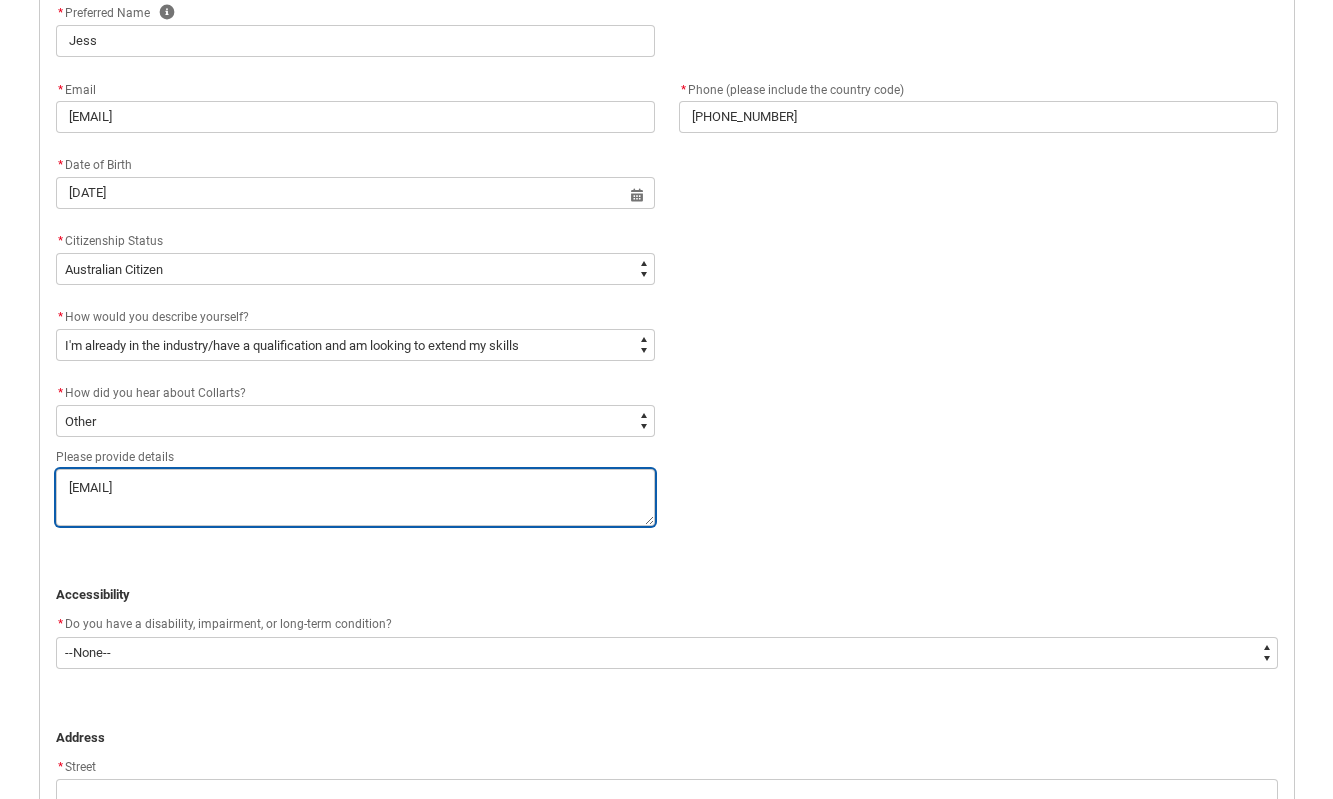 type on "I graduated wit" 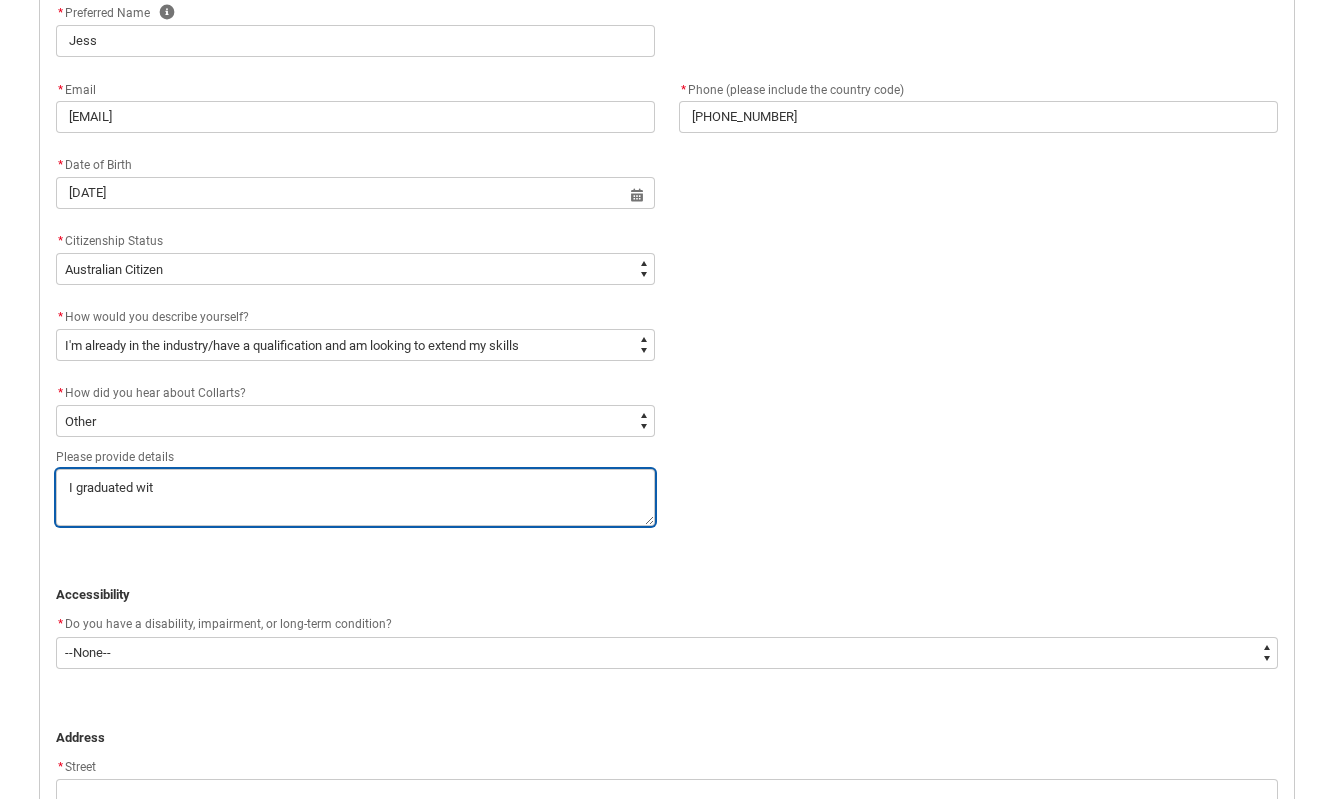 type on "[EMAIL]" 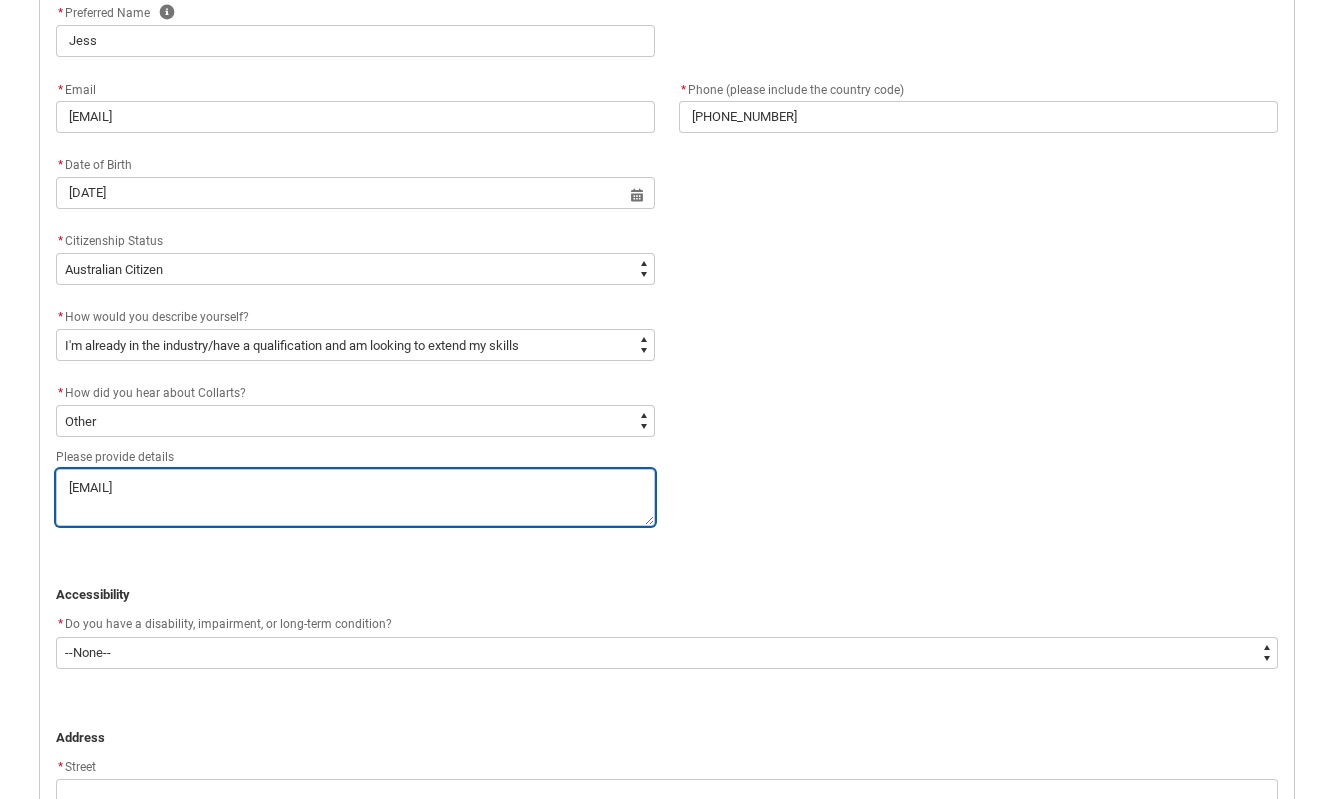 type on "[EMAIL]" 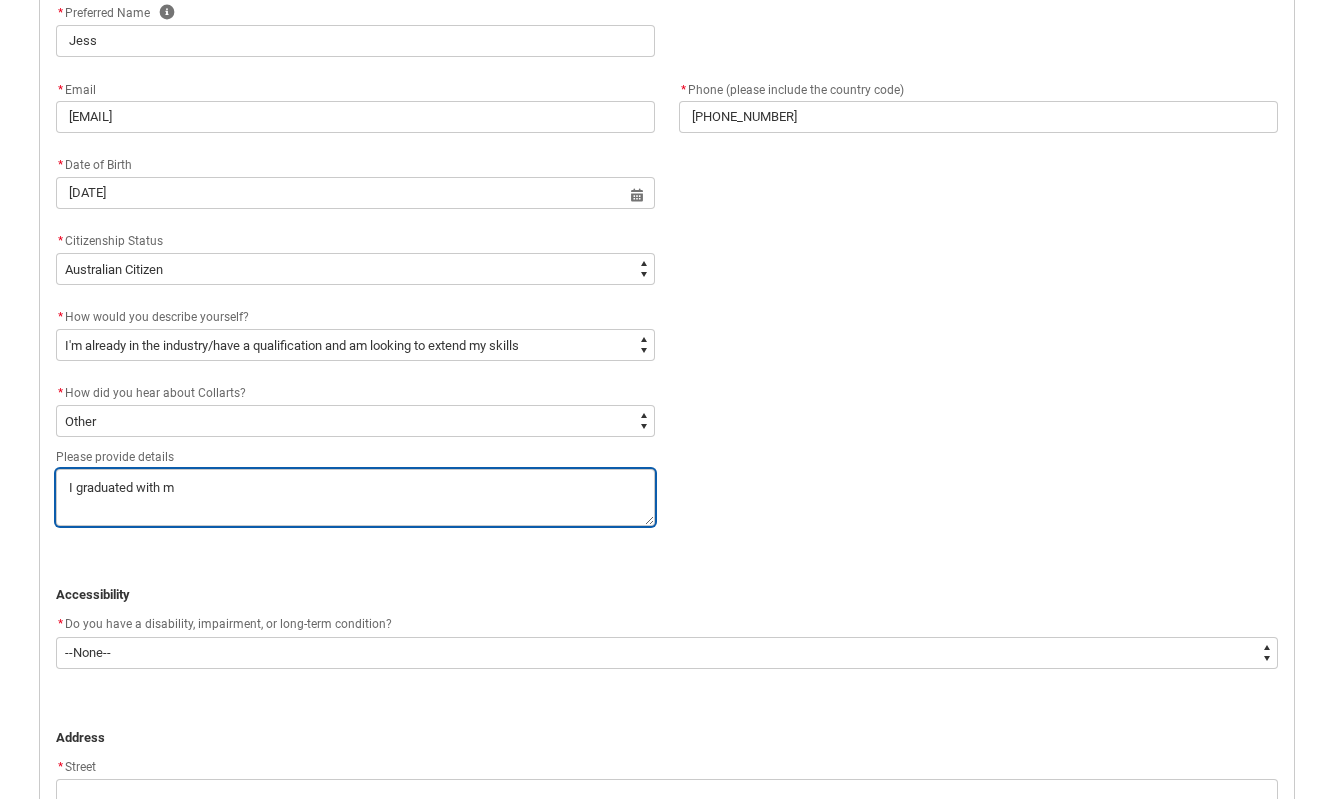 type on "I graduated with my" 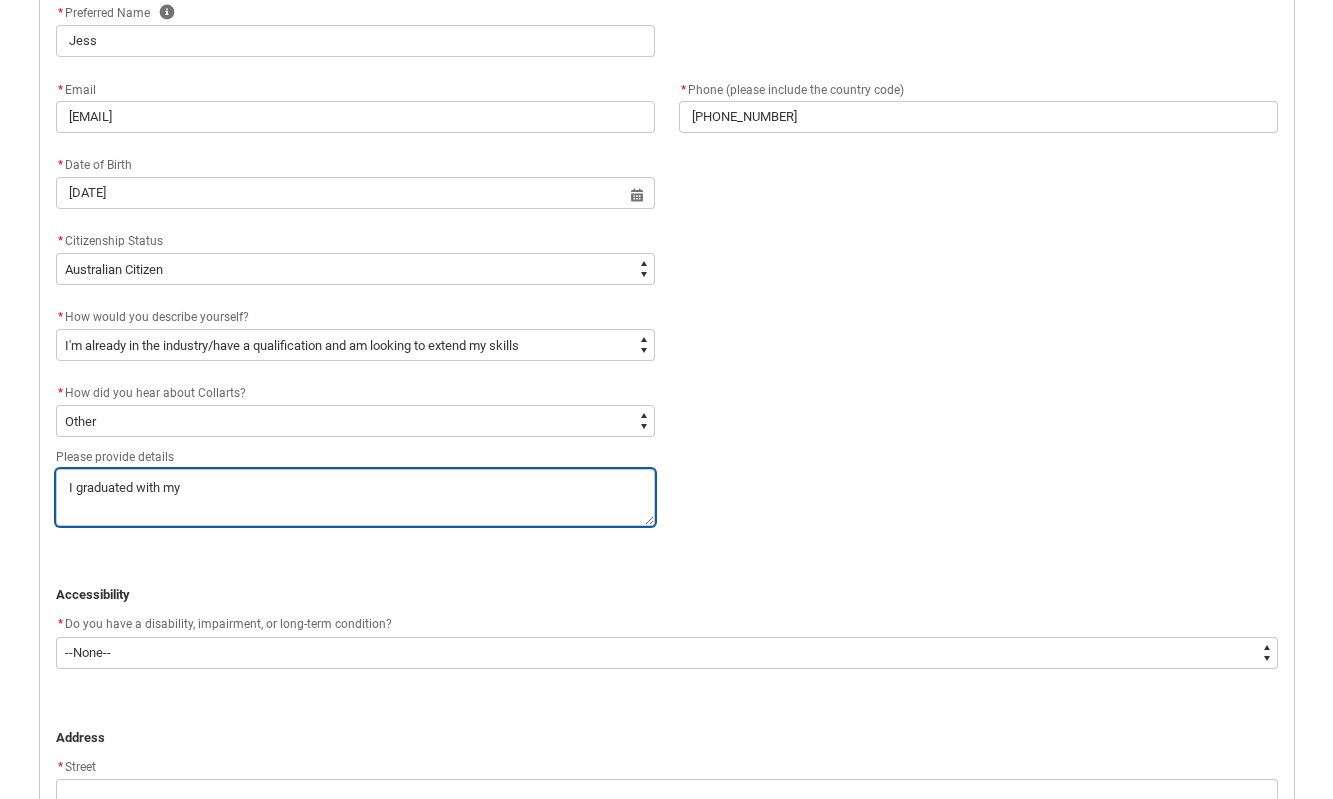 type on "I graduated with my" 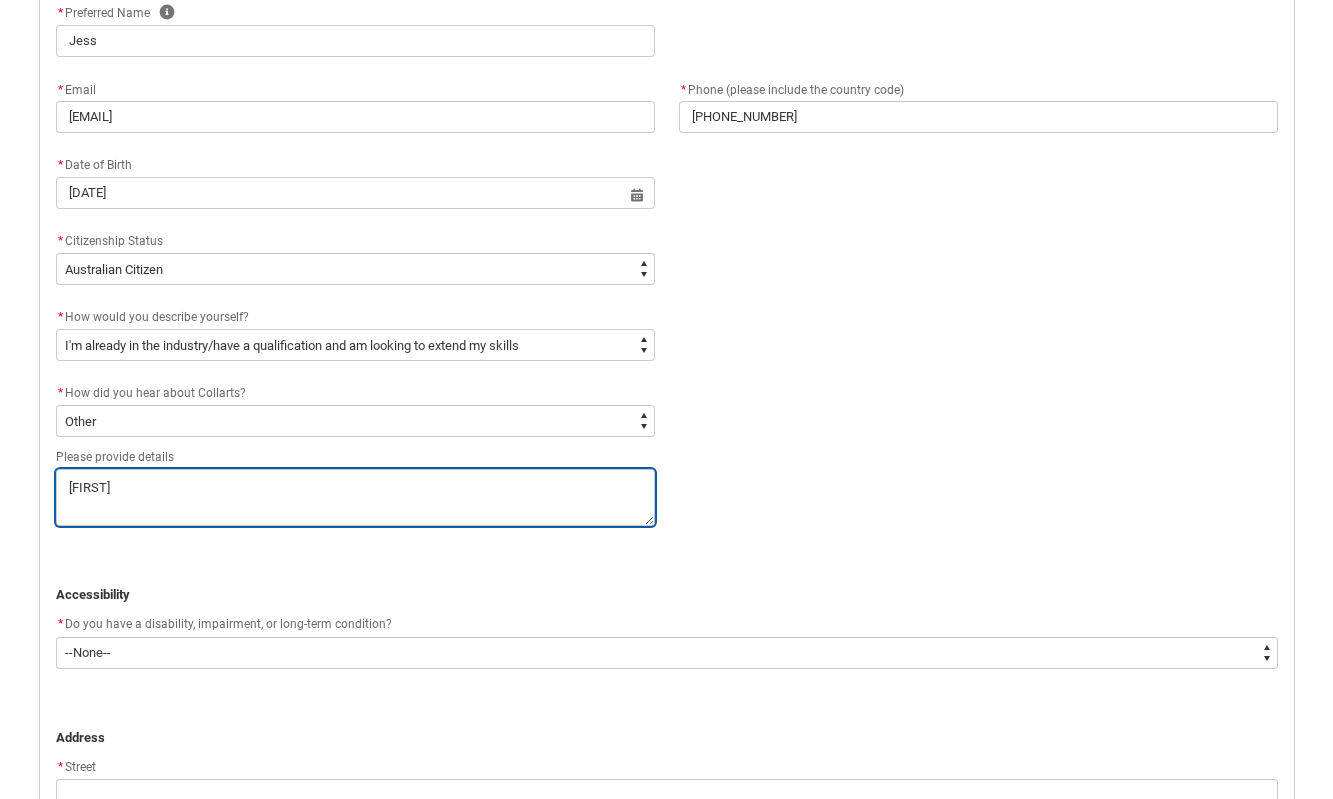 type on "I graduated with my di" 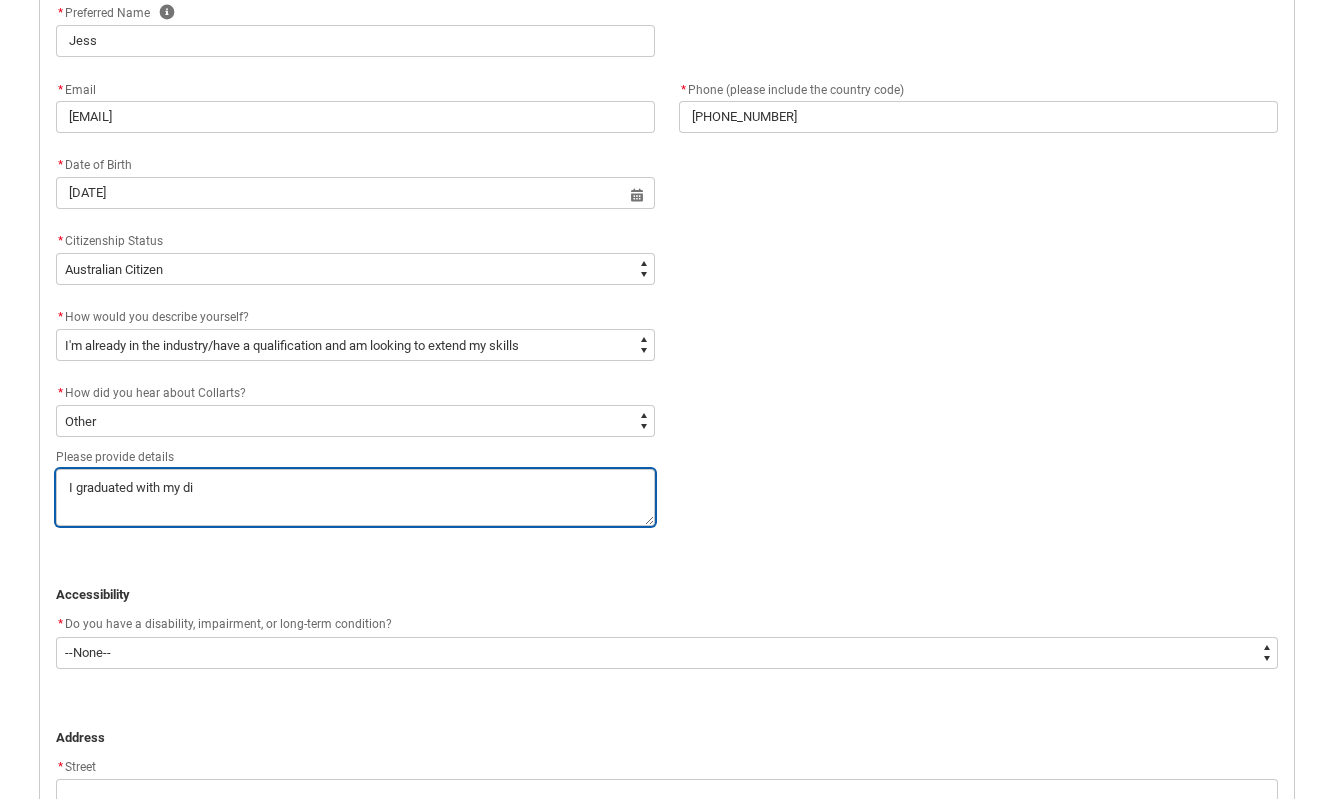 type on "I graduated with my dip" 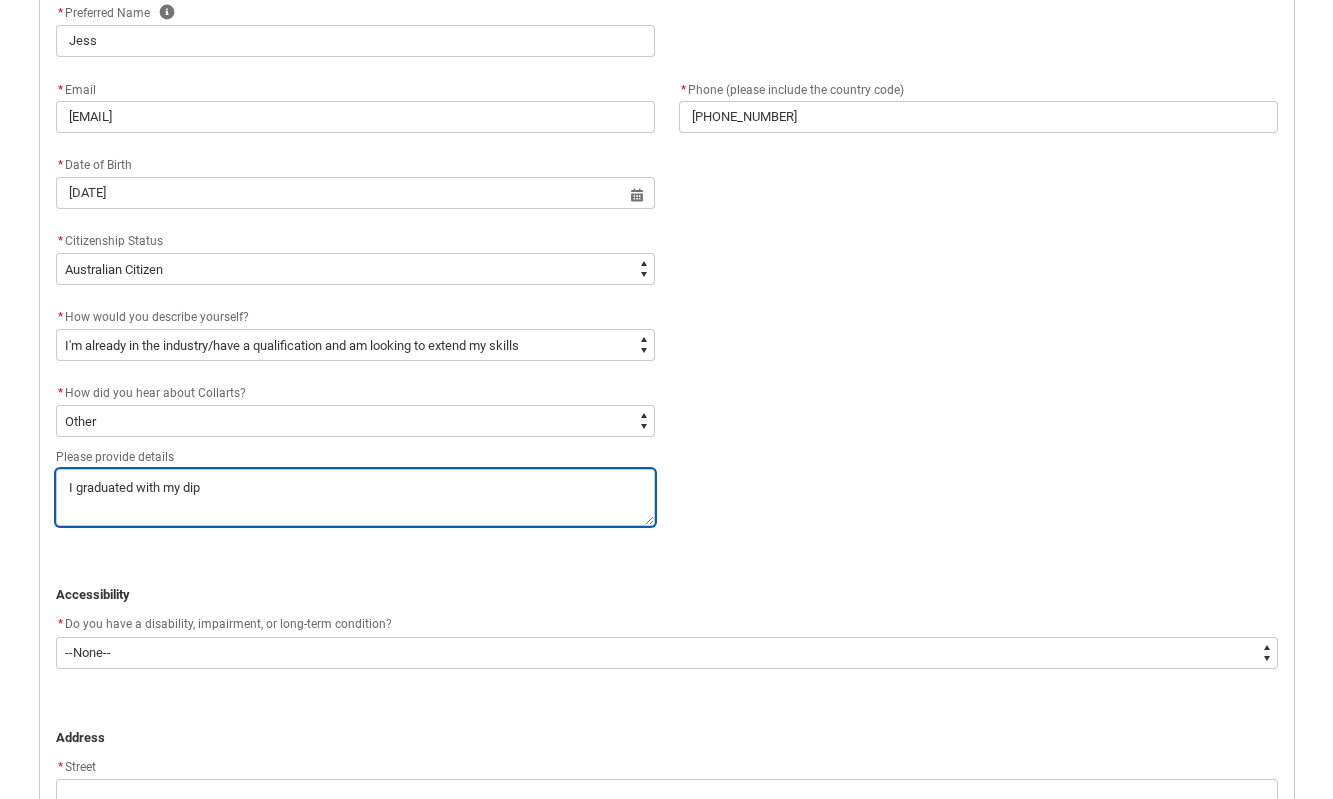 type on "I graduated with my dipl" 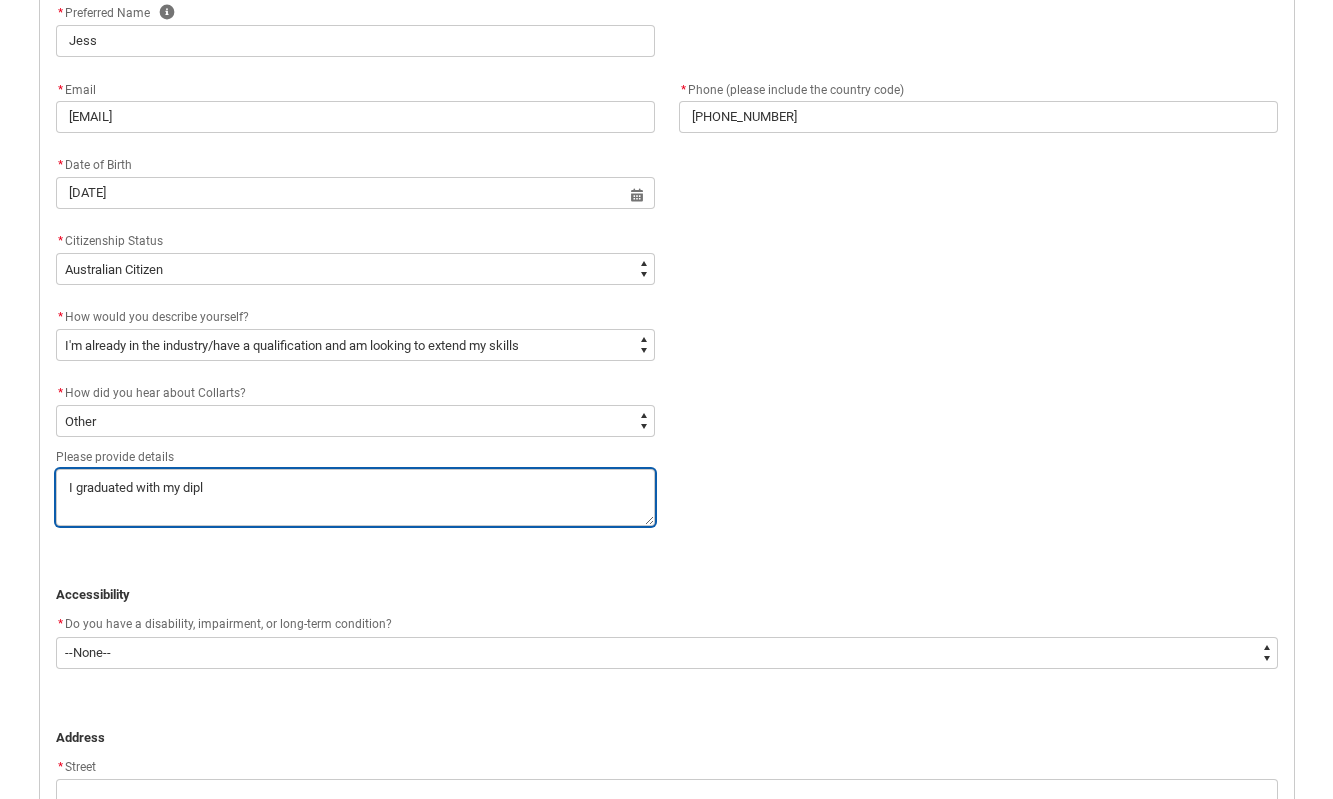 type on "I graduated with my diplo" 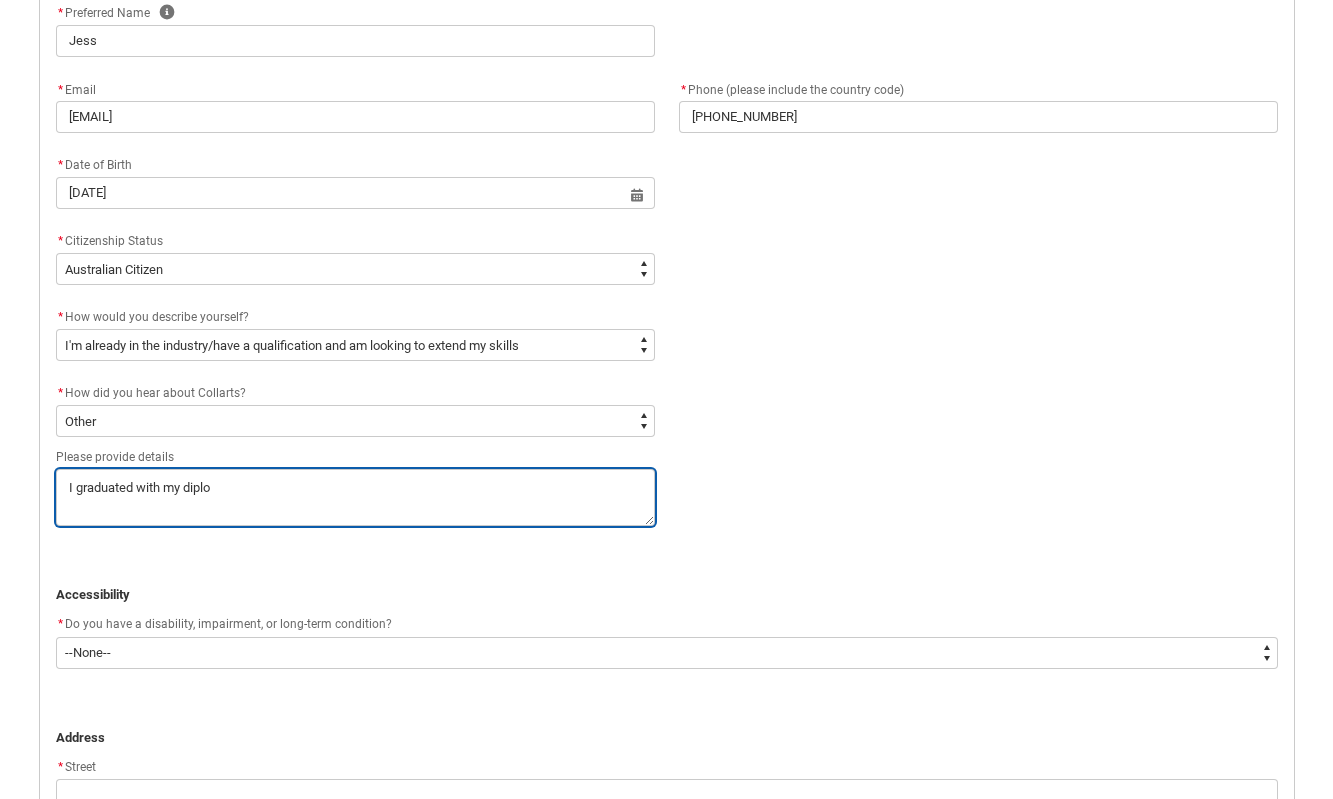 type on "I graduated with my diplom" 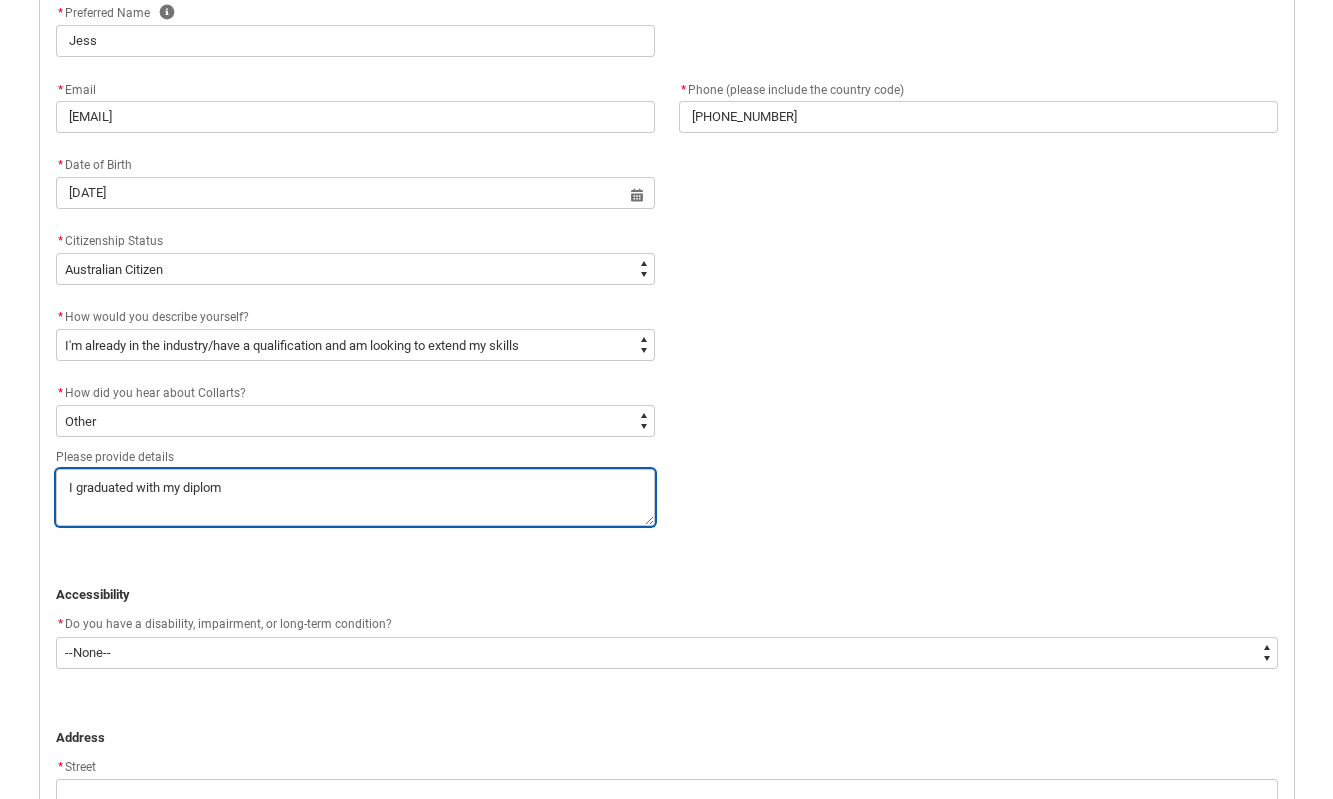 type on "I graduated with my diploma" 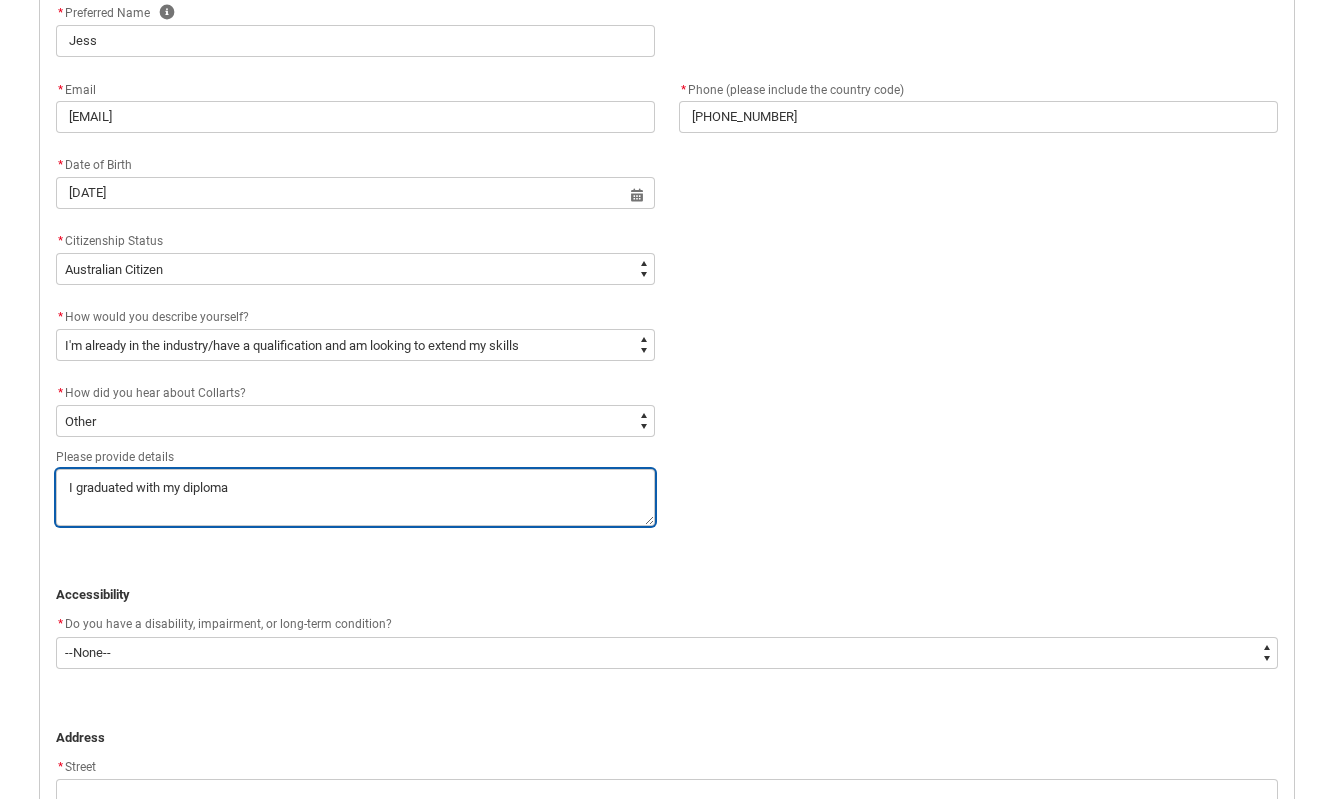 type on "I graduated with my diploma" 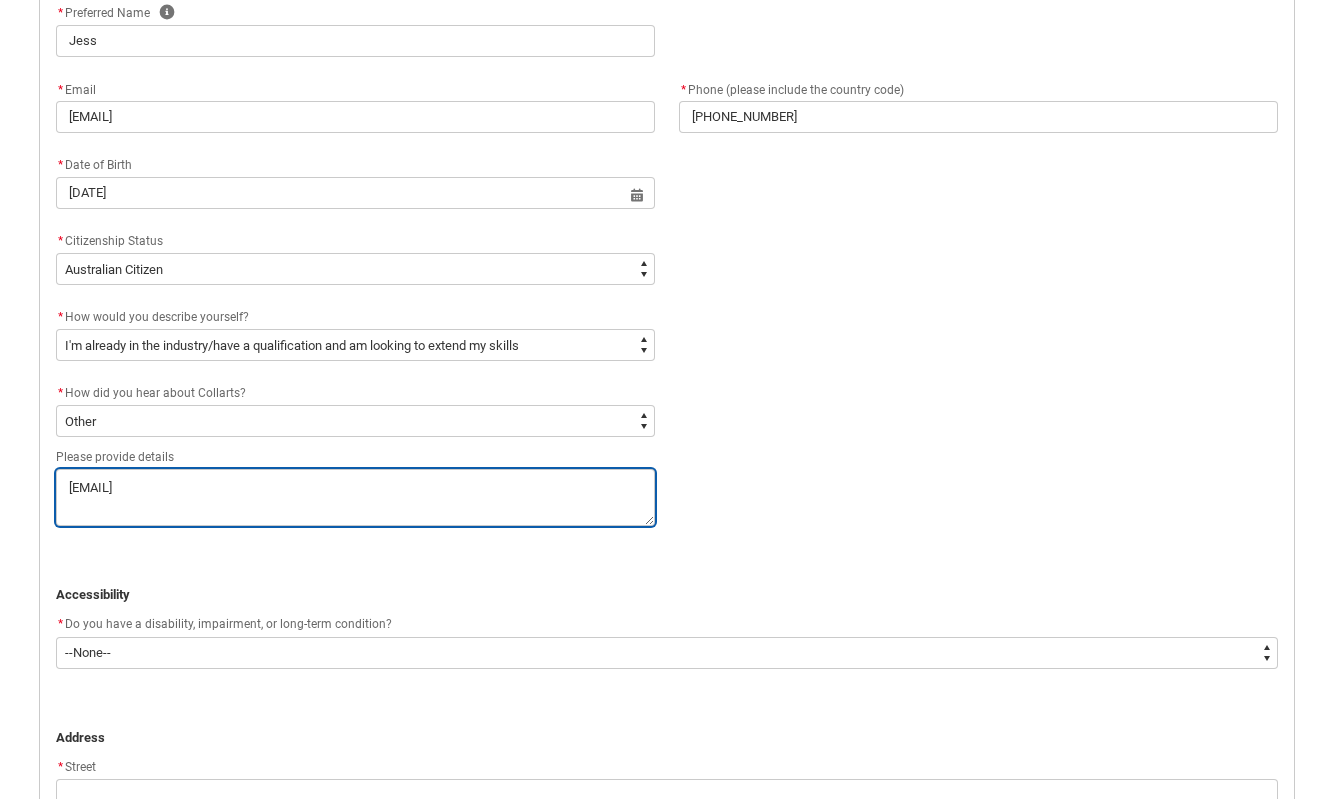 type on "I graduated with my diploma in" 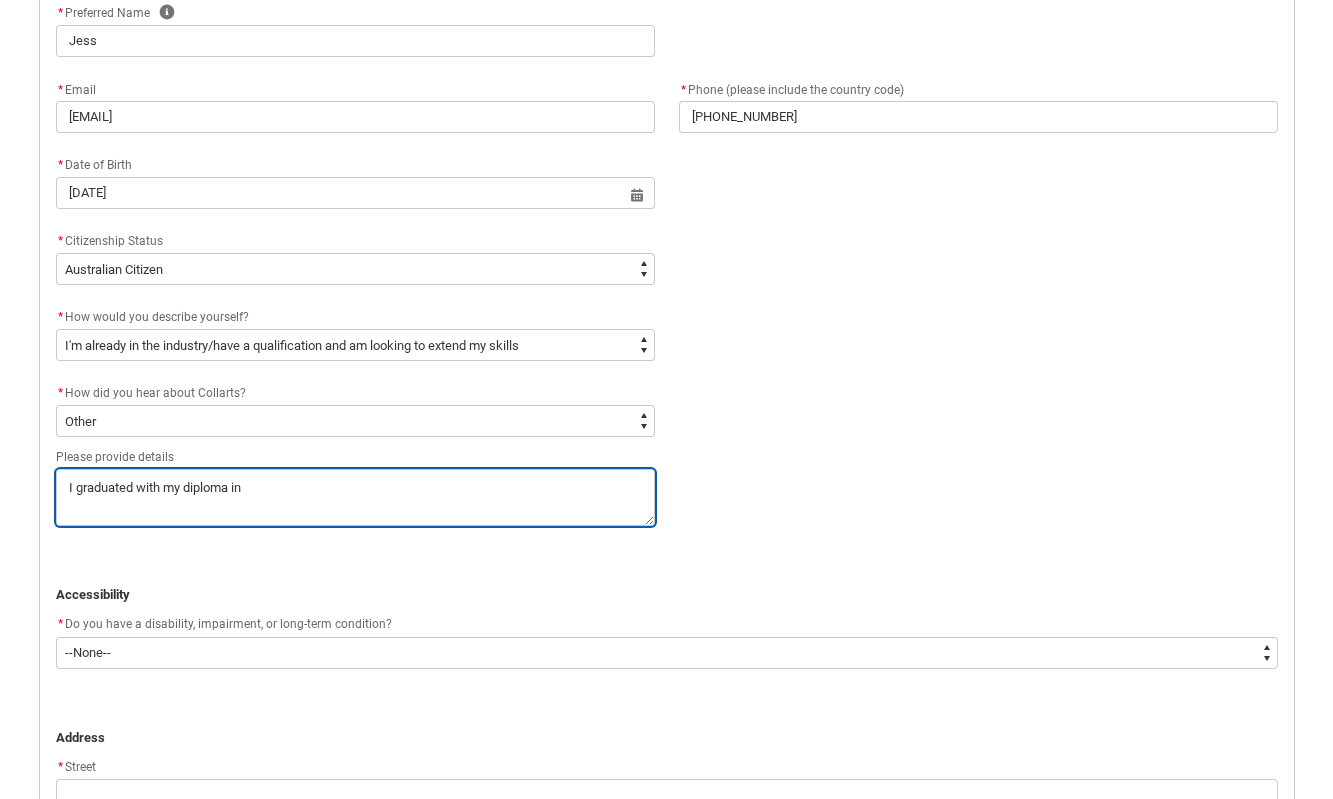 type on "I graduated with my diploma in" 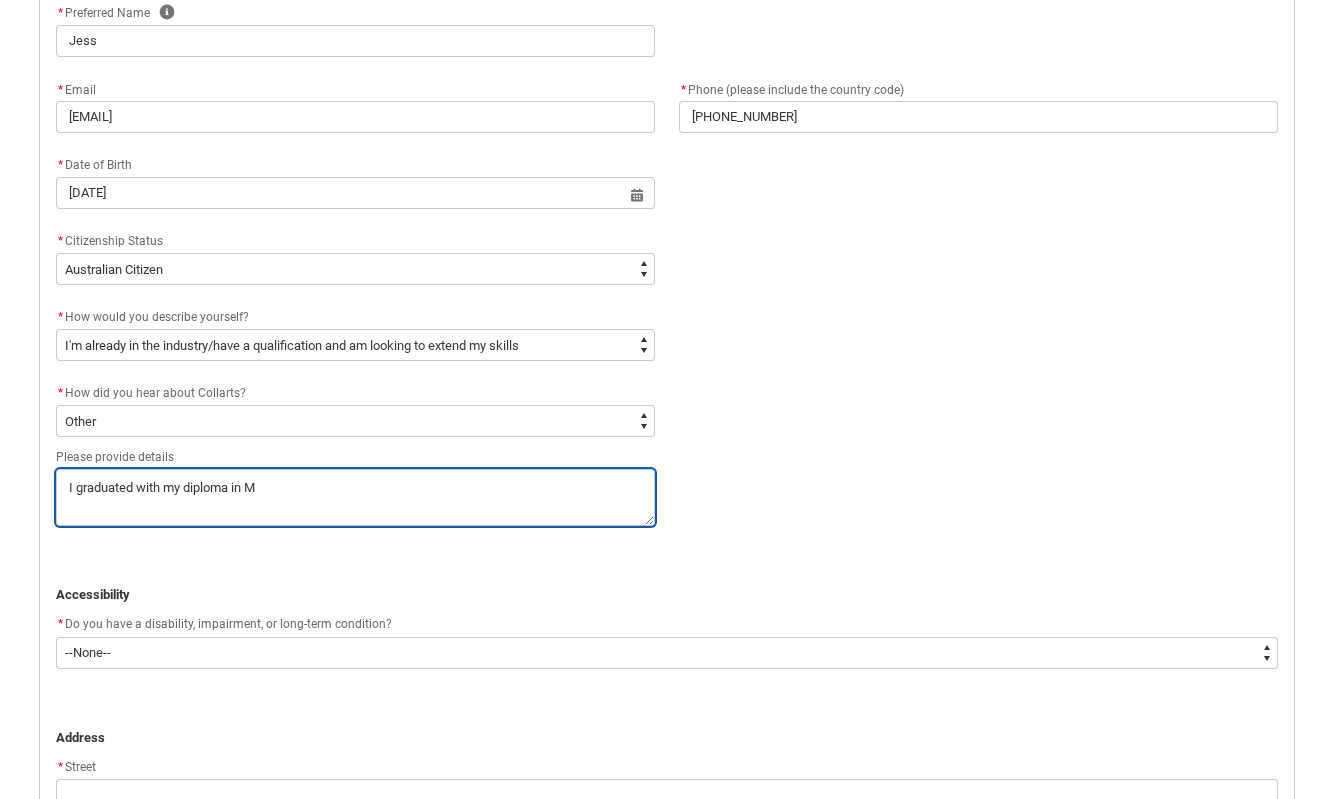 type on "I graduated with my diploma in Mu" 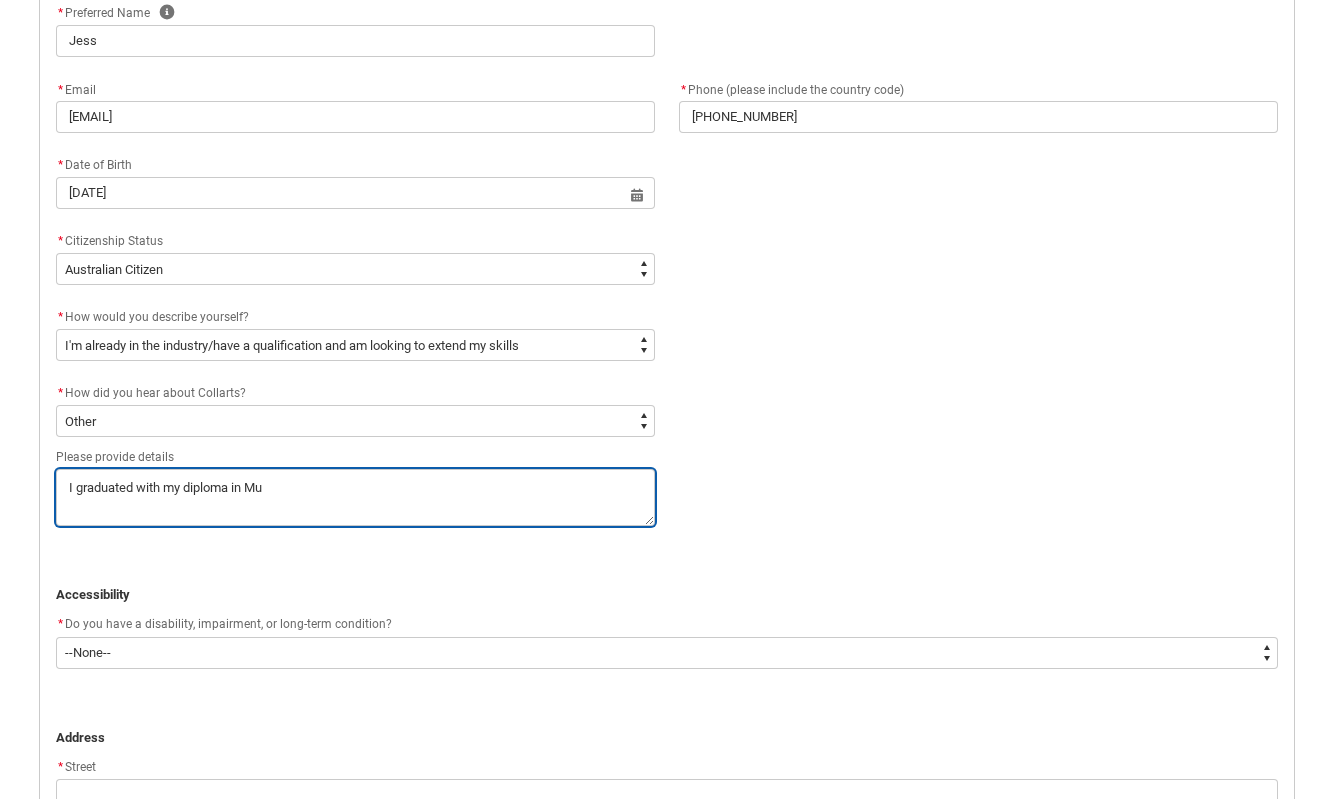 type on "I graduated with my diploma in Mus" 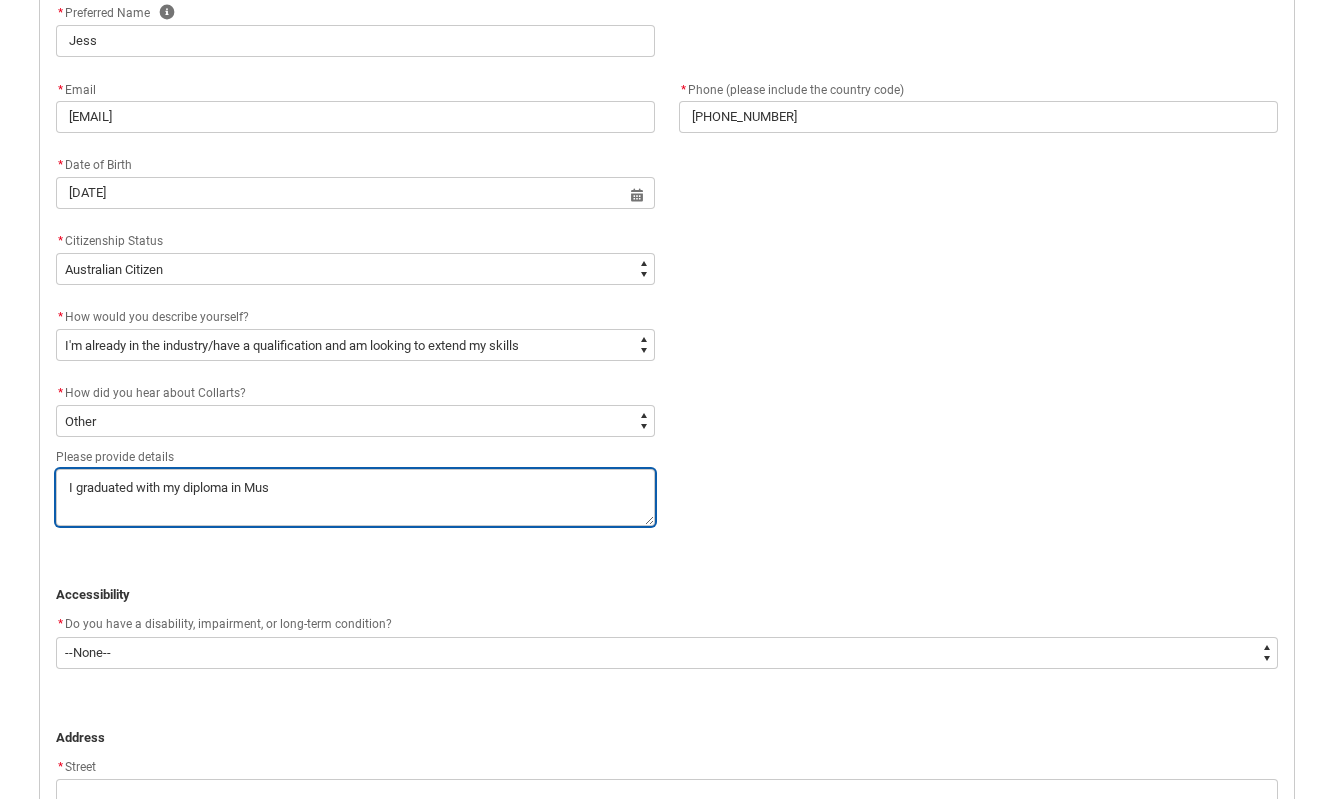type 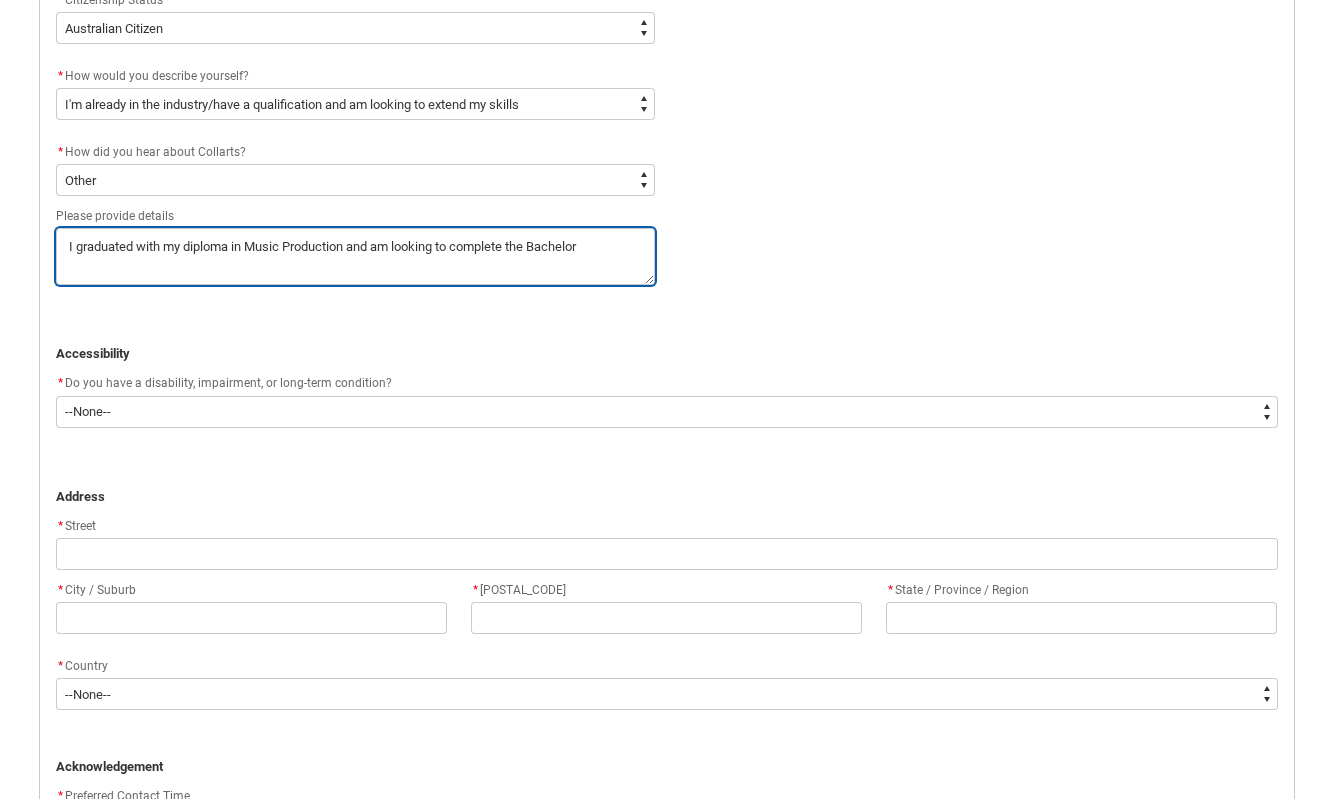 scroll, scrollTop: 1019, scrollLeft: 0, axis: vertical 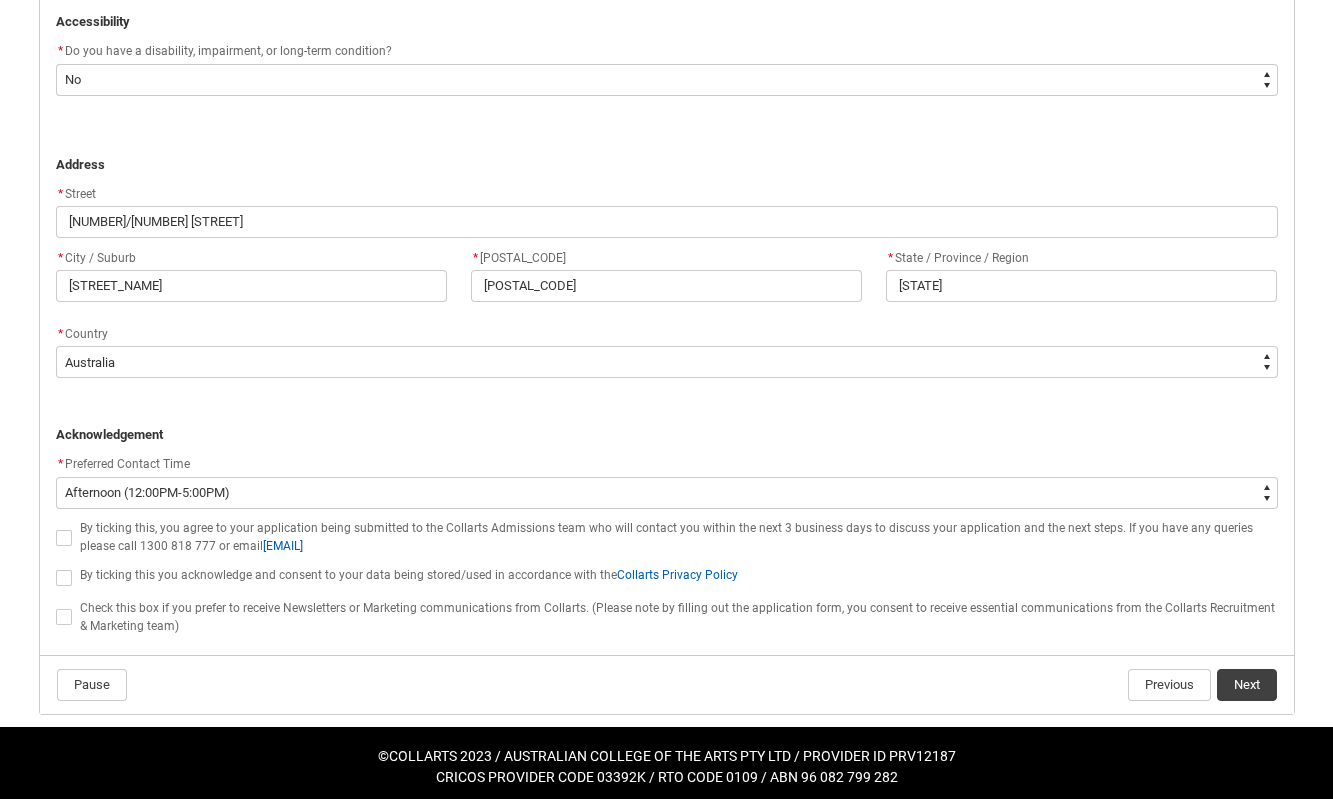 click 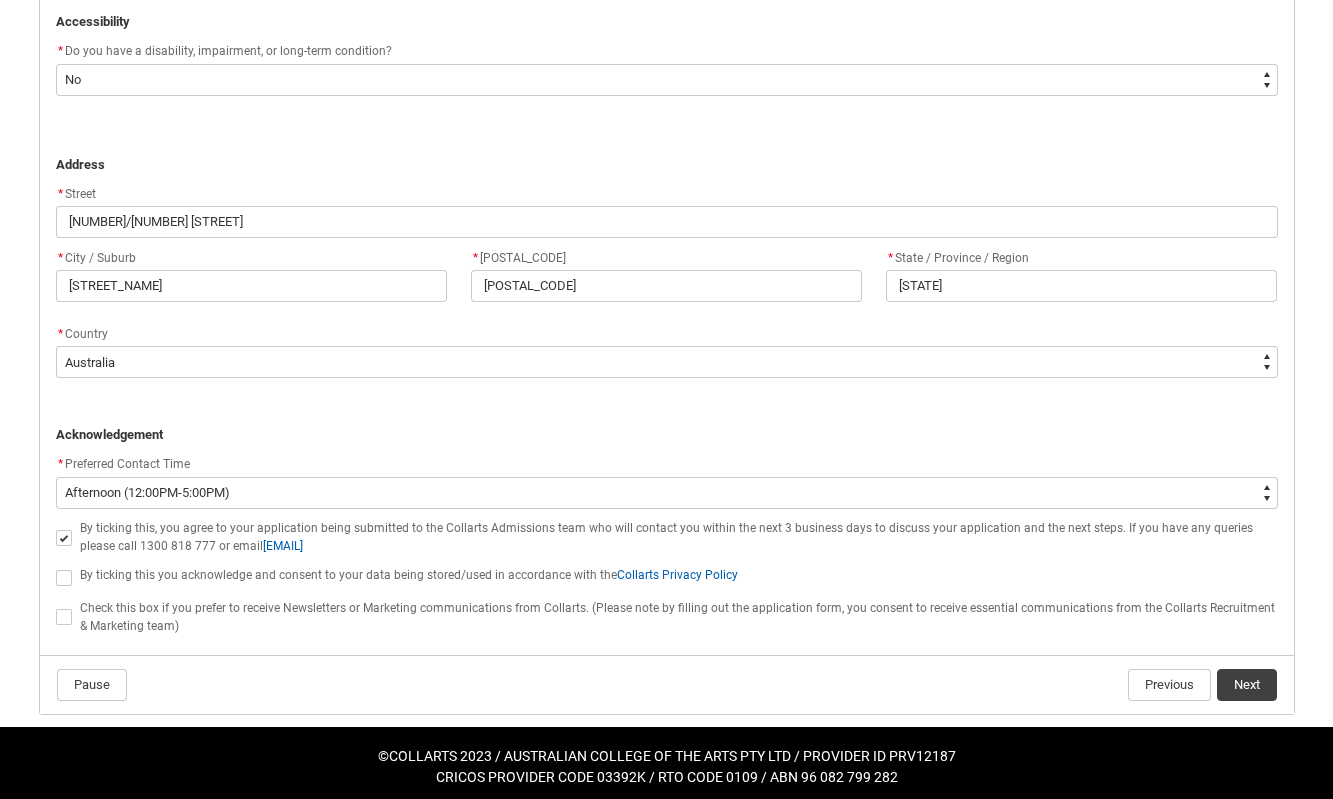 click 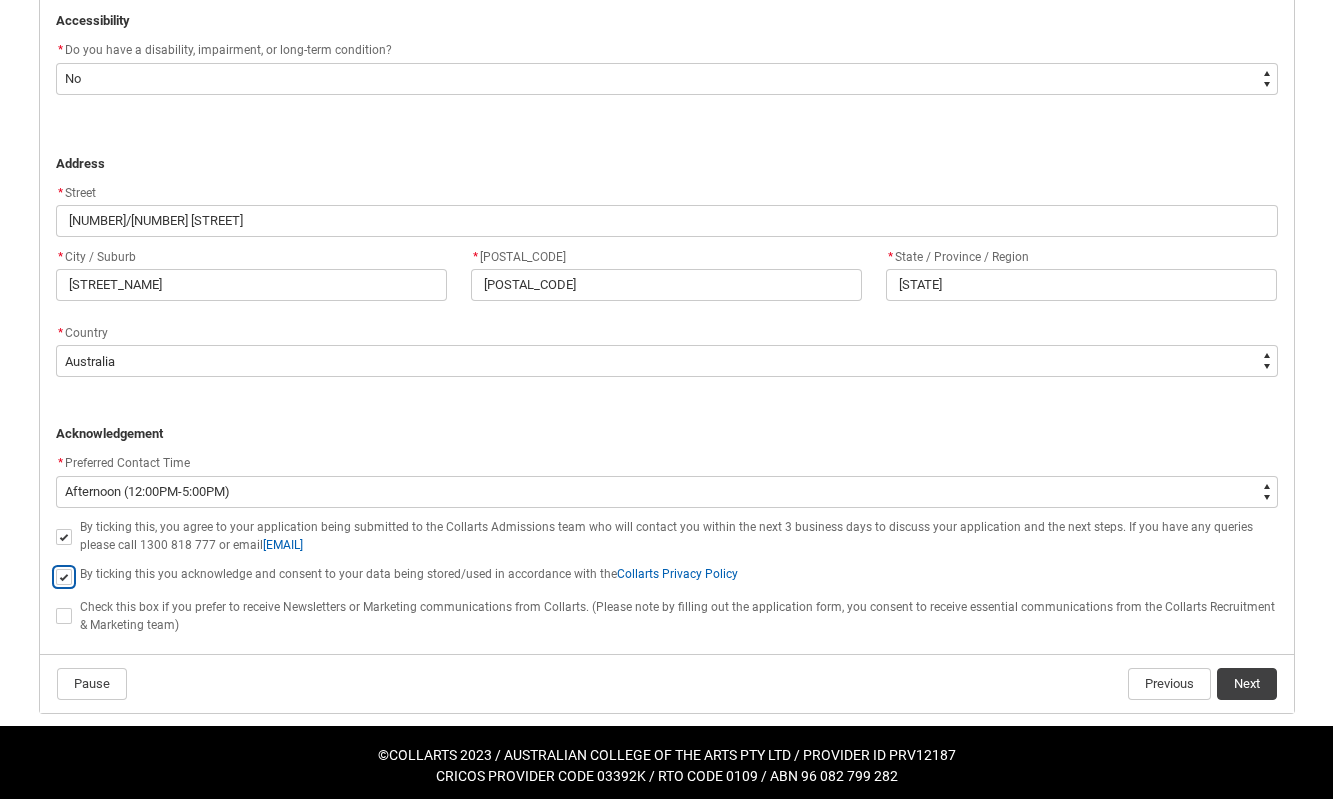 scroll, scrollTop: 1342, scrollLeft: 0, axis: vertical 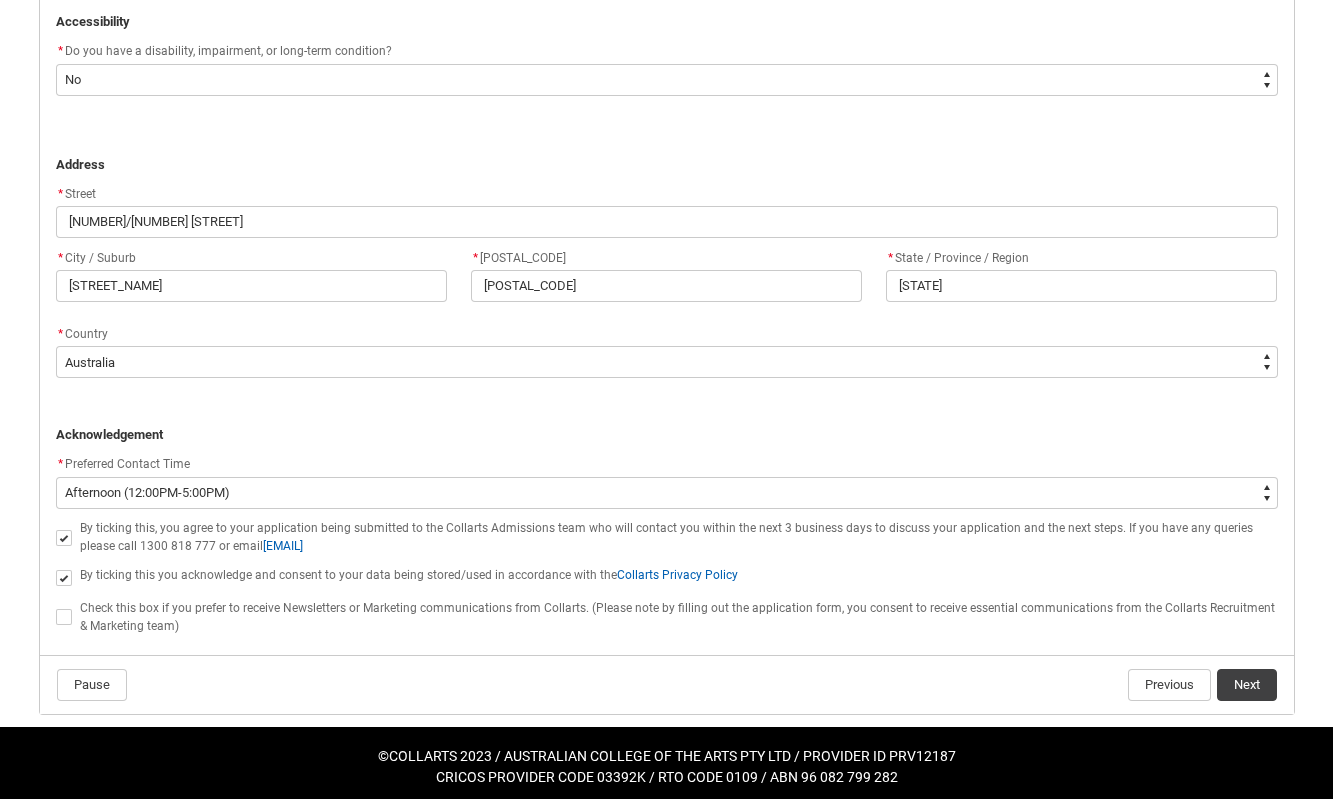 click 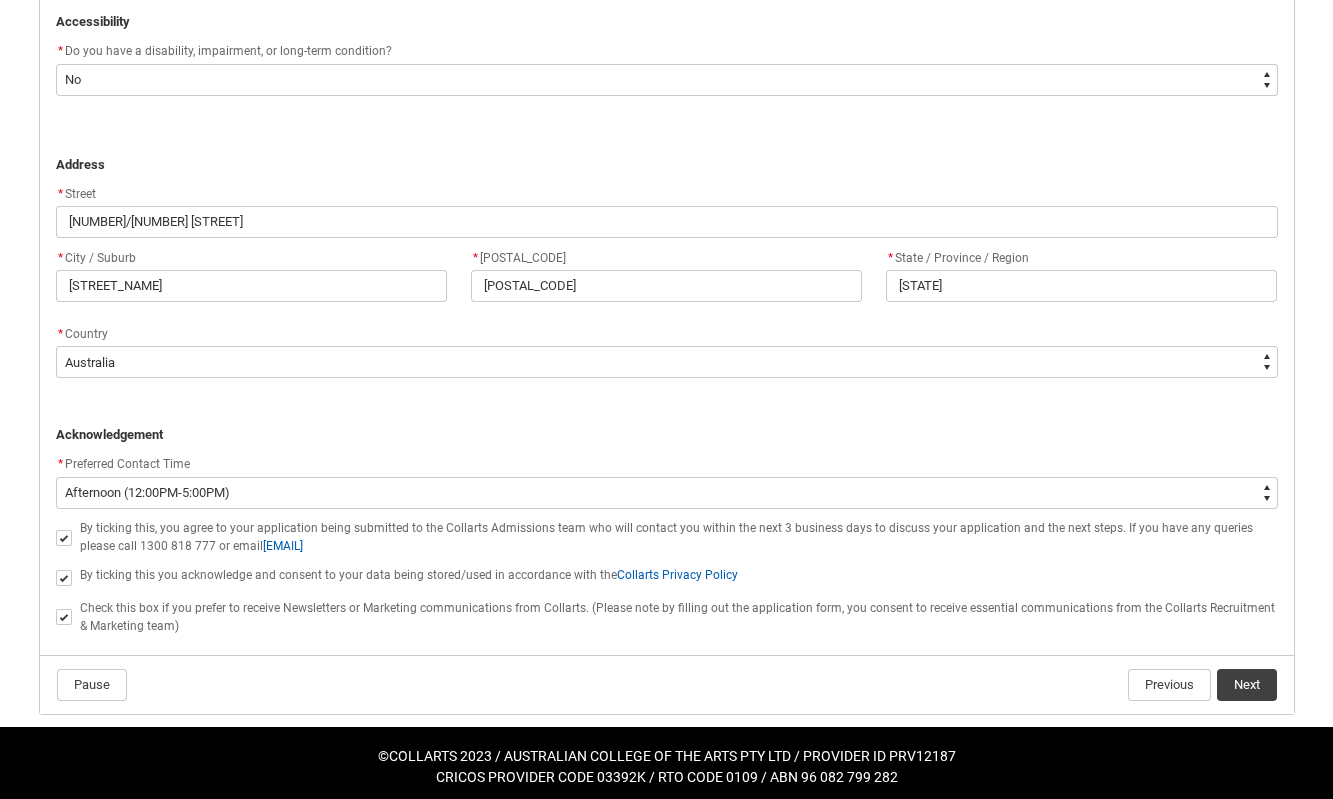 click on "Next" 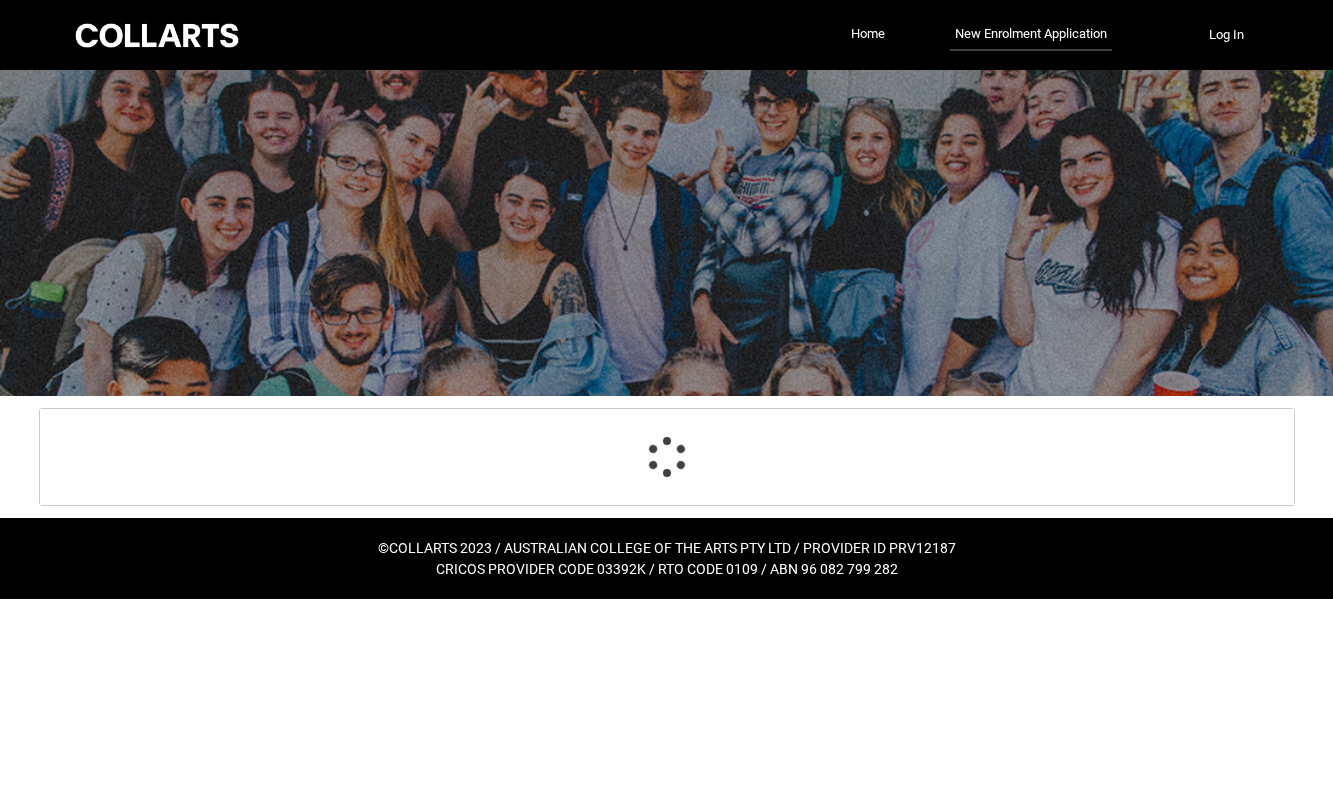 scroll, scrollTop: 209, scrollLeft: 0, axis: vertical 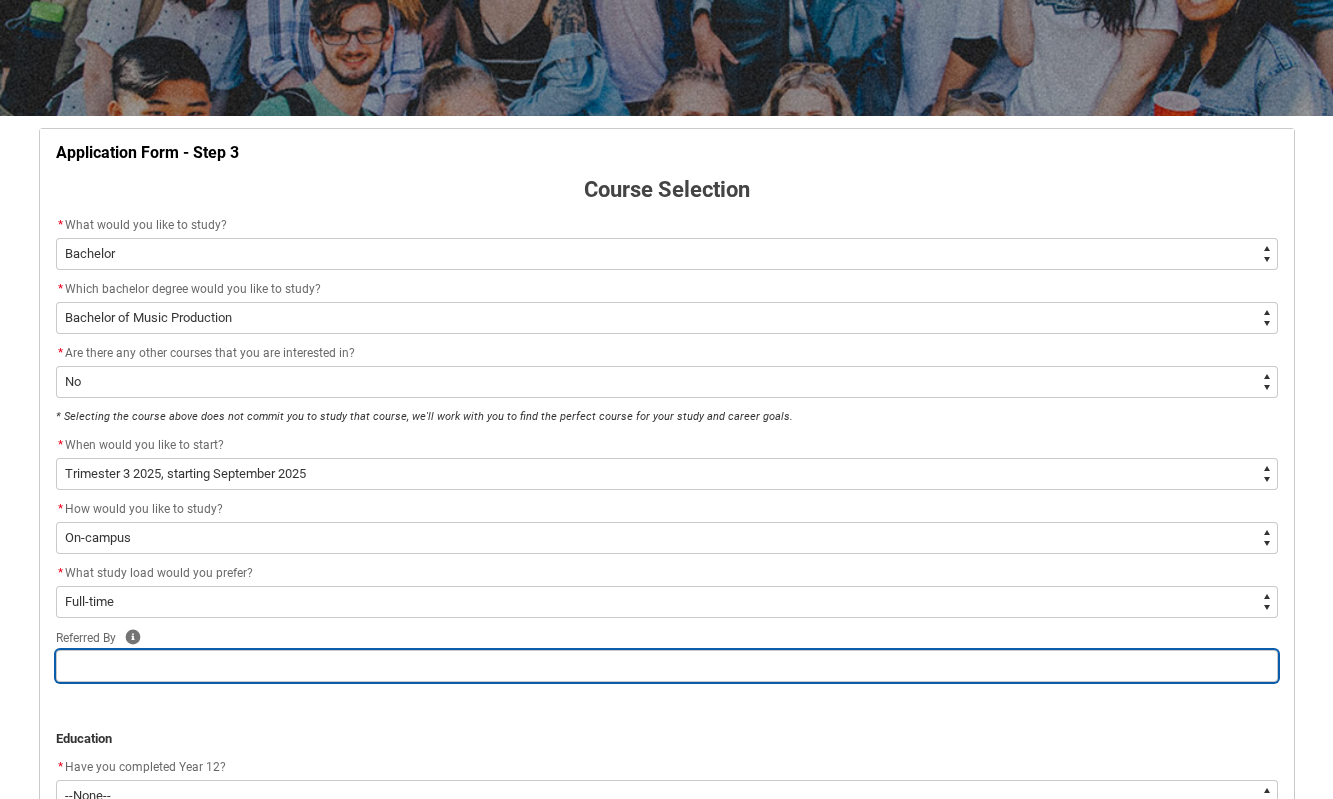 click at bounding box center (667, 666) 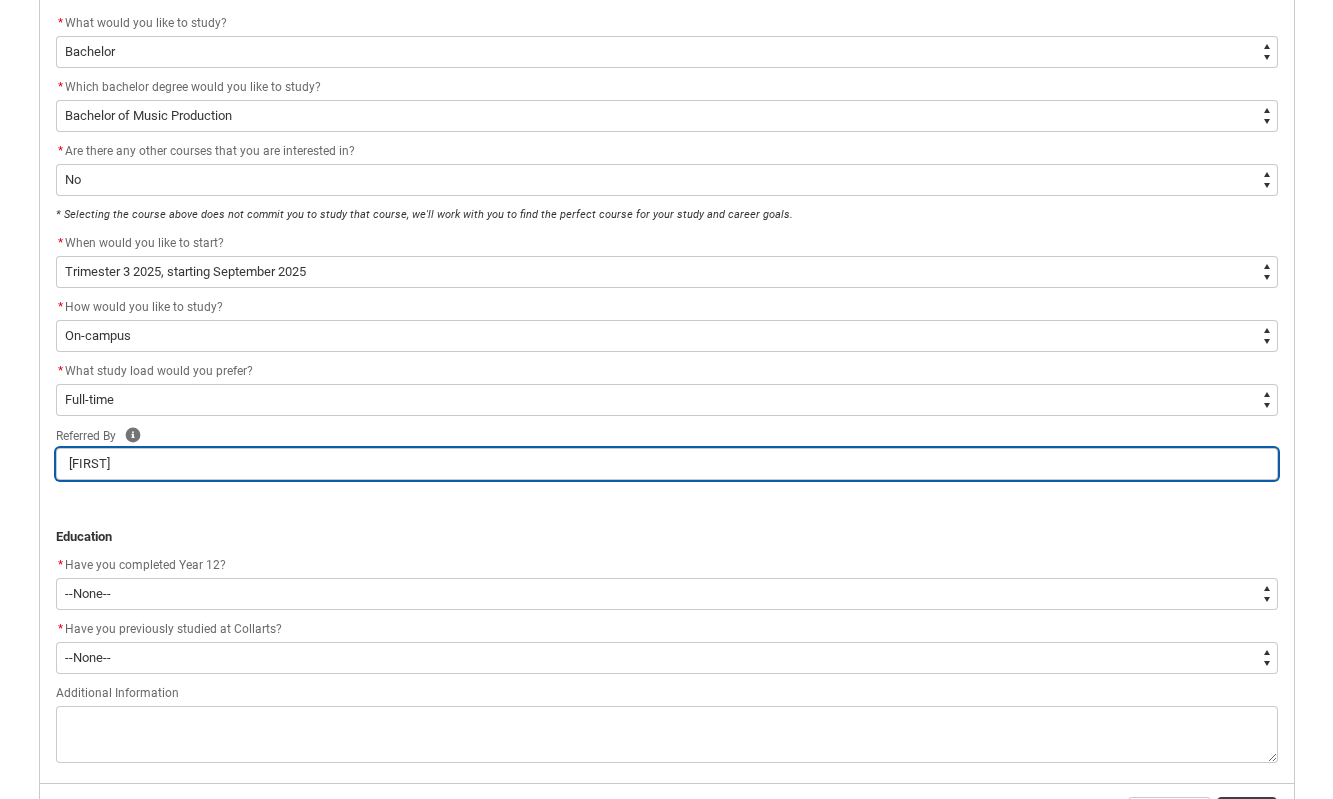 scroll, scrollTop: 495, scrollLeft: 0, axis: vertical 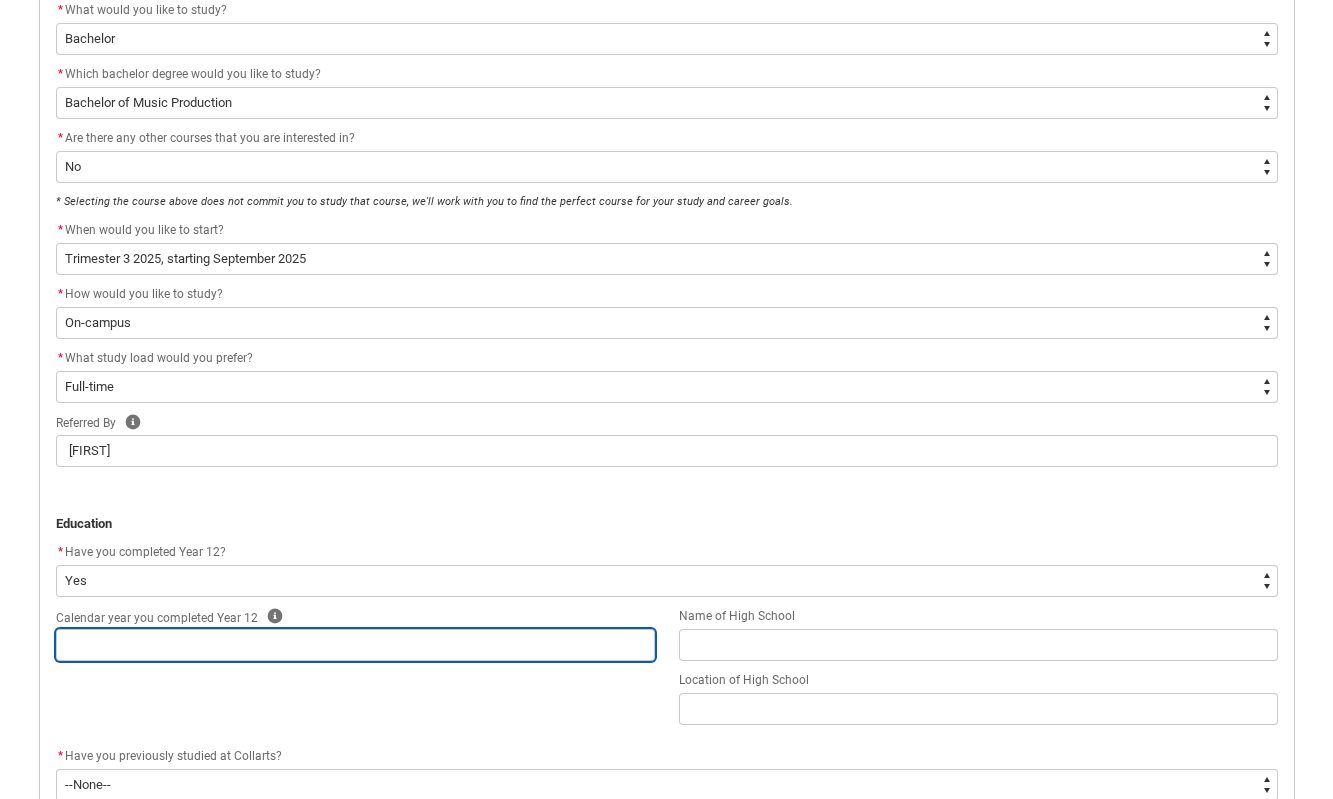 click at bounding box center [355, 645] 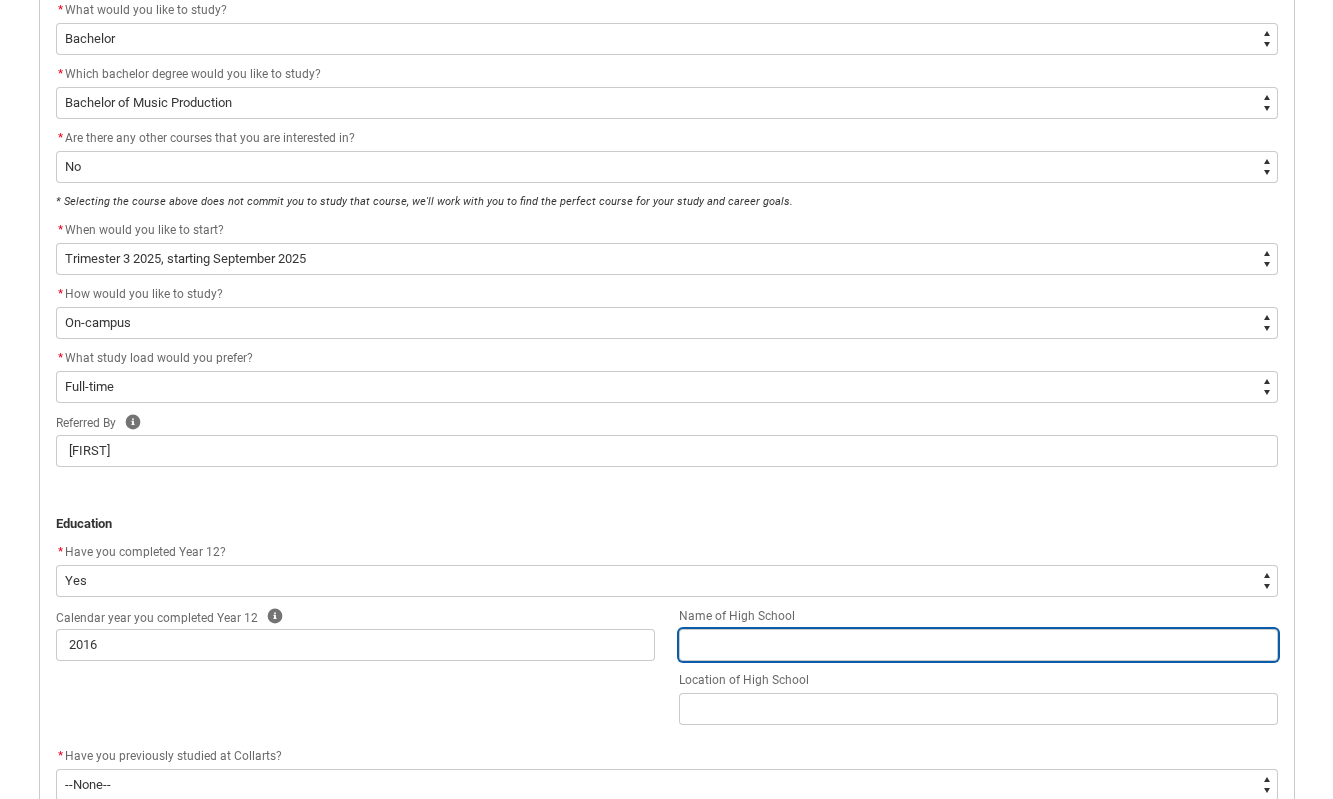 click at bounding box center [978, 645] 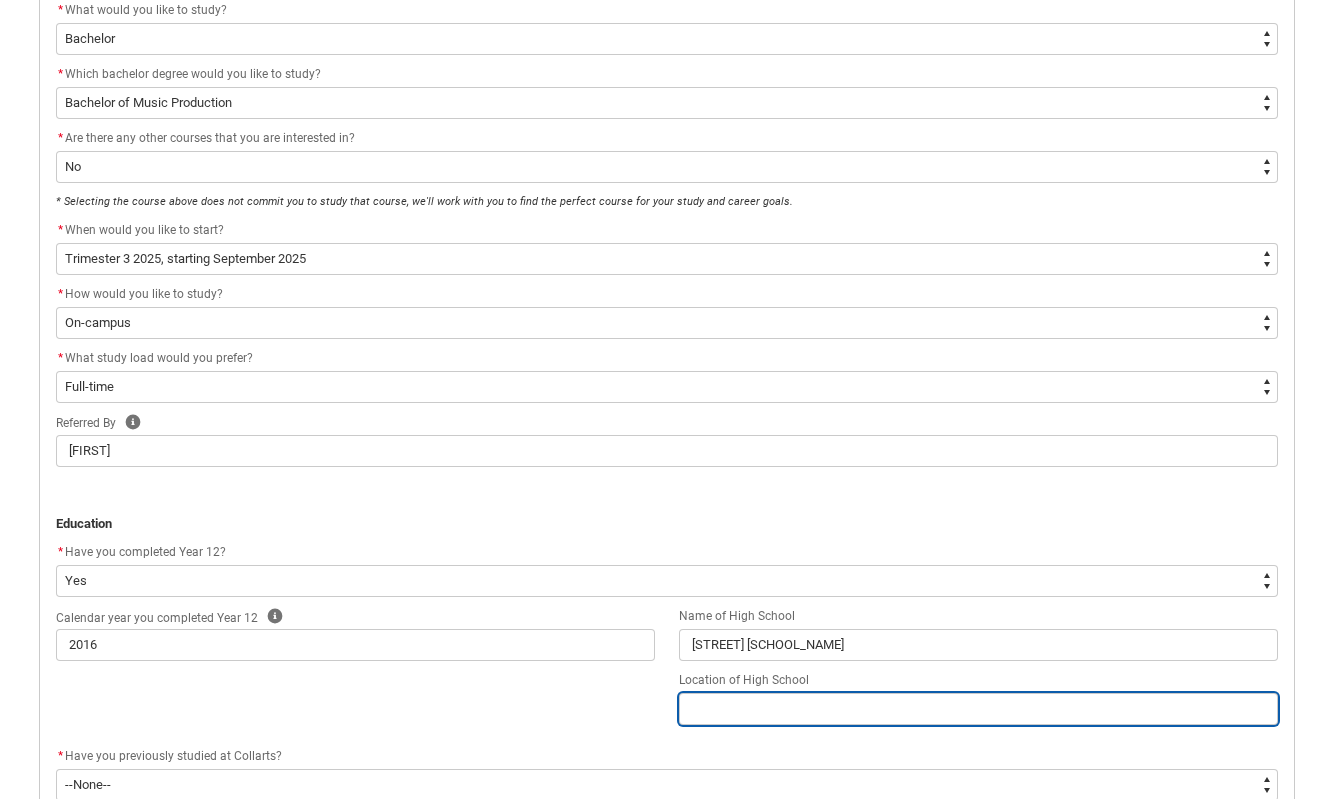 click at bounding box center [978, 709] 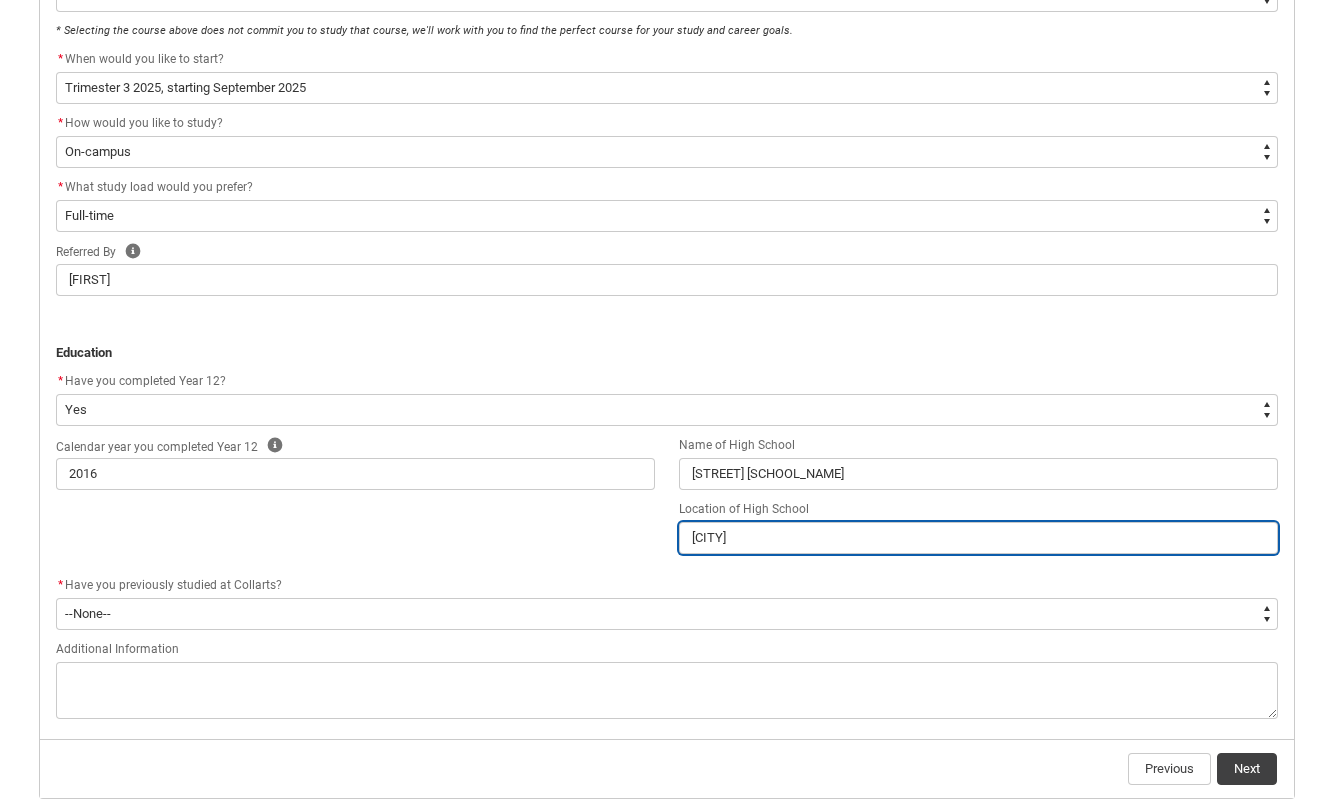scroll, scrollTop: 726, scrollLeft: 0, axis: vertical 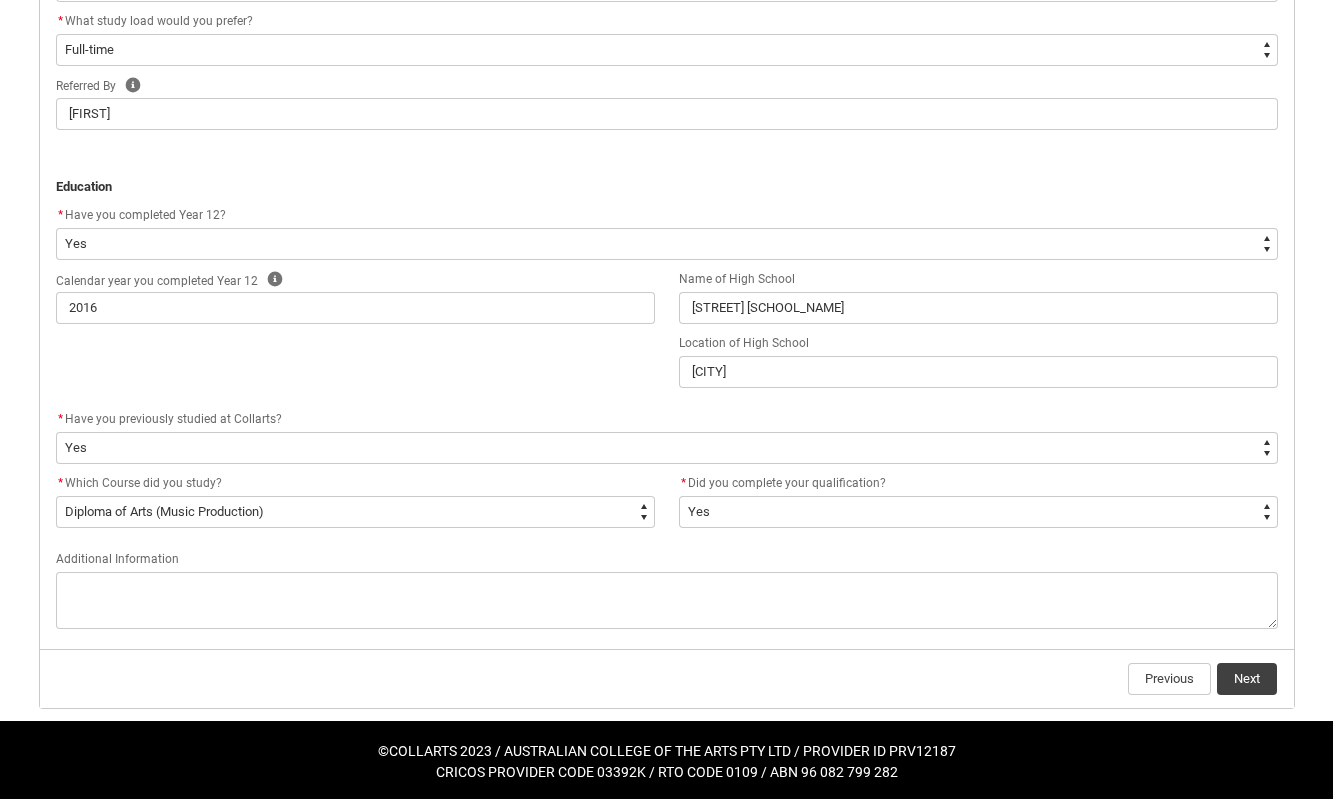 click on "Next" 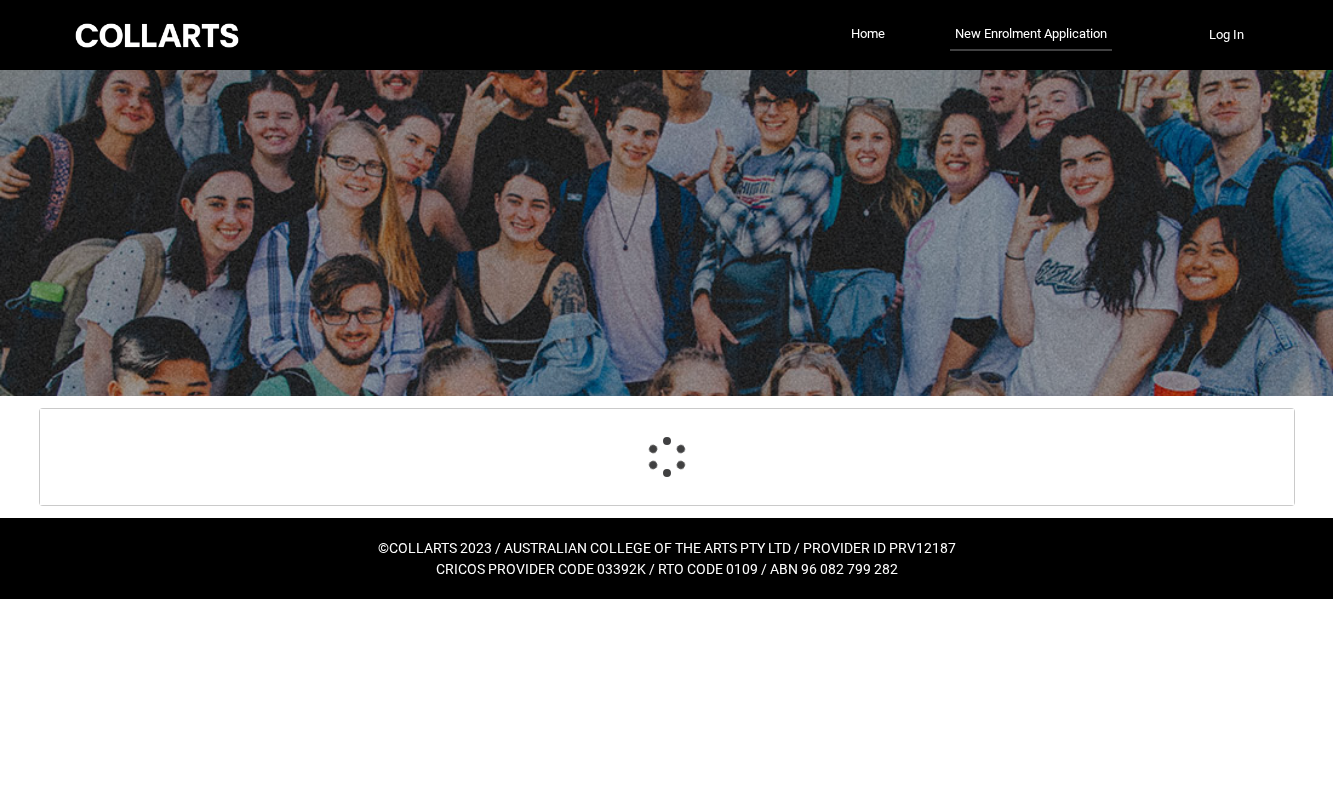scroll, scrollTop: 0, scrollLeft: 0, axis: both 